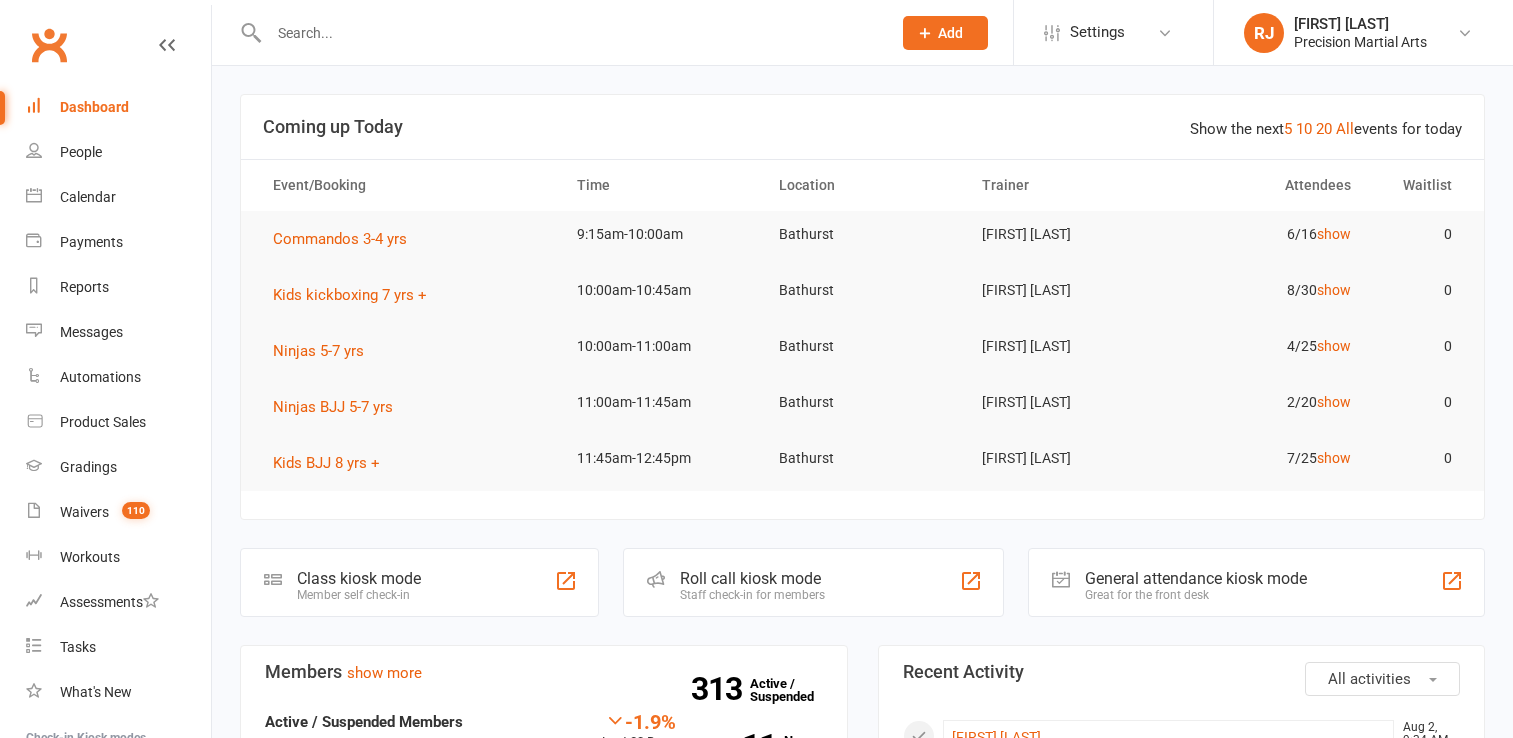scroll, scrollTop: 0, scrollLeft: 0, axis: both 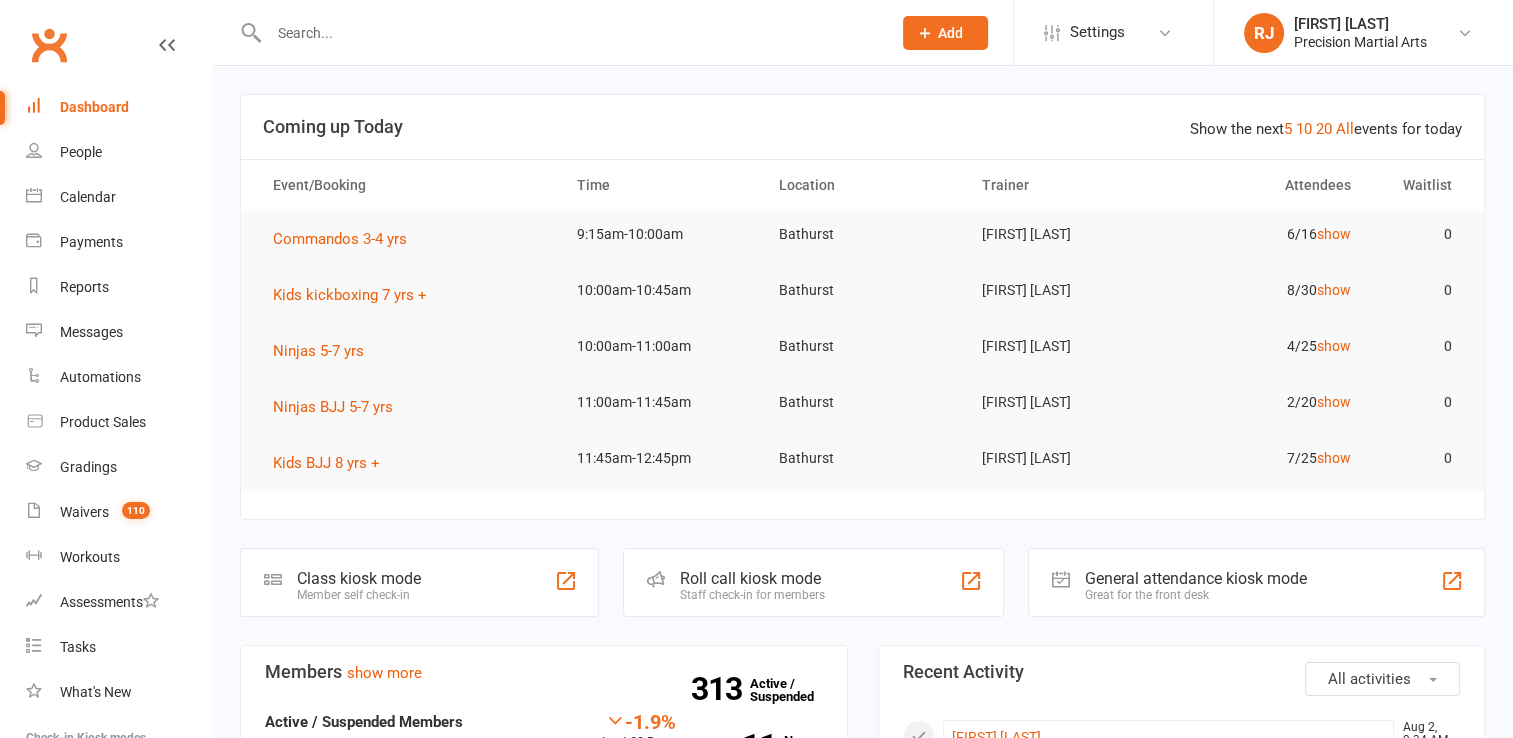 click at bounding box center [570, 33] 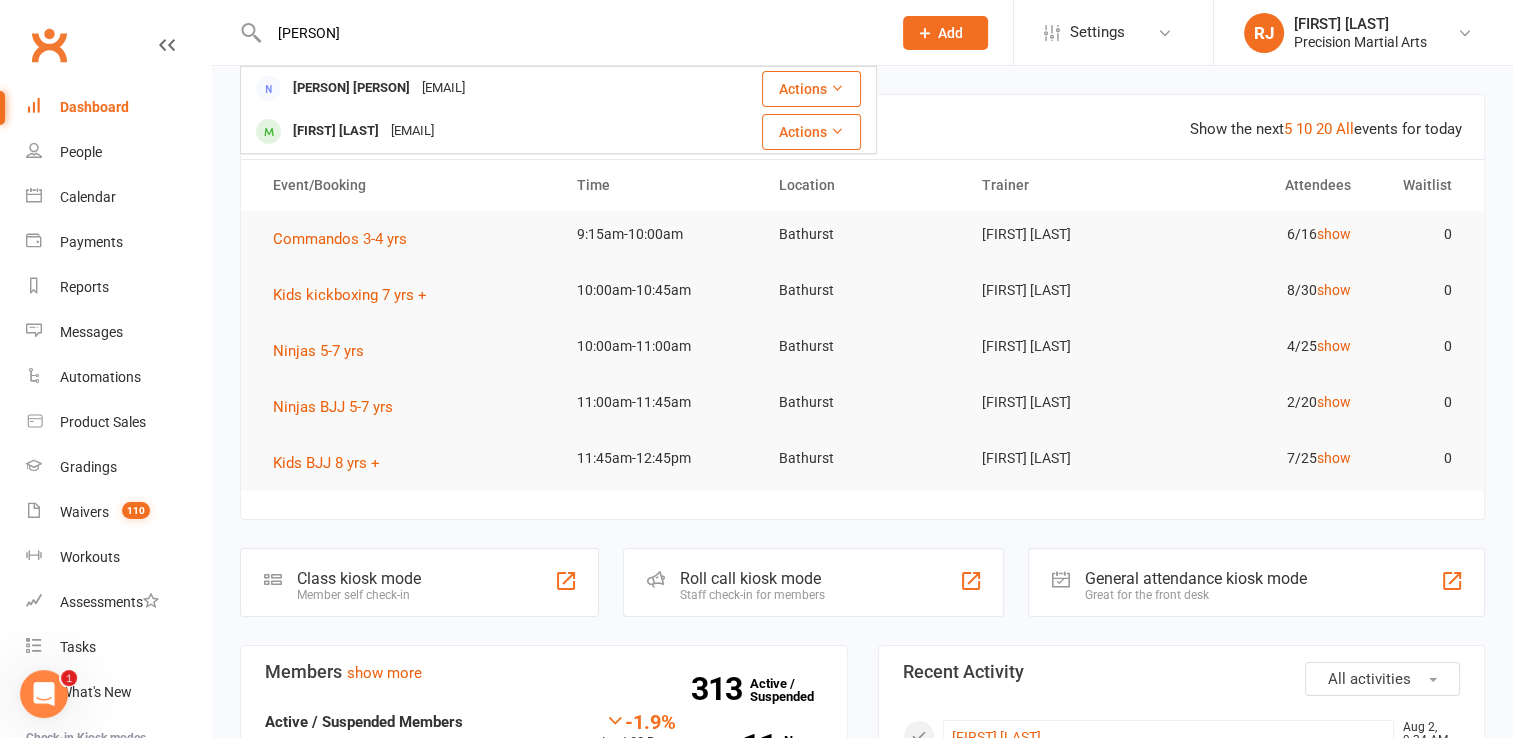 scroll, scrollTop: 0, scrollLeft: 0, axis: both 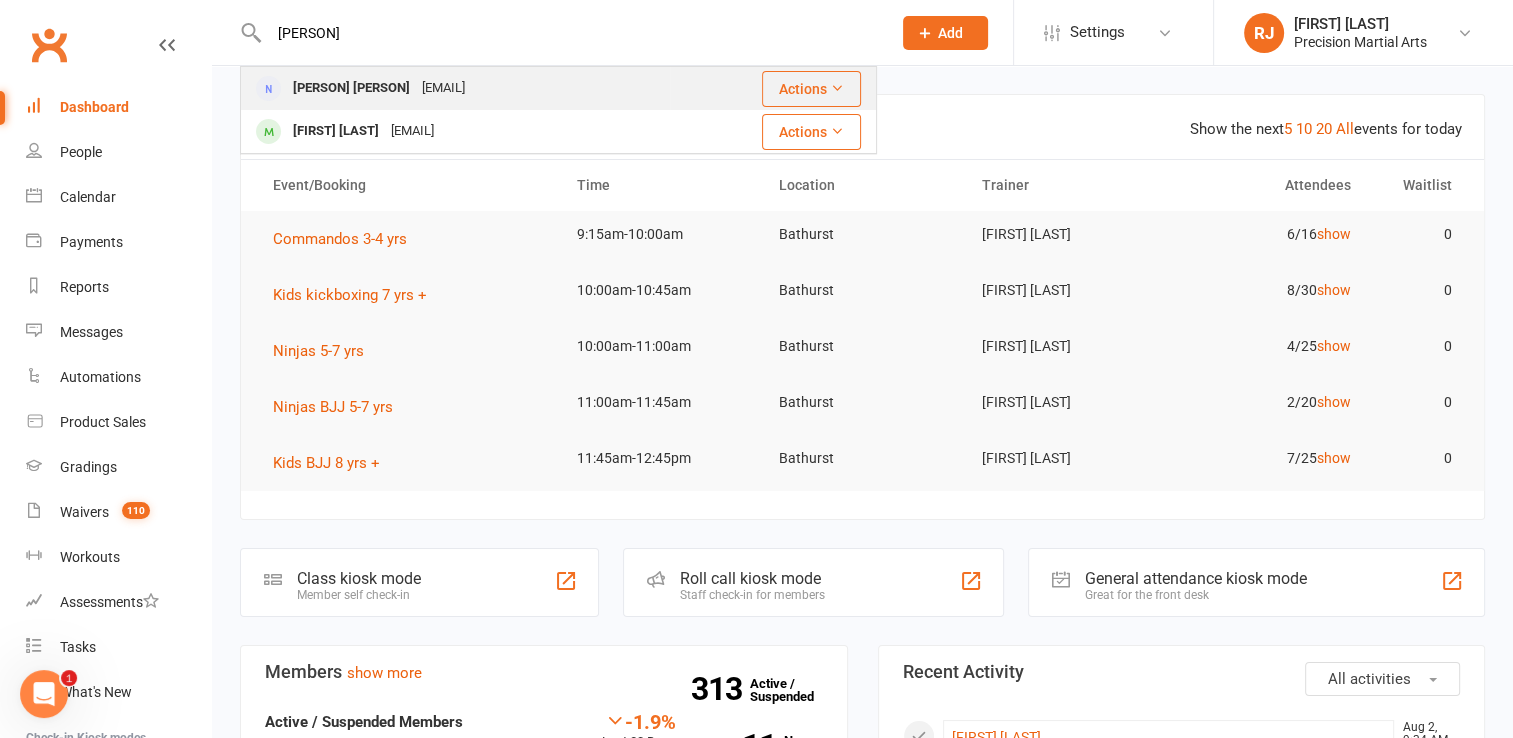 type on "anoopa" 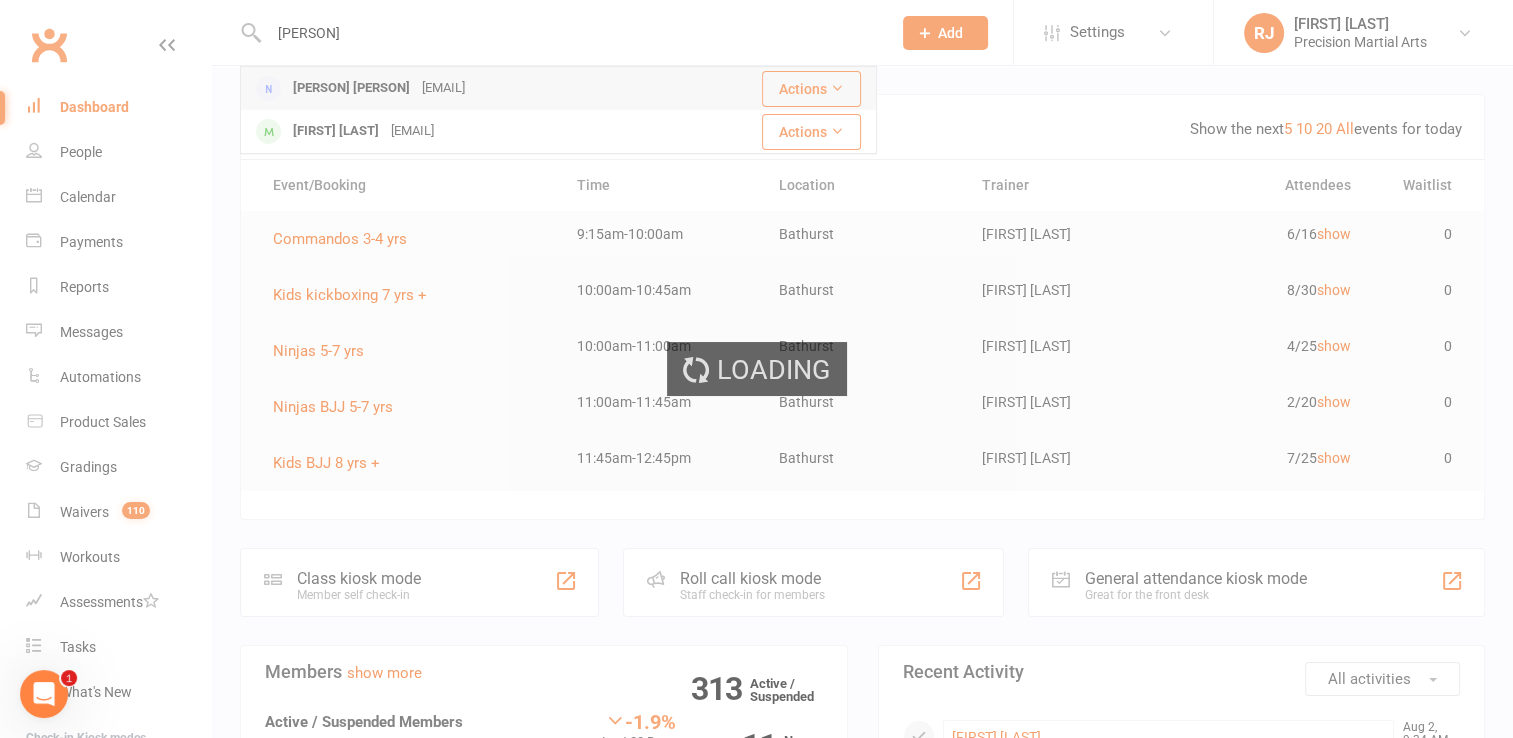 type 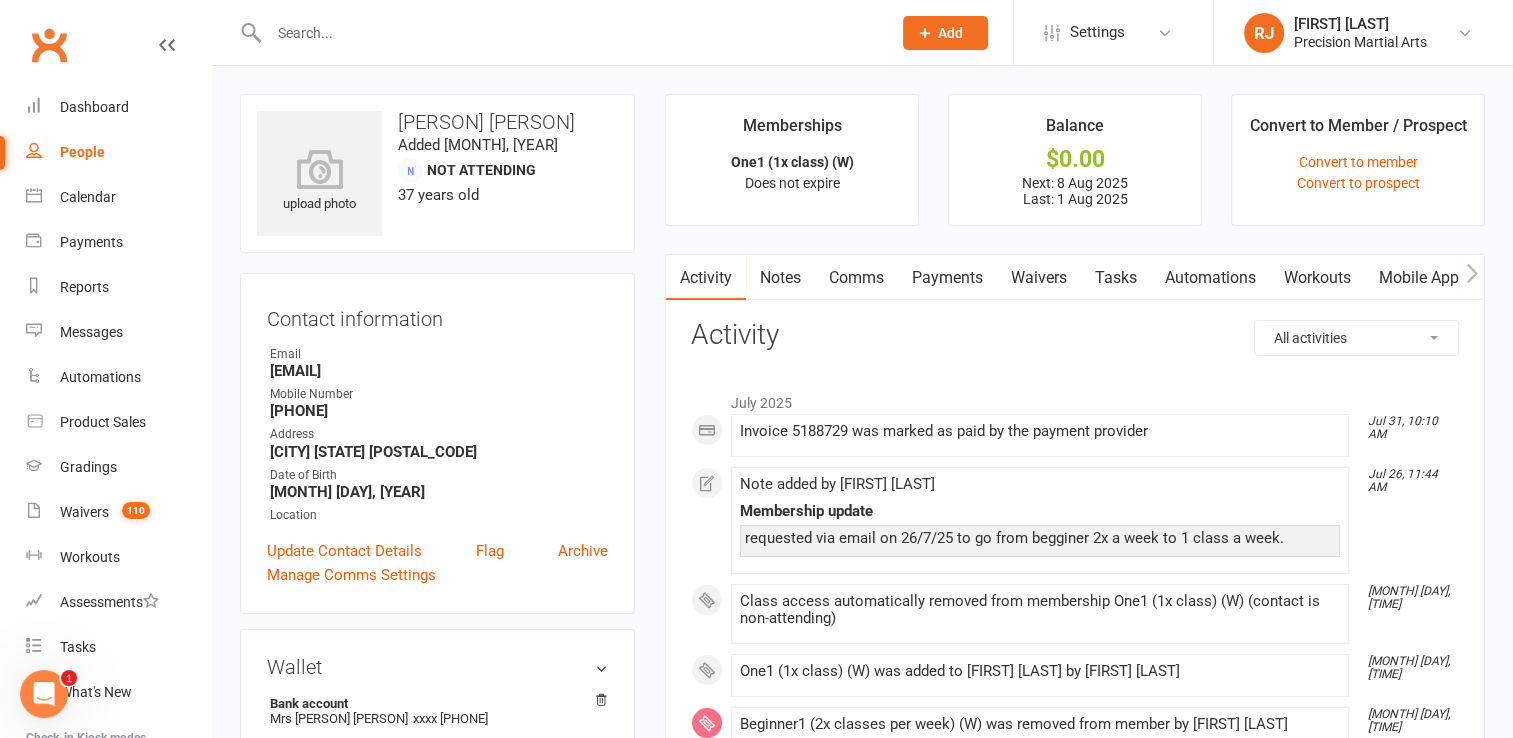 click on "Payments" at bounding box center [947, 278] 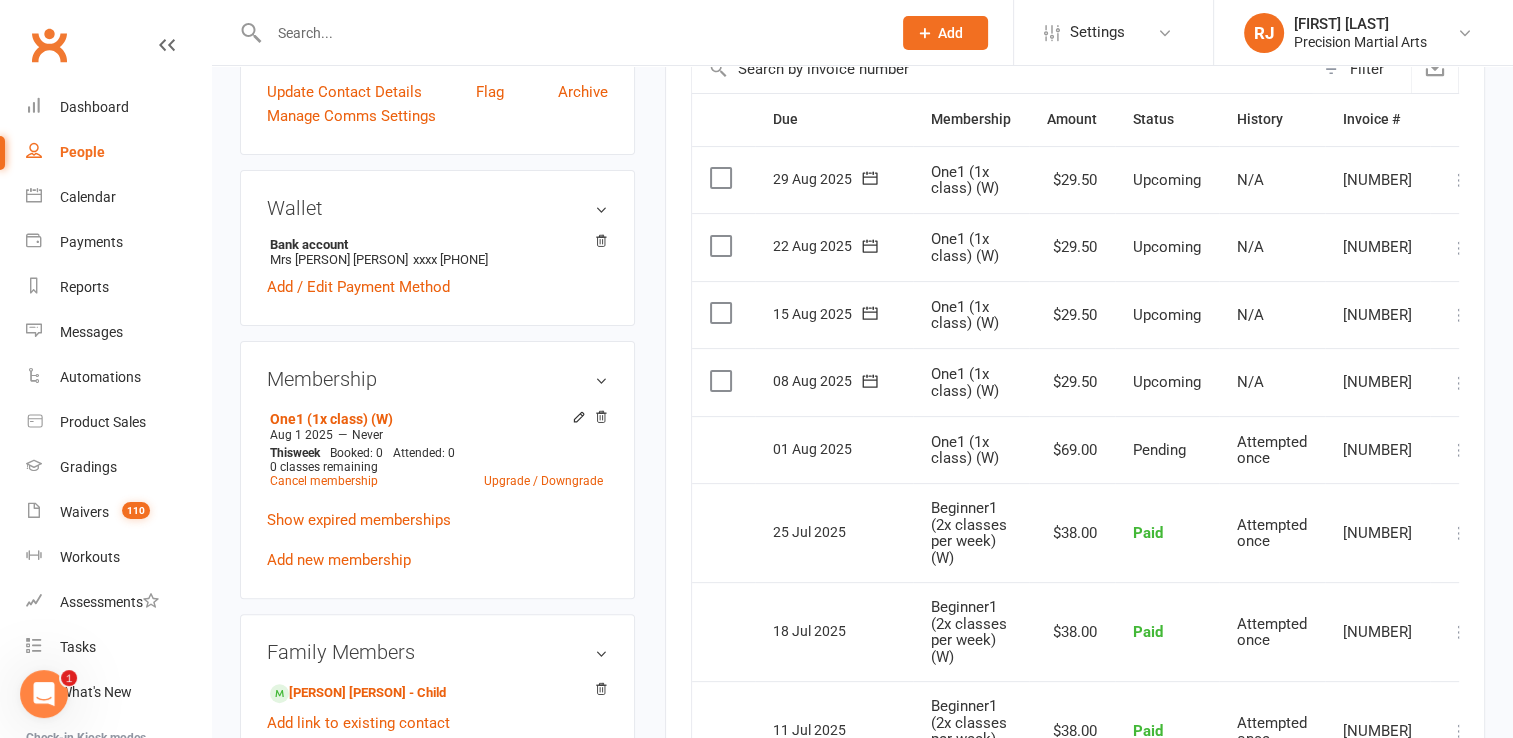 scroll, scrollTop: 460, scrollLeft: 0, axis: vertical 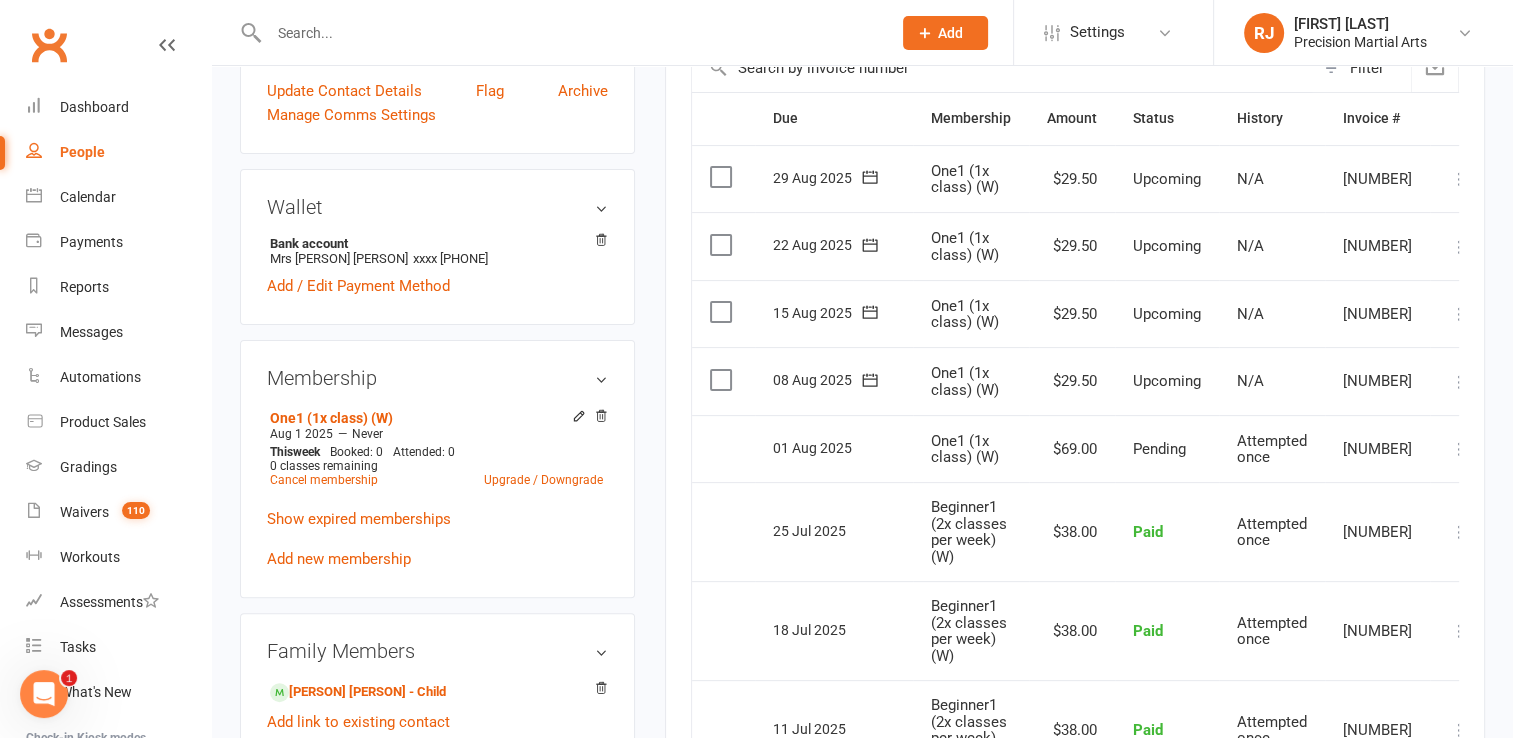 click at bounding box center (1460, 382) 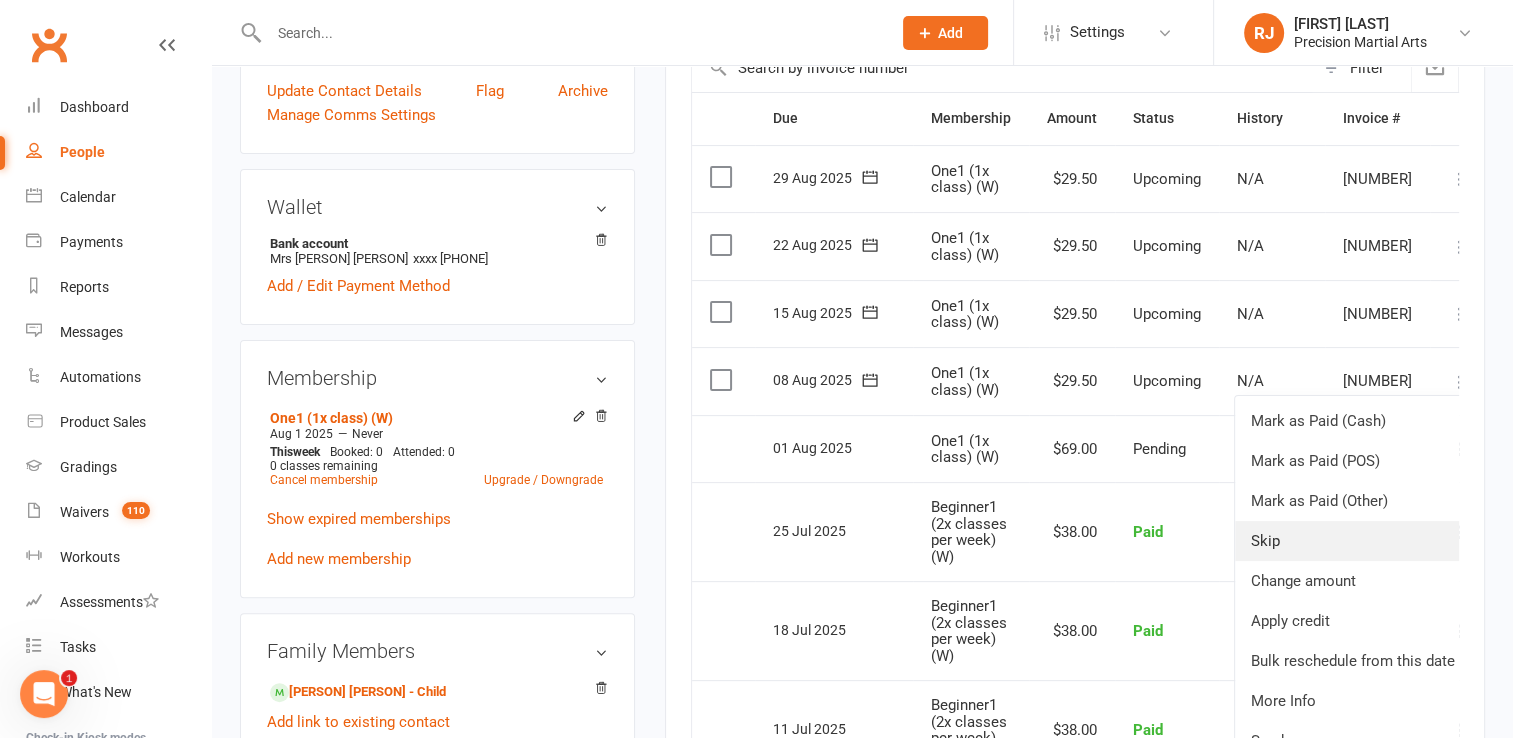 click on "Skip" at bounding box center [1353, 541] 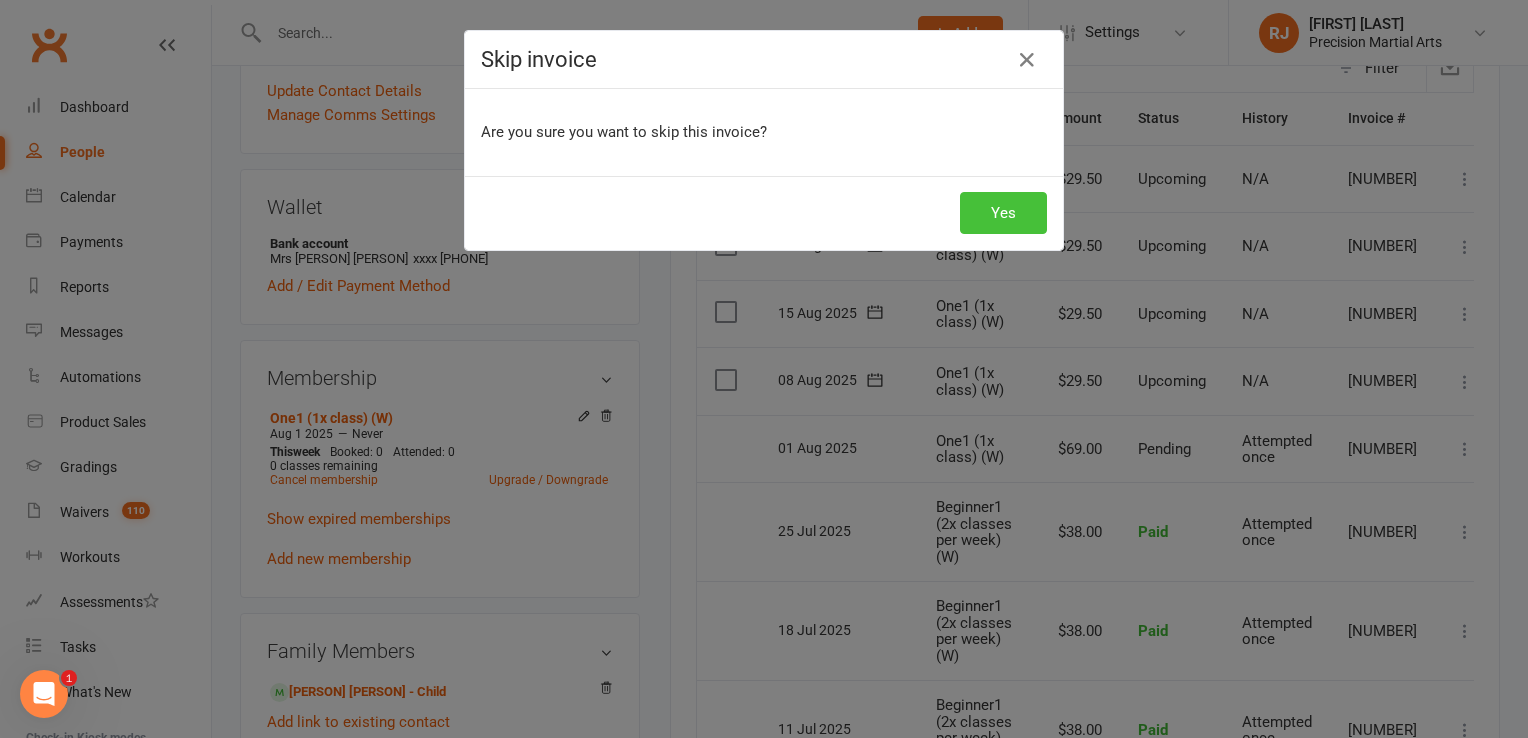 click on "Yes" at bounding box center (1003, 213) 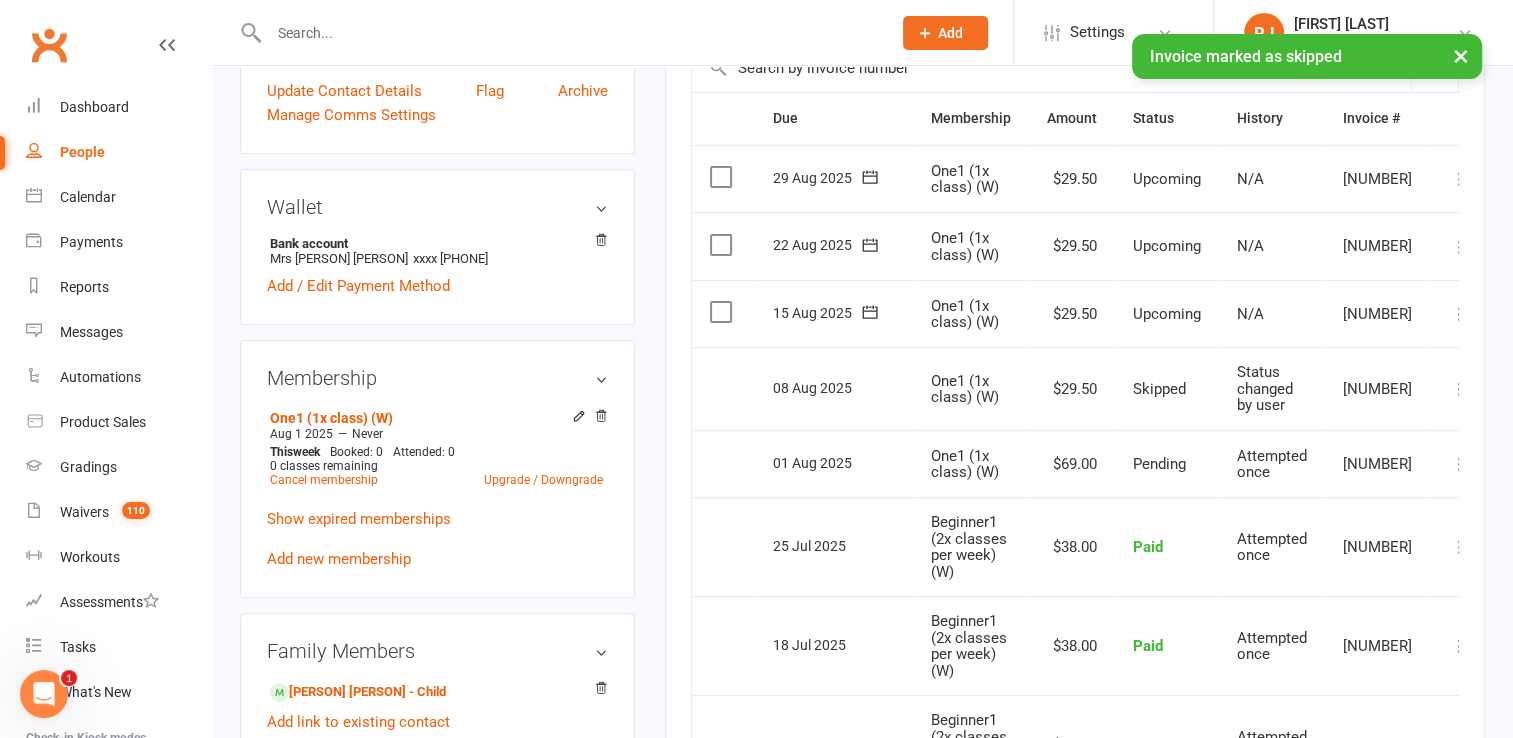 click at bounding box center (1460, 314) 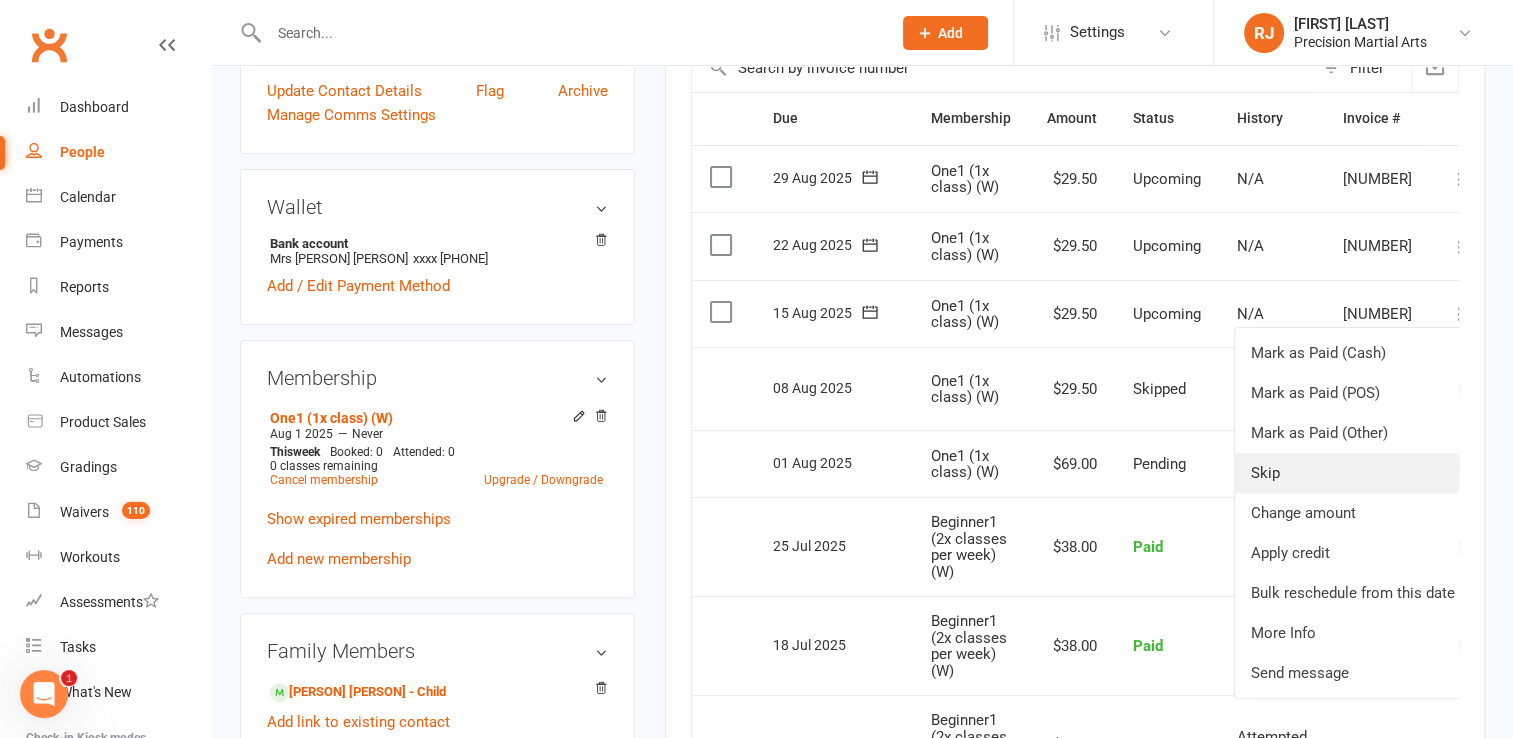click on "Skip" at bounding box center [1353, 473] 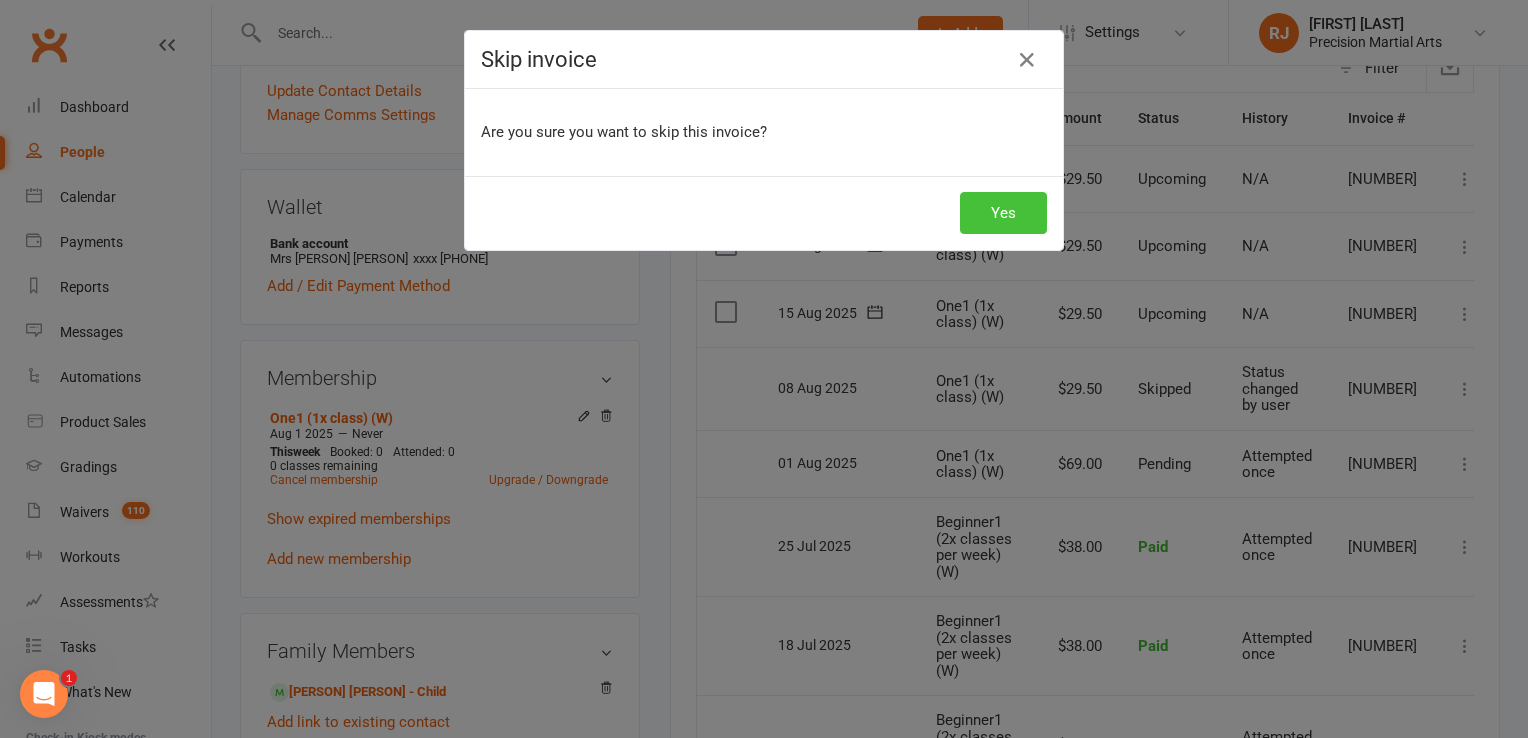 click on "Yes" at bounding box center (1003, 213) 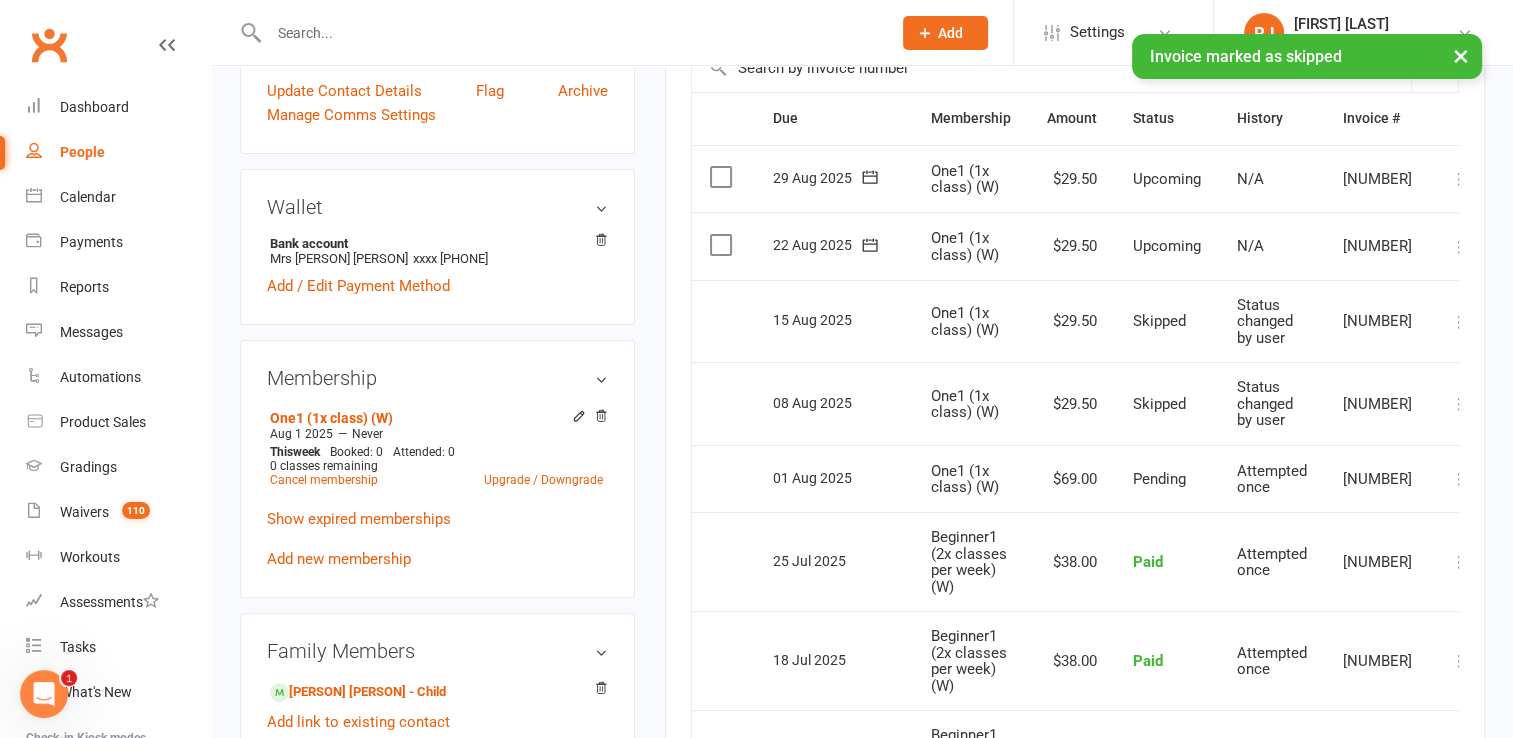 click at bounding box center (1460, 247) 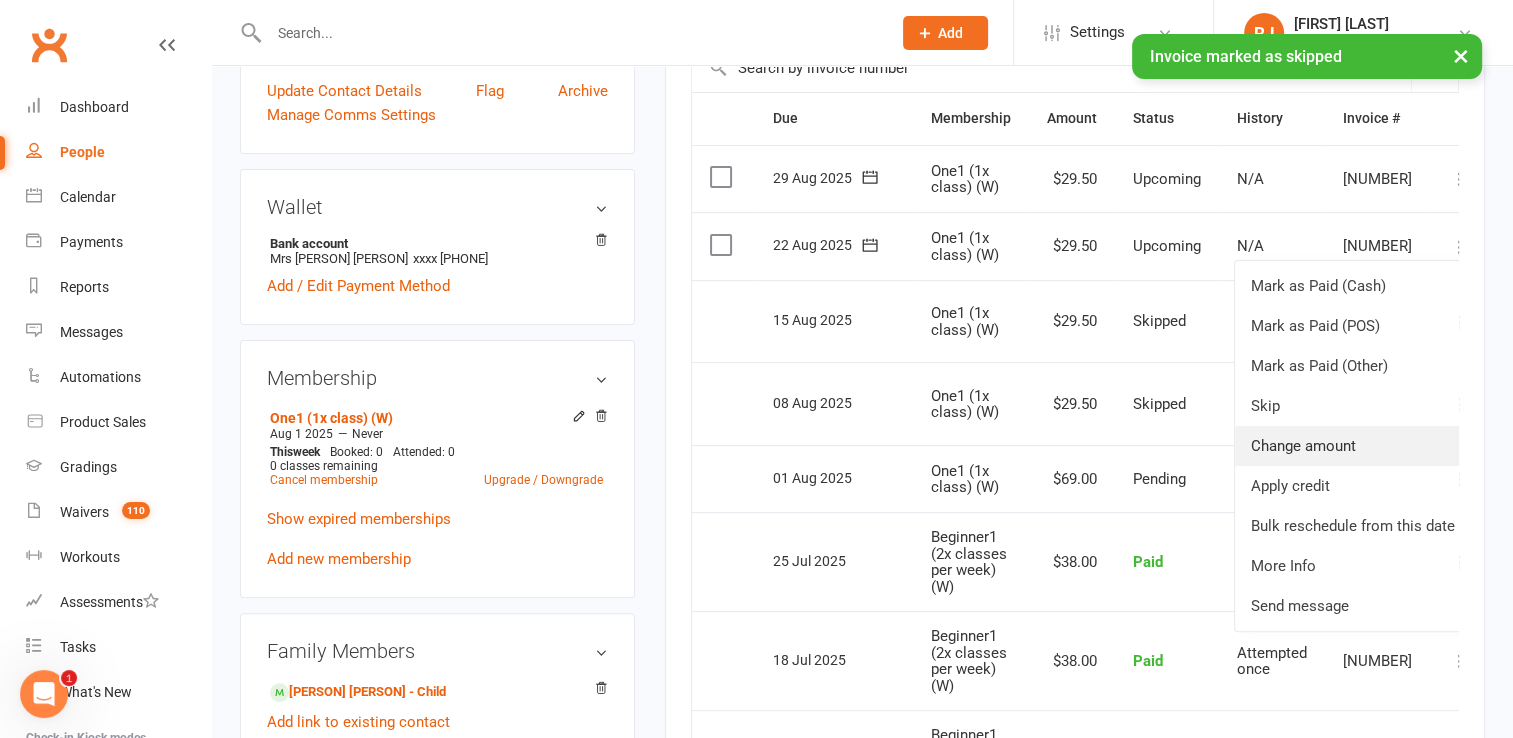 click on "Change amount" at bounding box center [1353, 446] 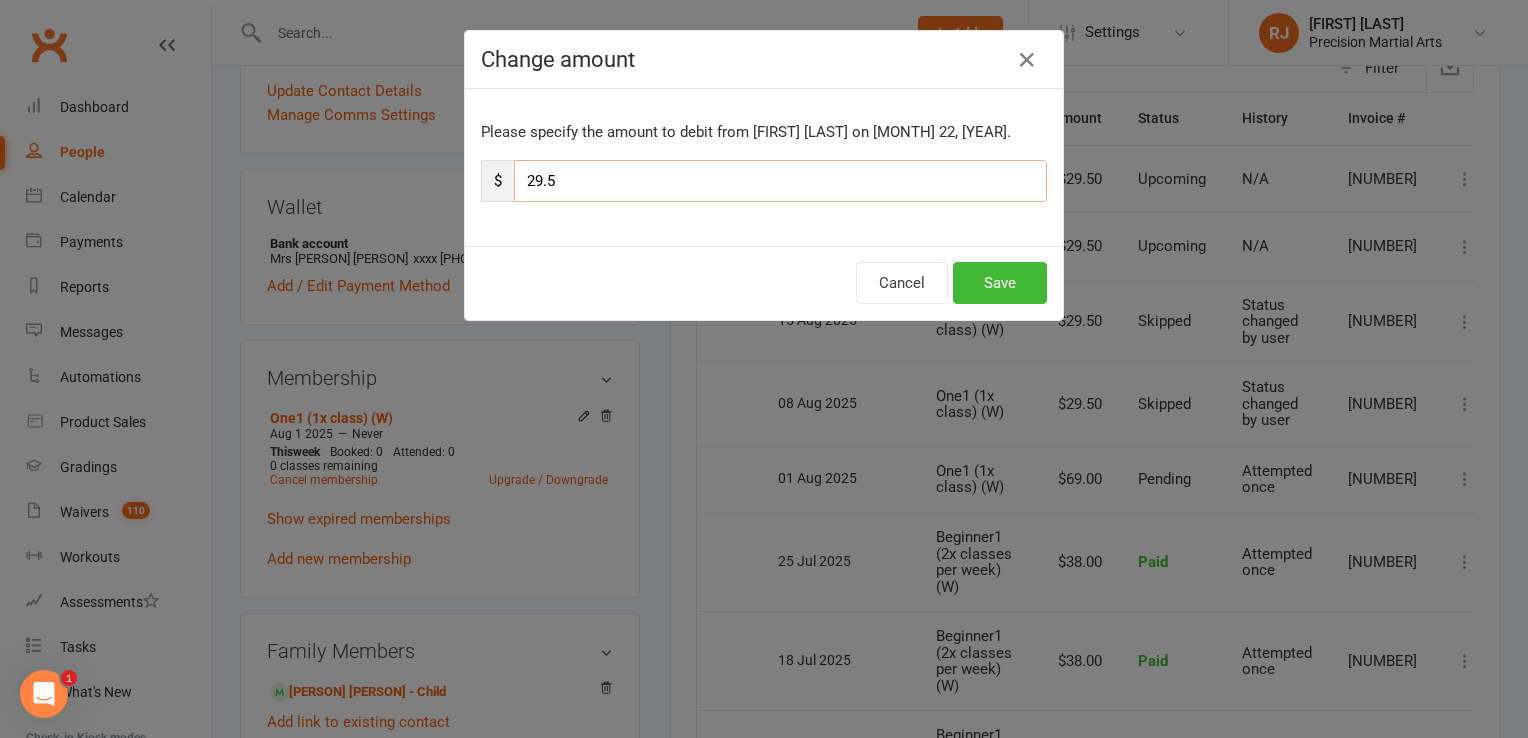 drag, startPoint x: 556, startPoint y: 170, endPoint x: 508, endPoint y: 172, distance: 48.04165 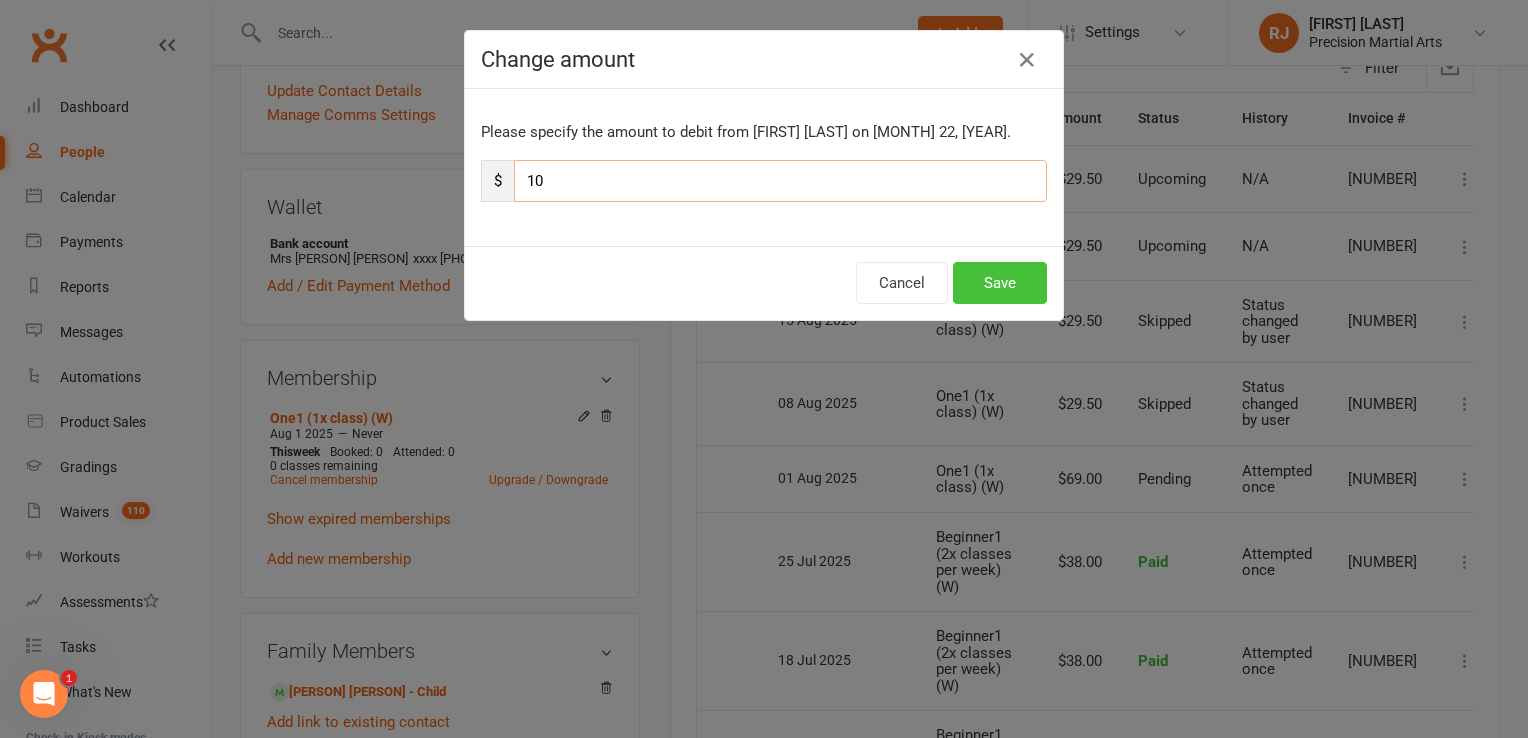 type on "10" 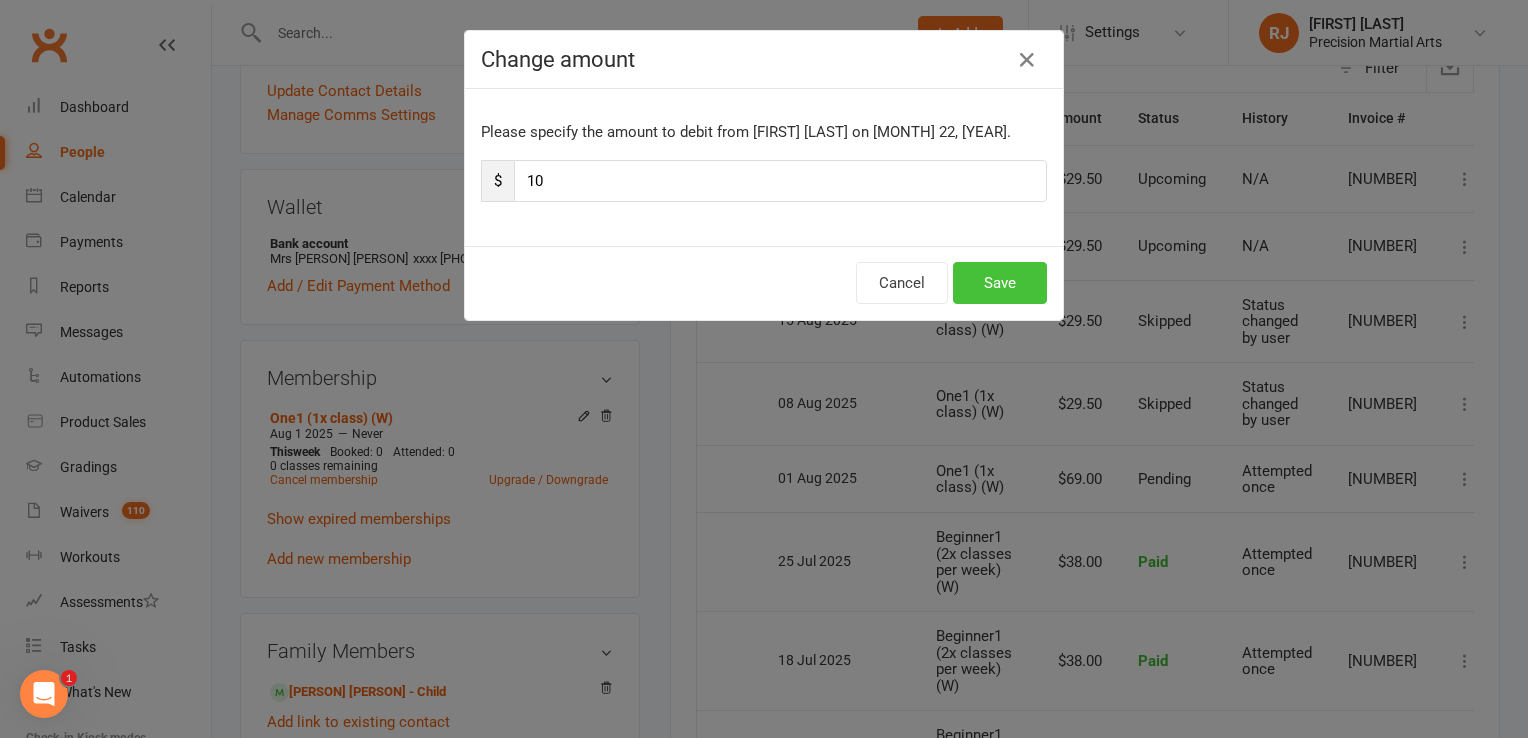 click on "Save" at bounding box center [1000, 283] 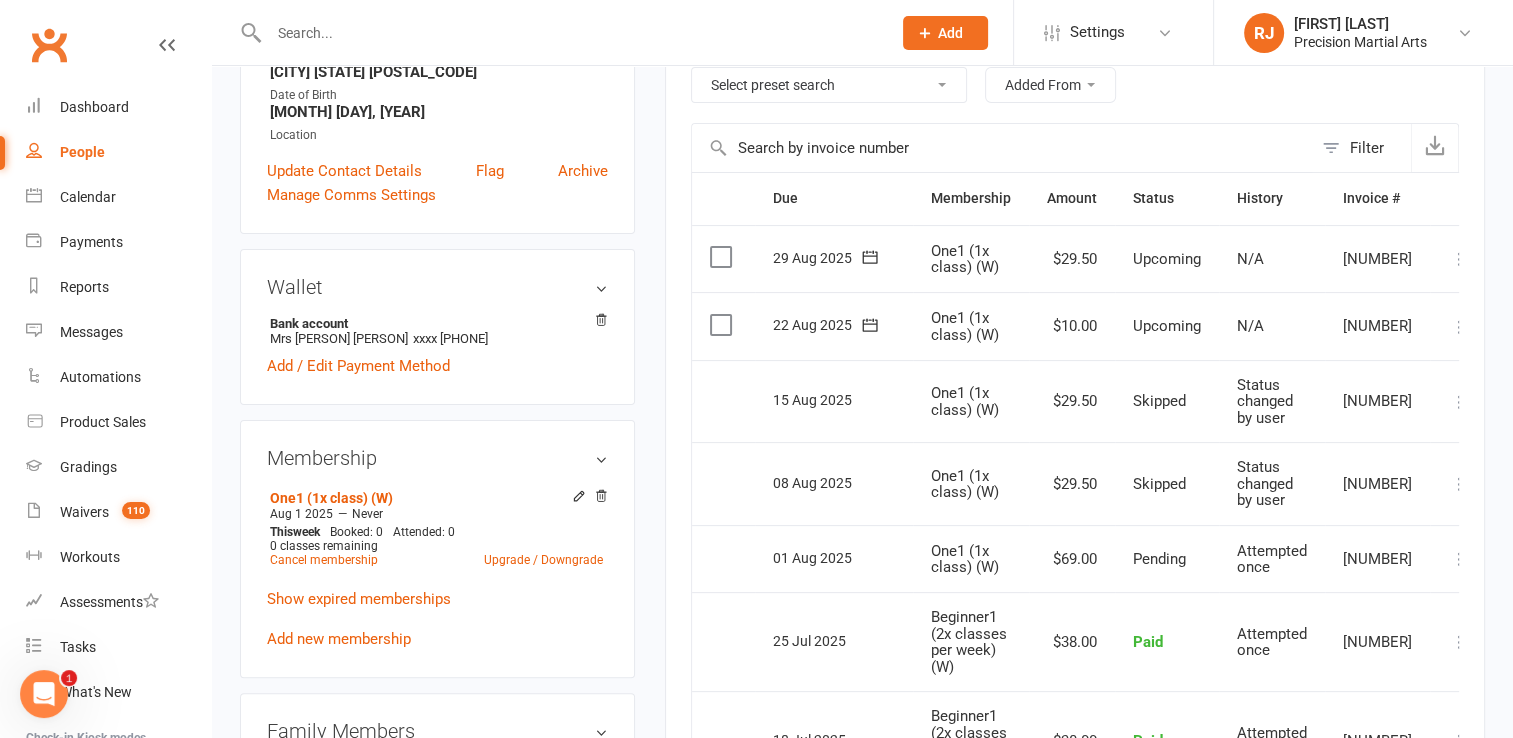 scroll, scrollTop: 369, scrollLeft: 0, axis: vertical 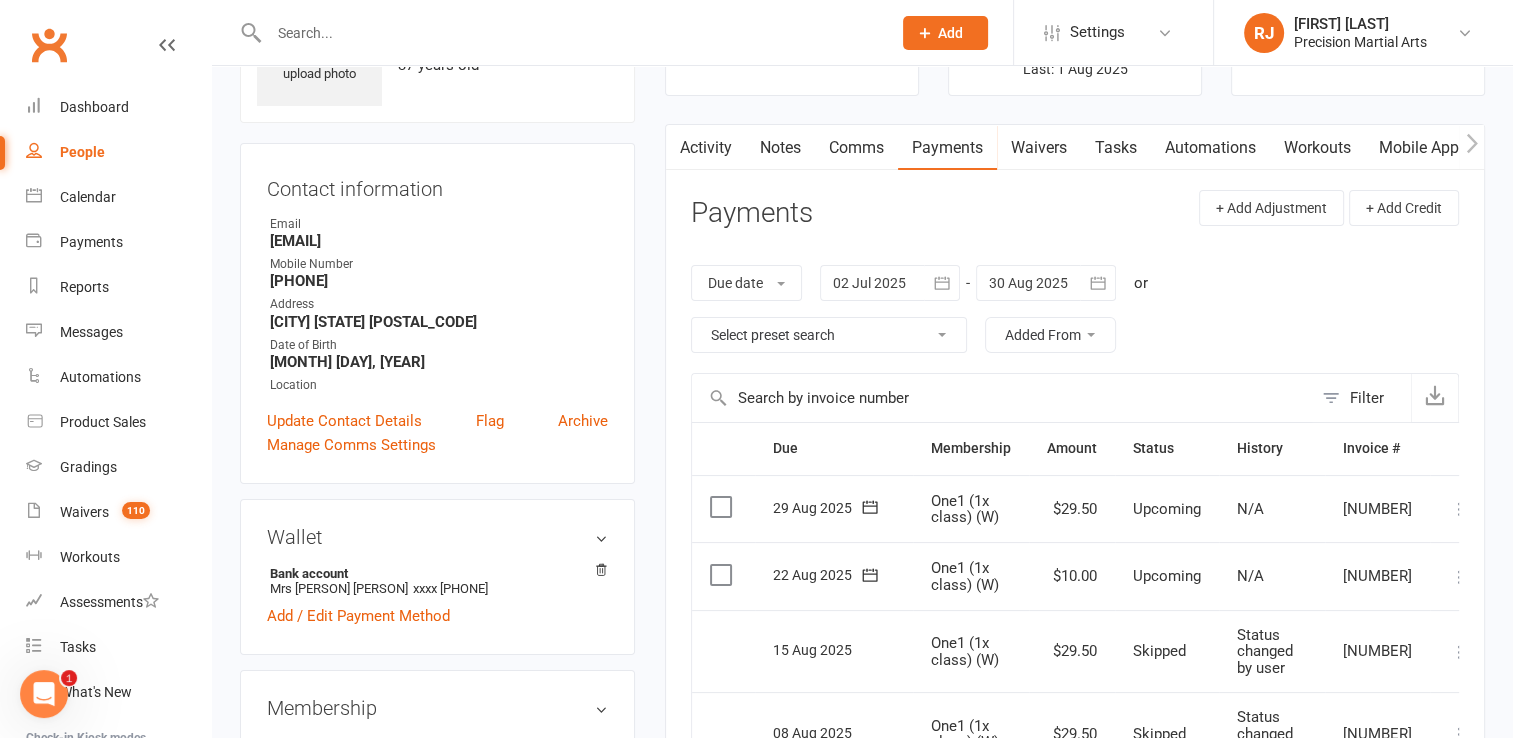 click on "Notes" at bounding box center [780, 148] 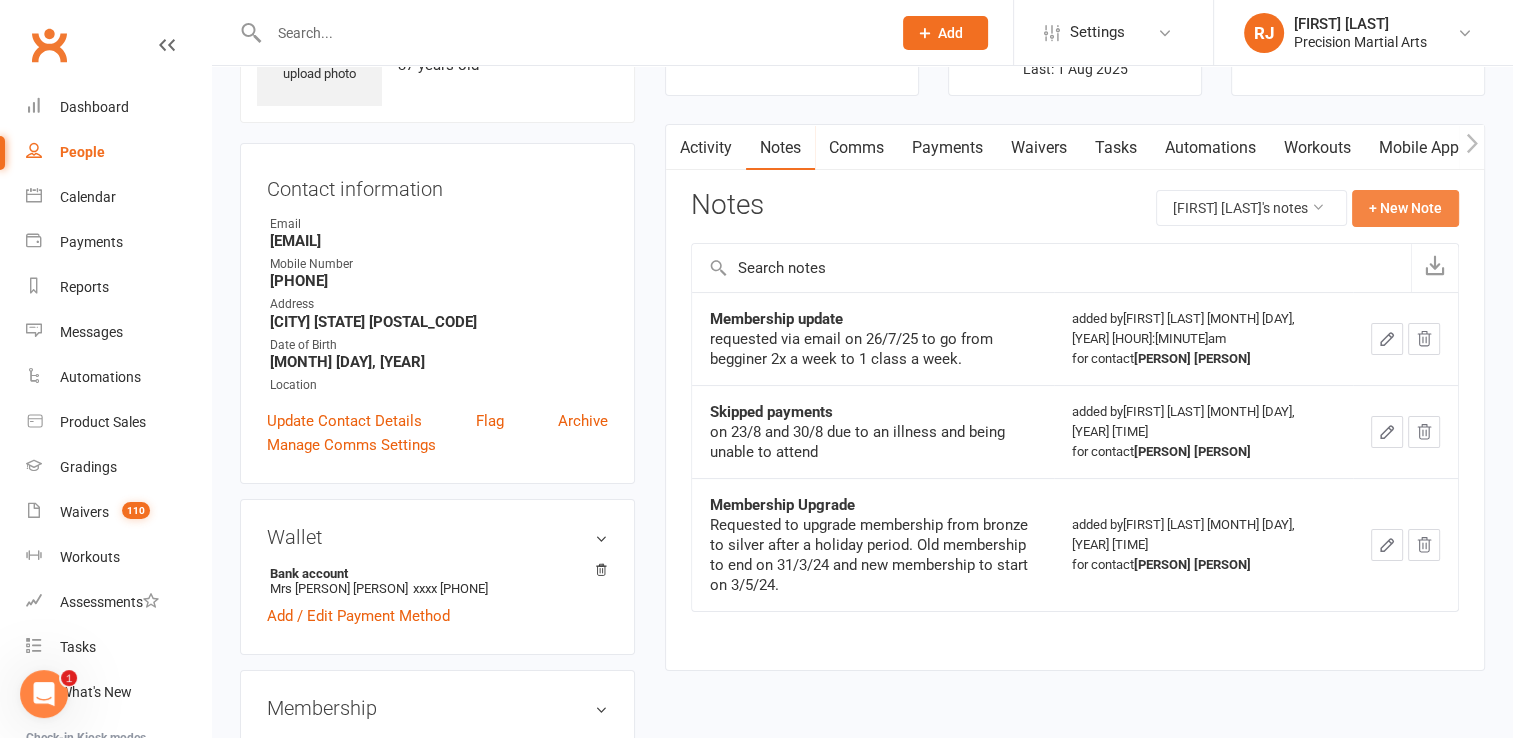 click on "+ New Note" 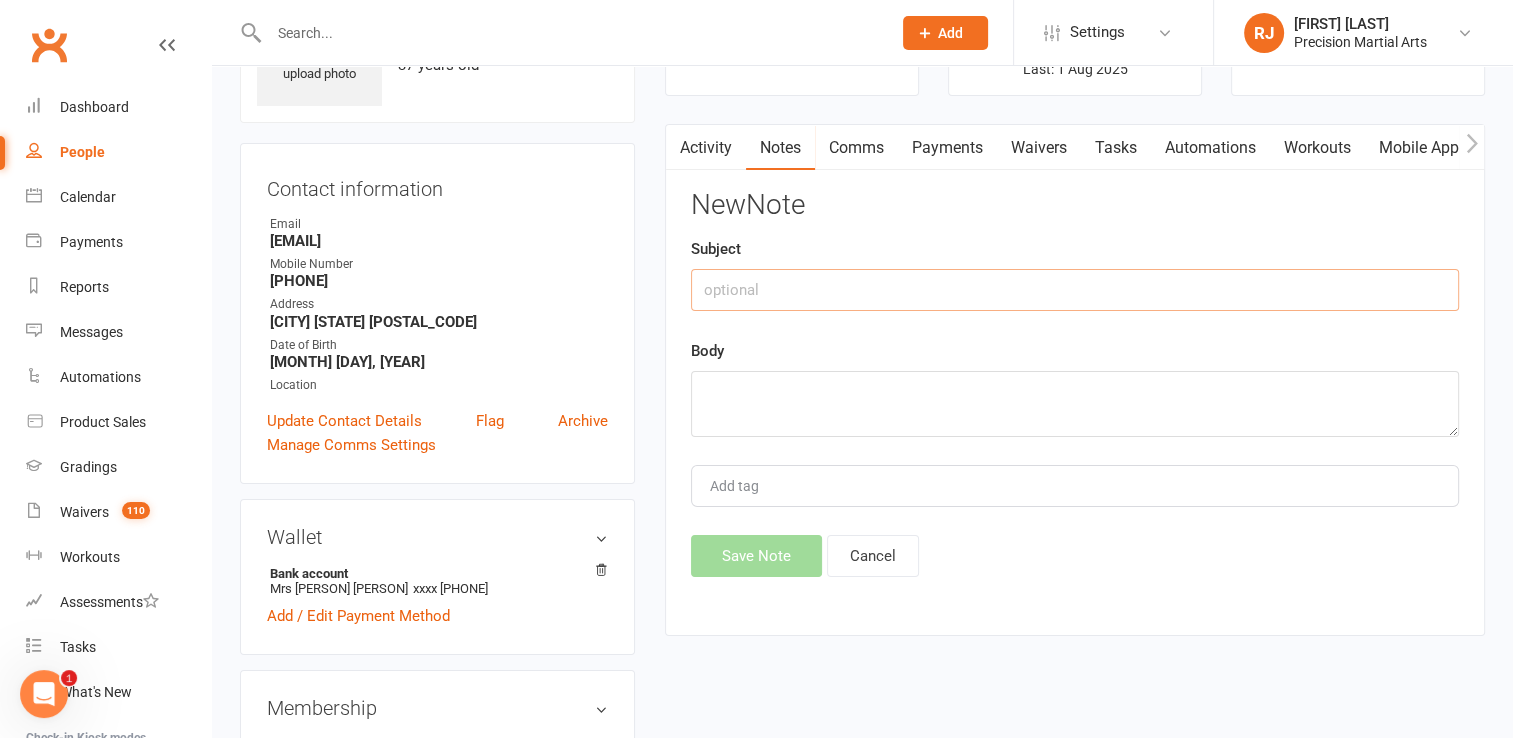 click 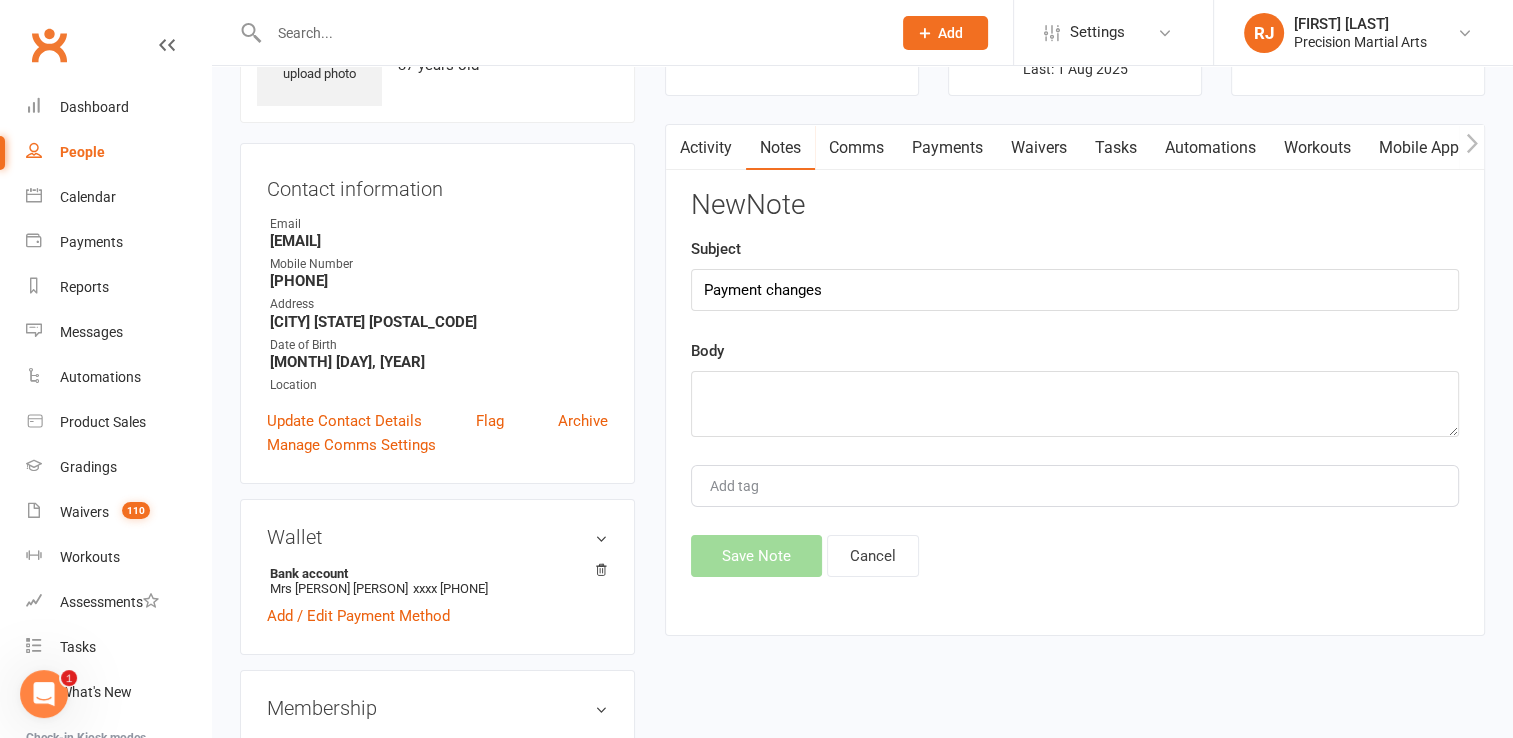 drag, startPoint x: 704, startPoint y: 630, endPoint x: 702, endPoint y: 641, distance: 11.18034 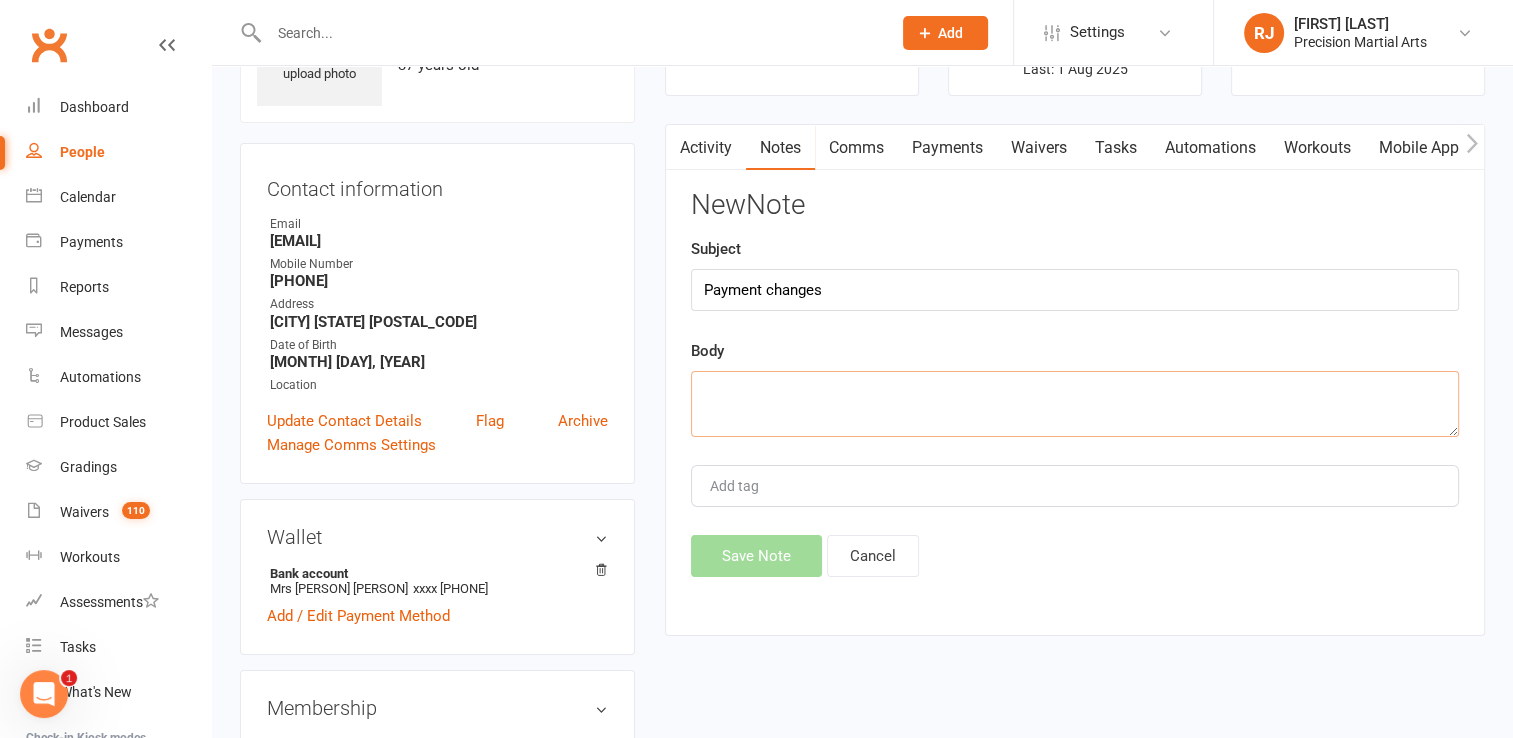 click 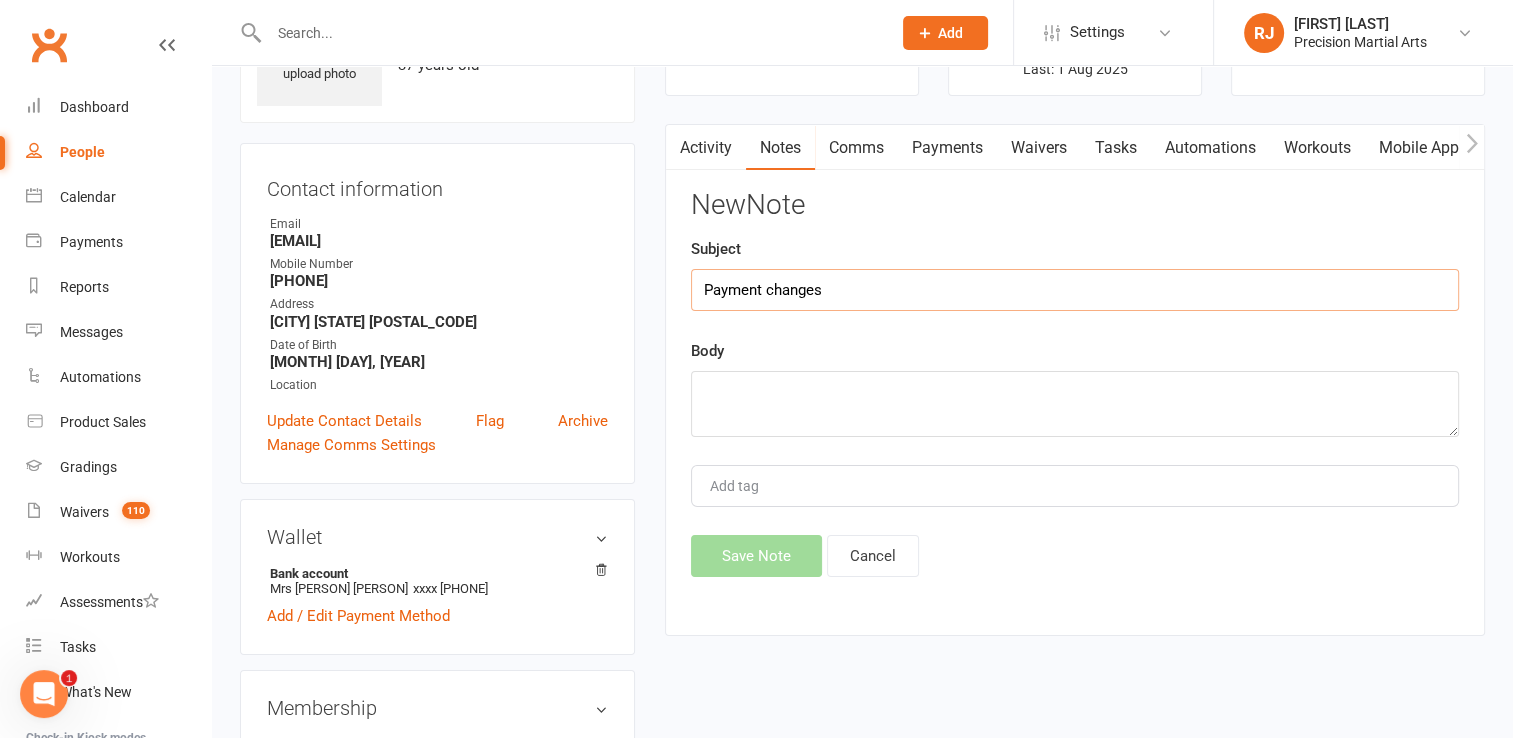 drag, startPoint x: 828, startPoint y: 282, endPoint x: 697, endPoint y: 294, distance: 131.54848 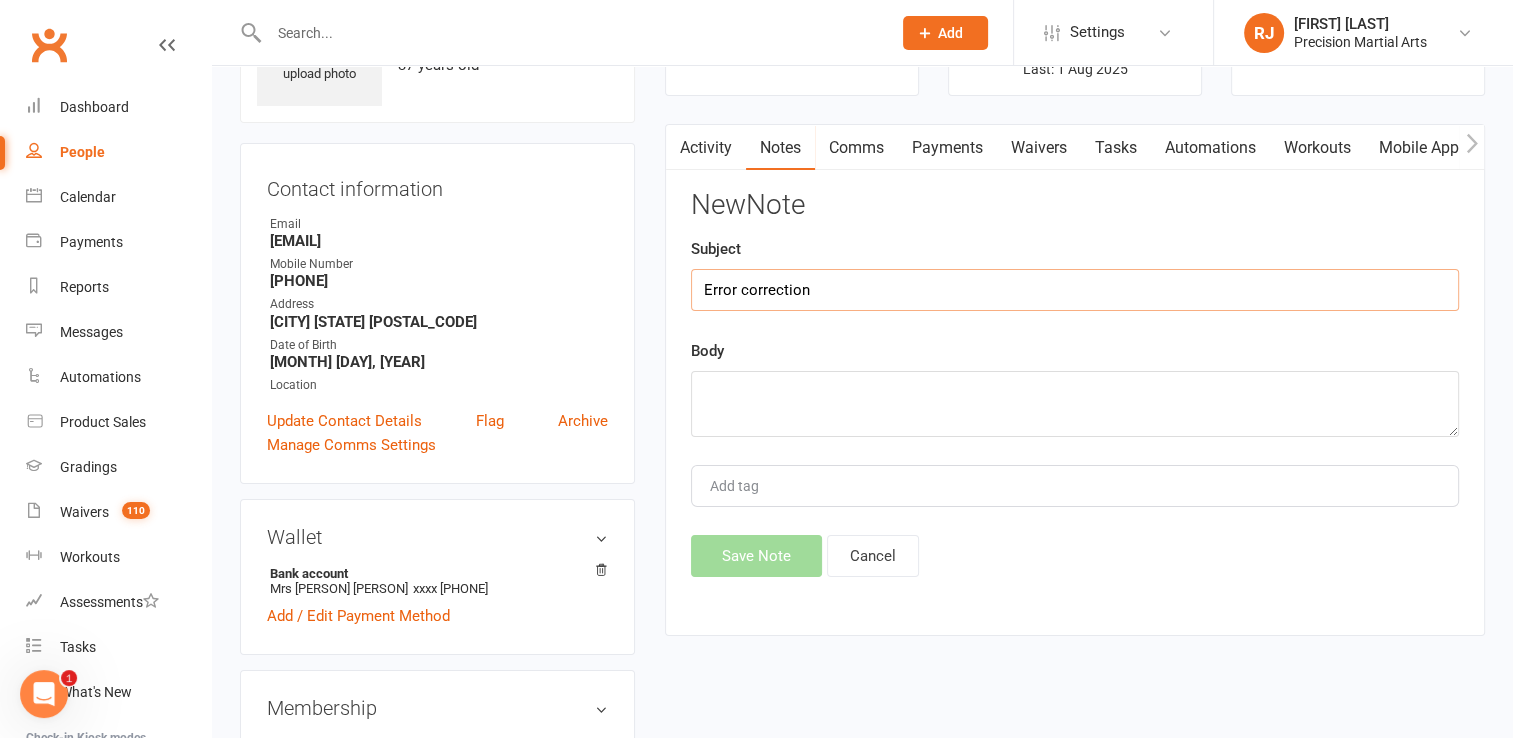 type on "Error correction" 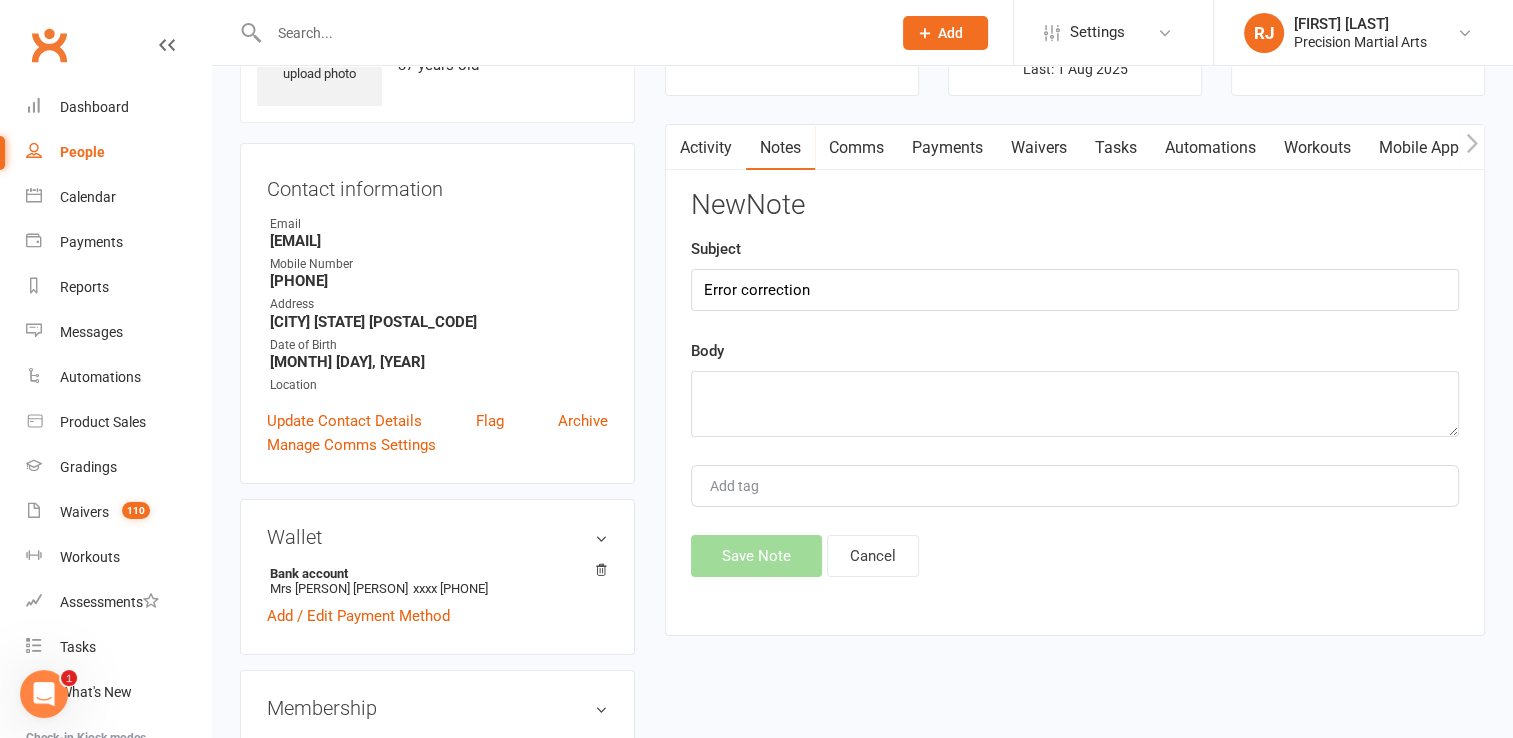 drag, startPoint x: 714, startPoint y: 554, endPoint x: 711, endPoint y: 579, distance: 25.179358 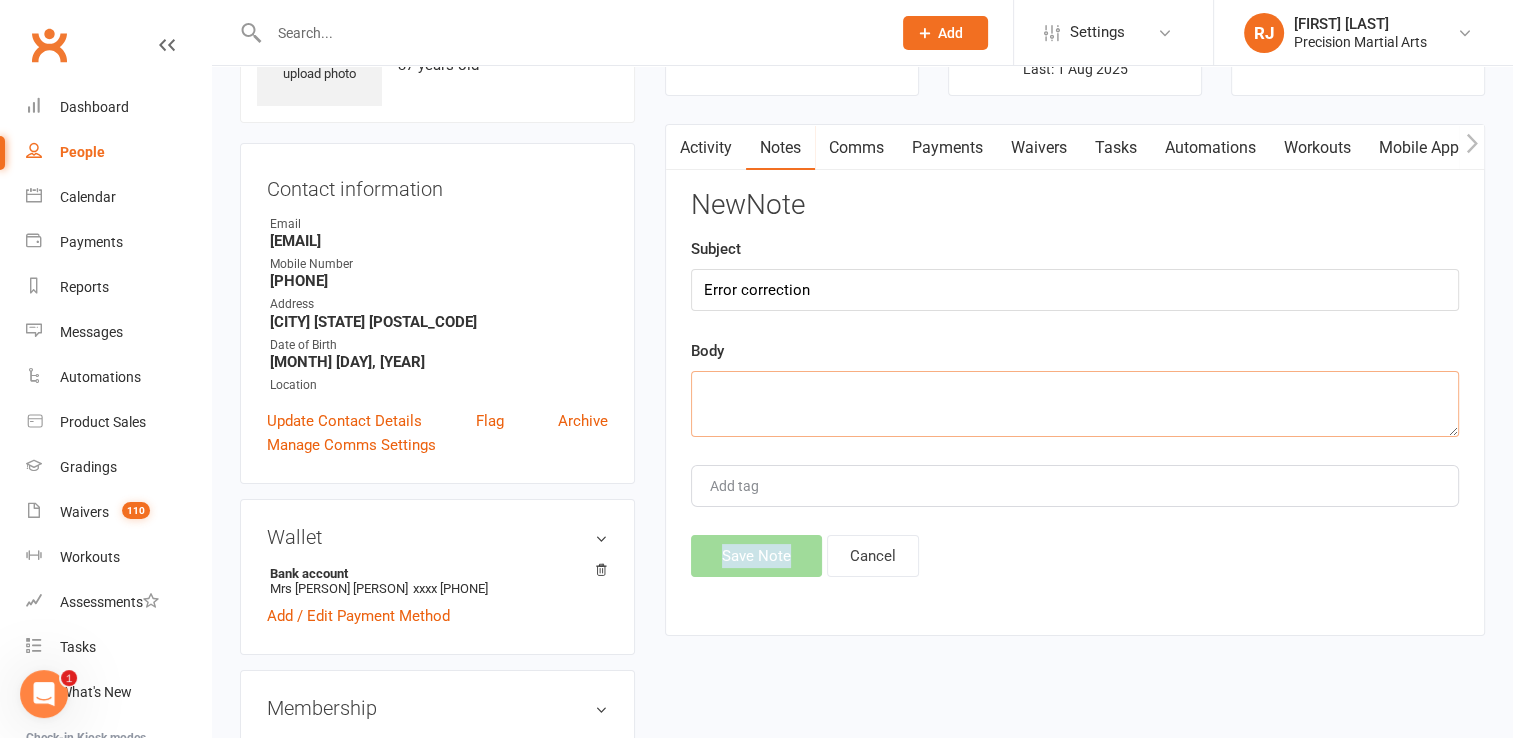 drag, startPoint x: 711, startPoint y: 579, endPoint x: 729, endPoint y: 380, distance: 199.81241 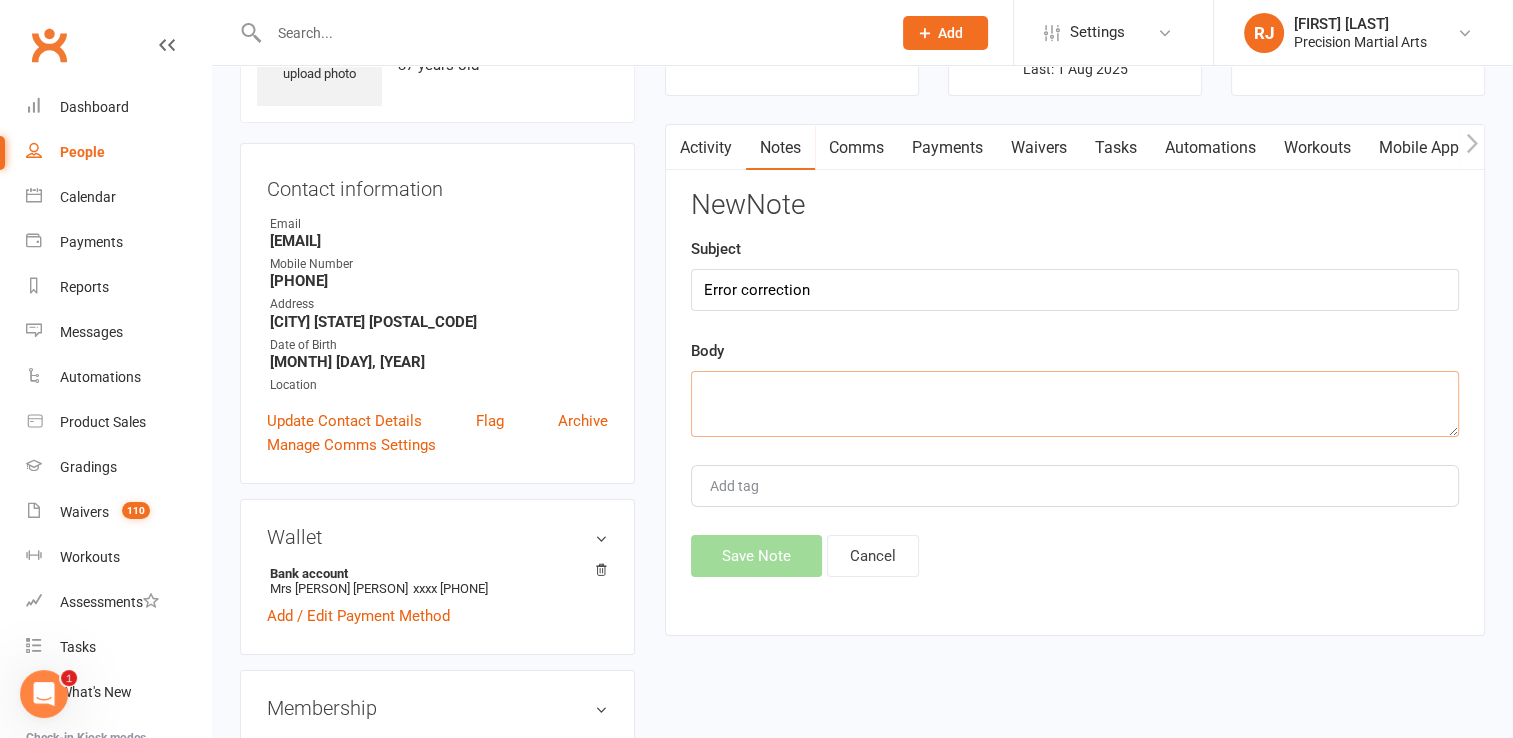 click 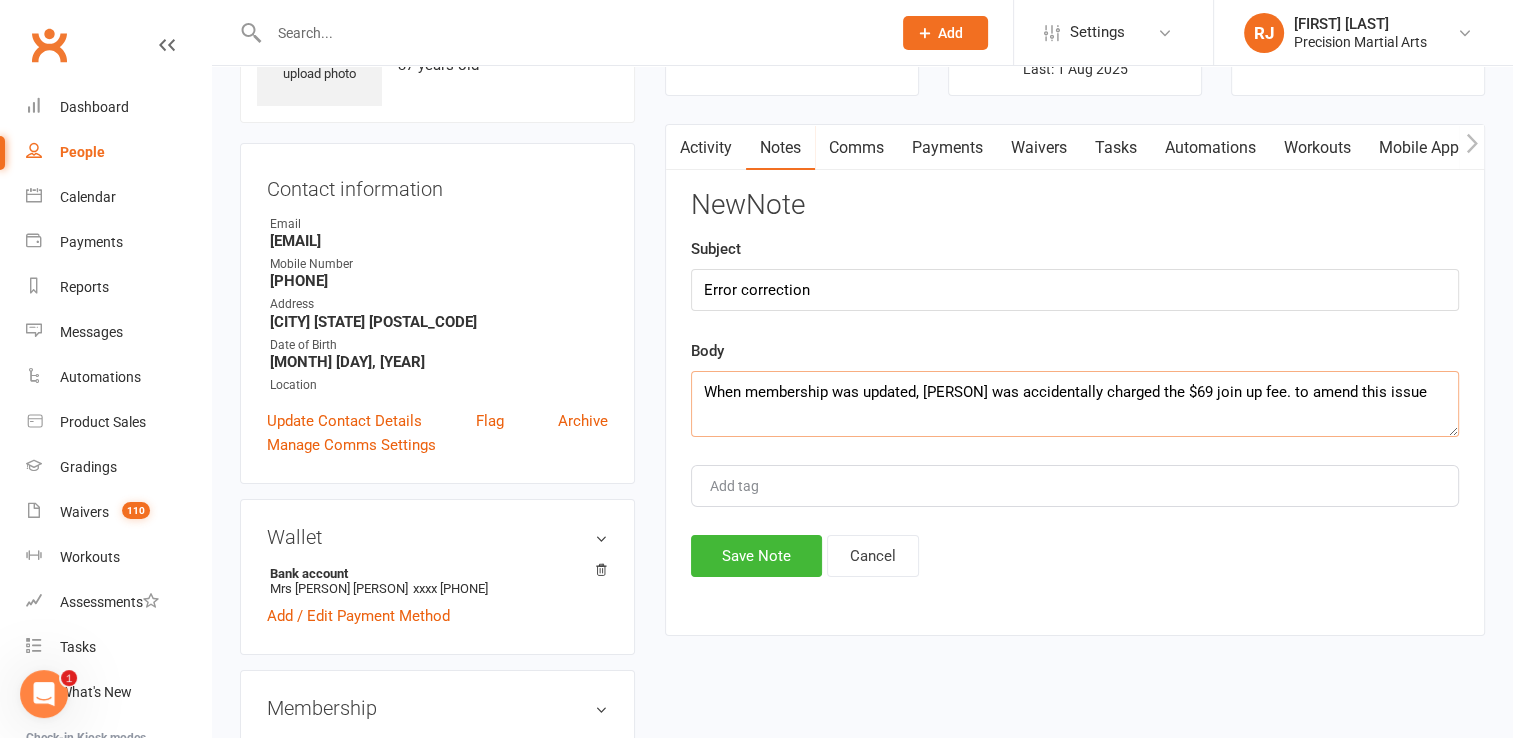 click on "When membership was updated, Anoopa was accidentally charged the $69 join up fee. to amend this issue" 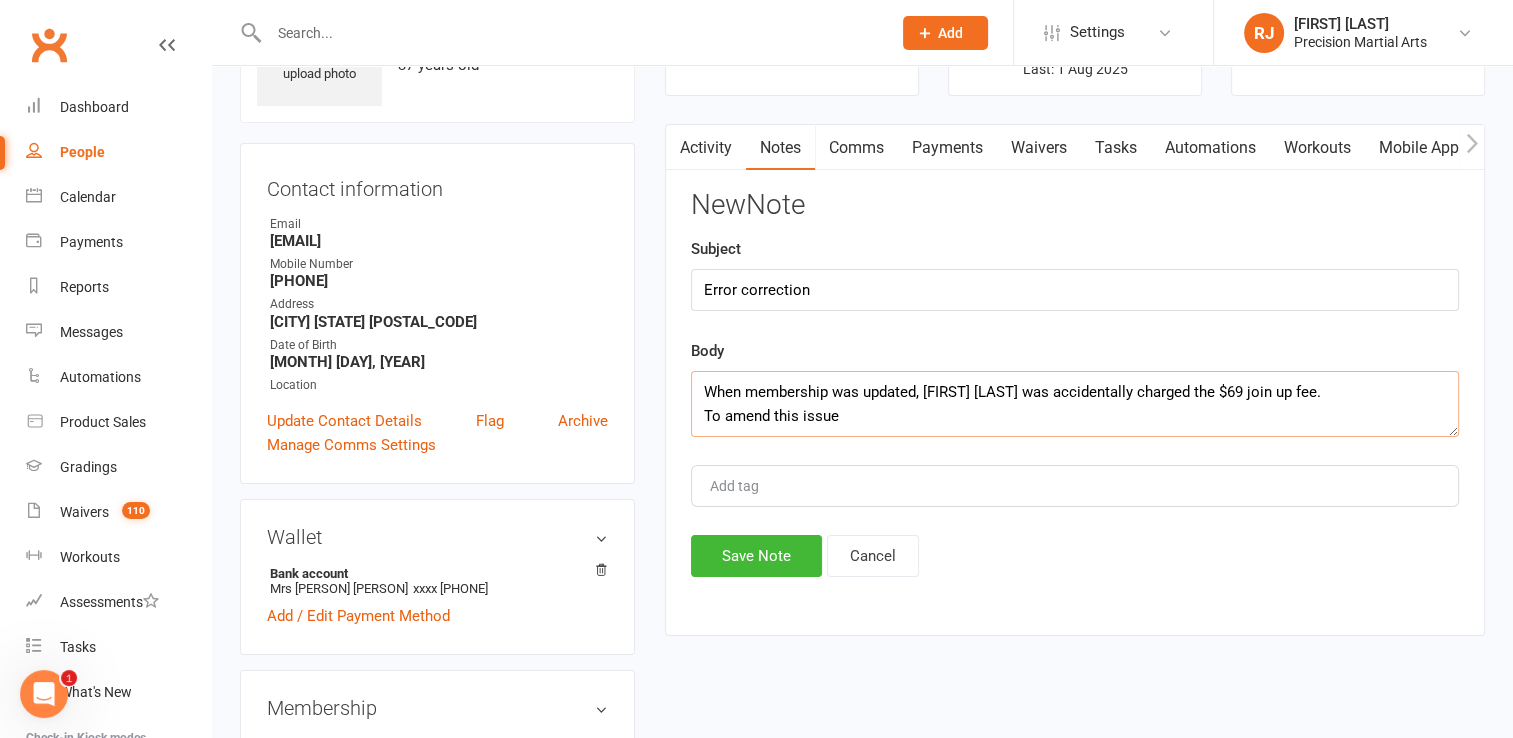 click on "When membership was updated, Anoopa was accidentally charged the $69 join up fee.
To amend this issue" 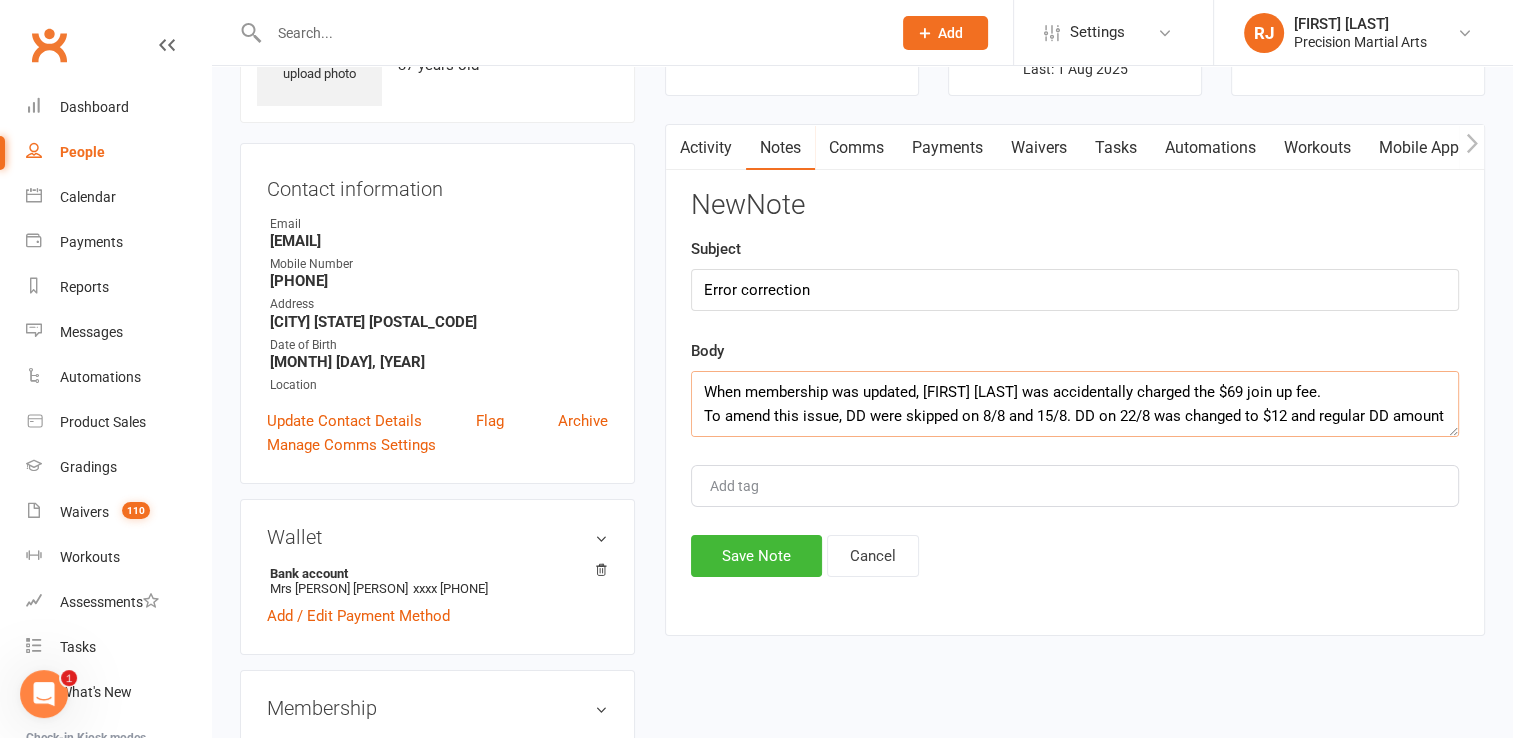scroll, scrollTop: 12, scrollLeft: 0, axis: vertical 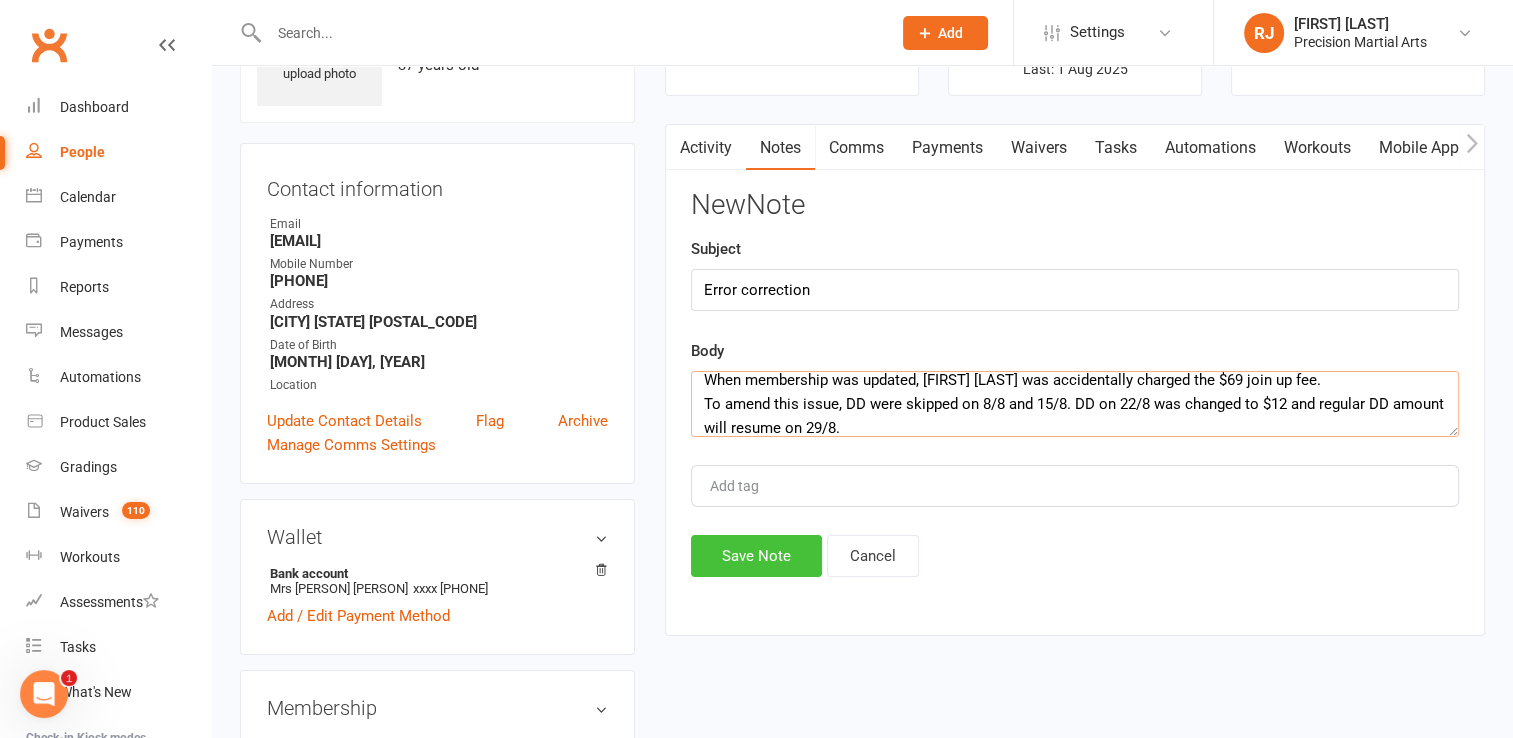 type on "When membership was updated, Anoopa was accidentally charged the $69 join up fee.
To amend this issue, DD were skipped on 8/8 and 15/8. DD on 22/8 was changed to $12 and regular DD amount will resume on 29/8." 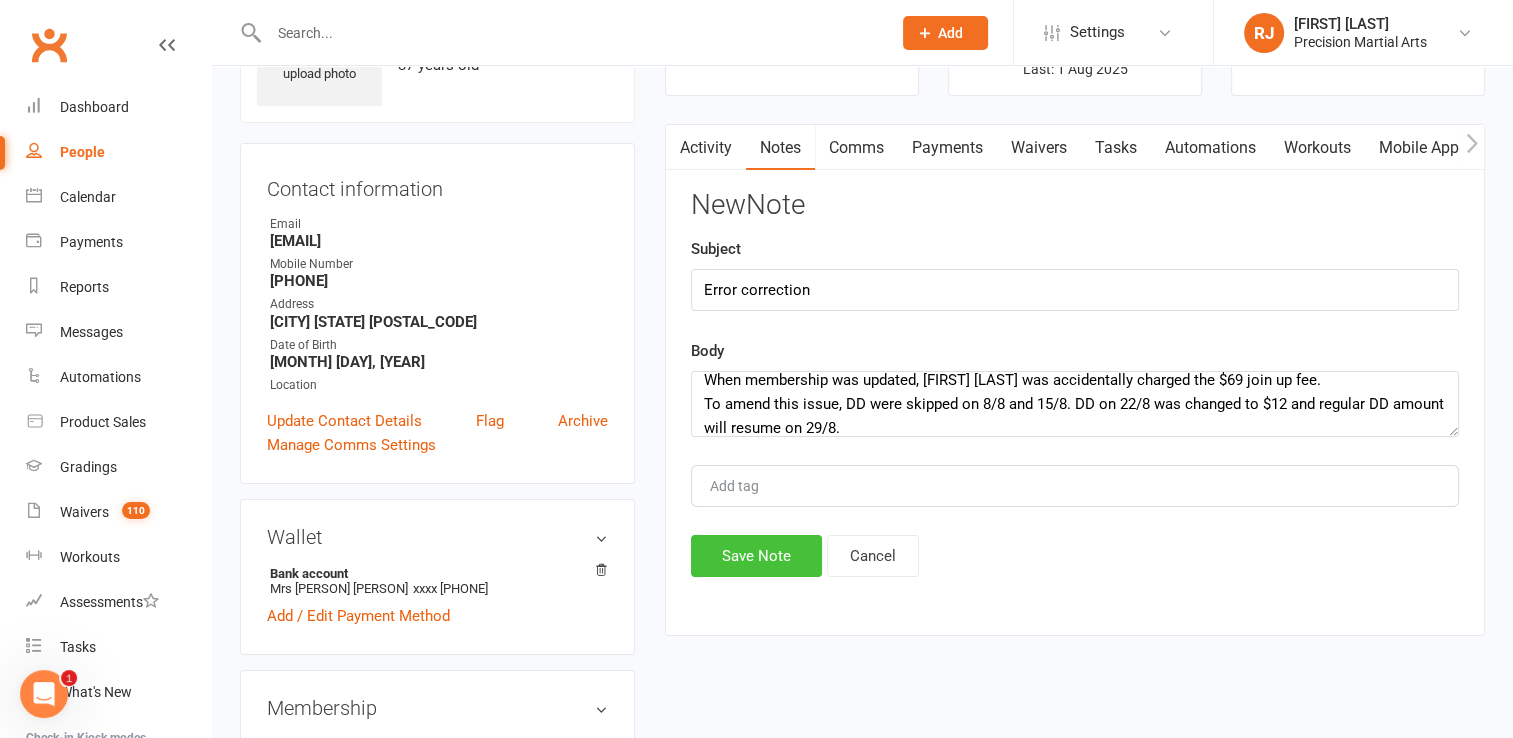 click on "Save Note" 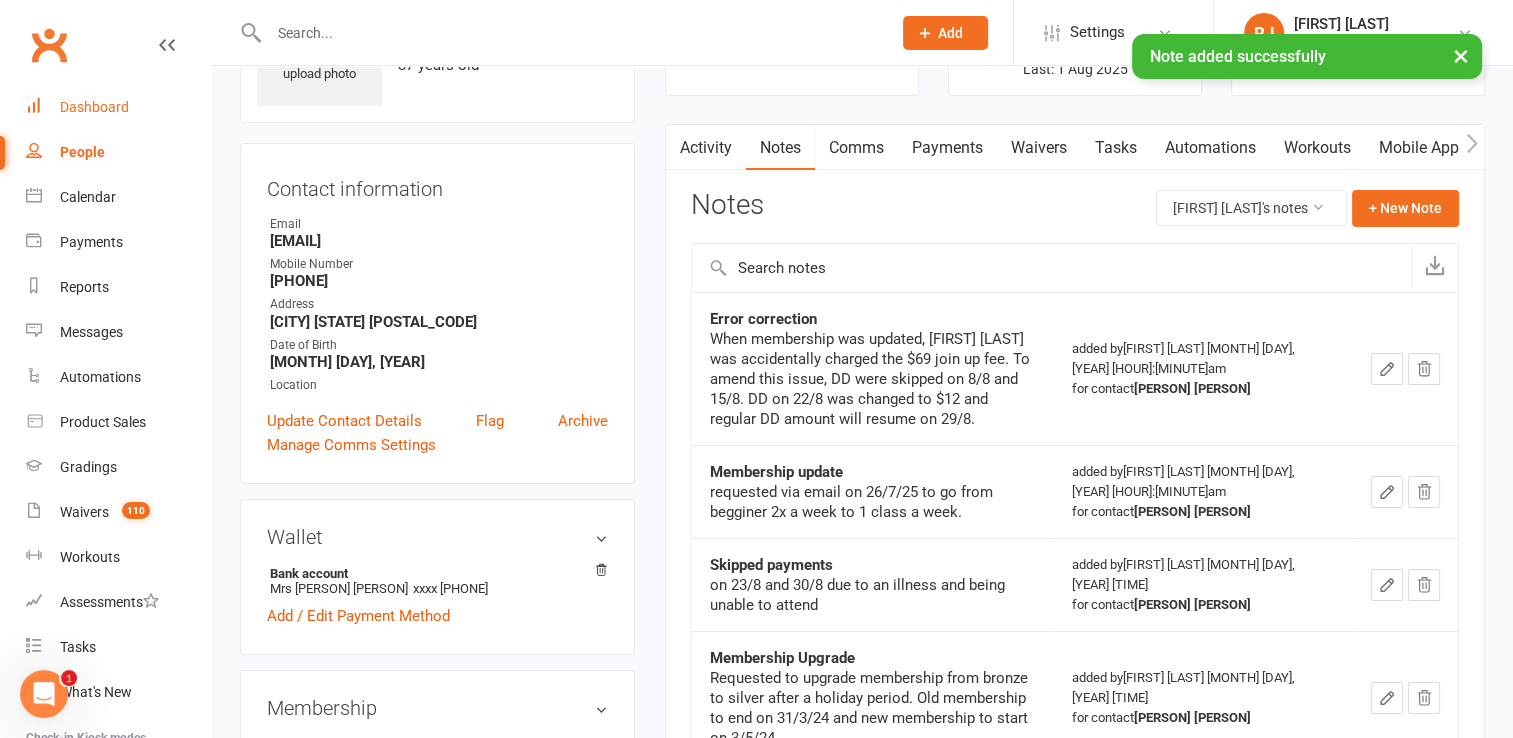 drag, startPoint x: 104, startPoint y: 102, endPoint x: 190, endPoint y: 10, distance: 125.93649 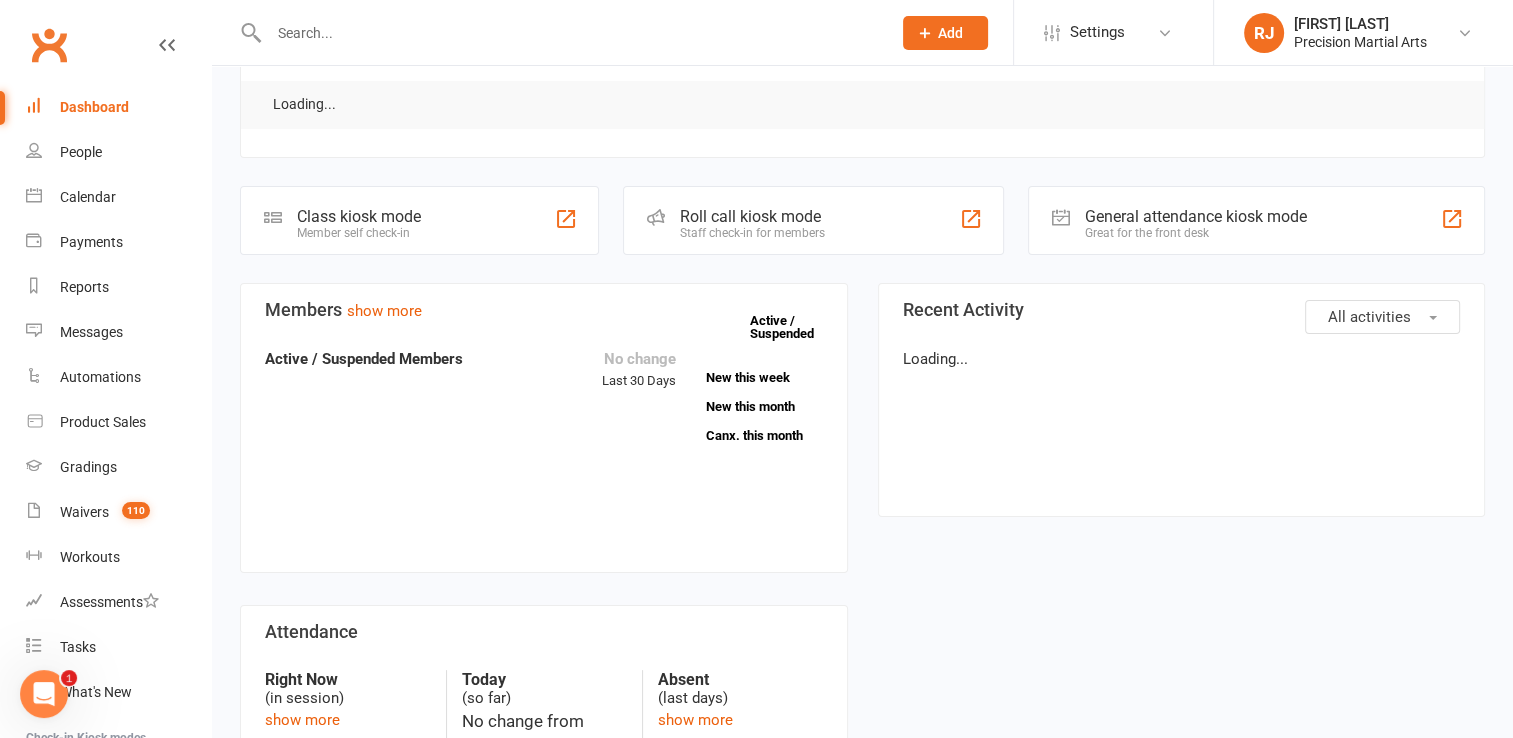 scroll, scrollTop: 0, scrollLeft: 0, axis: both 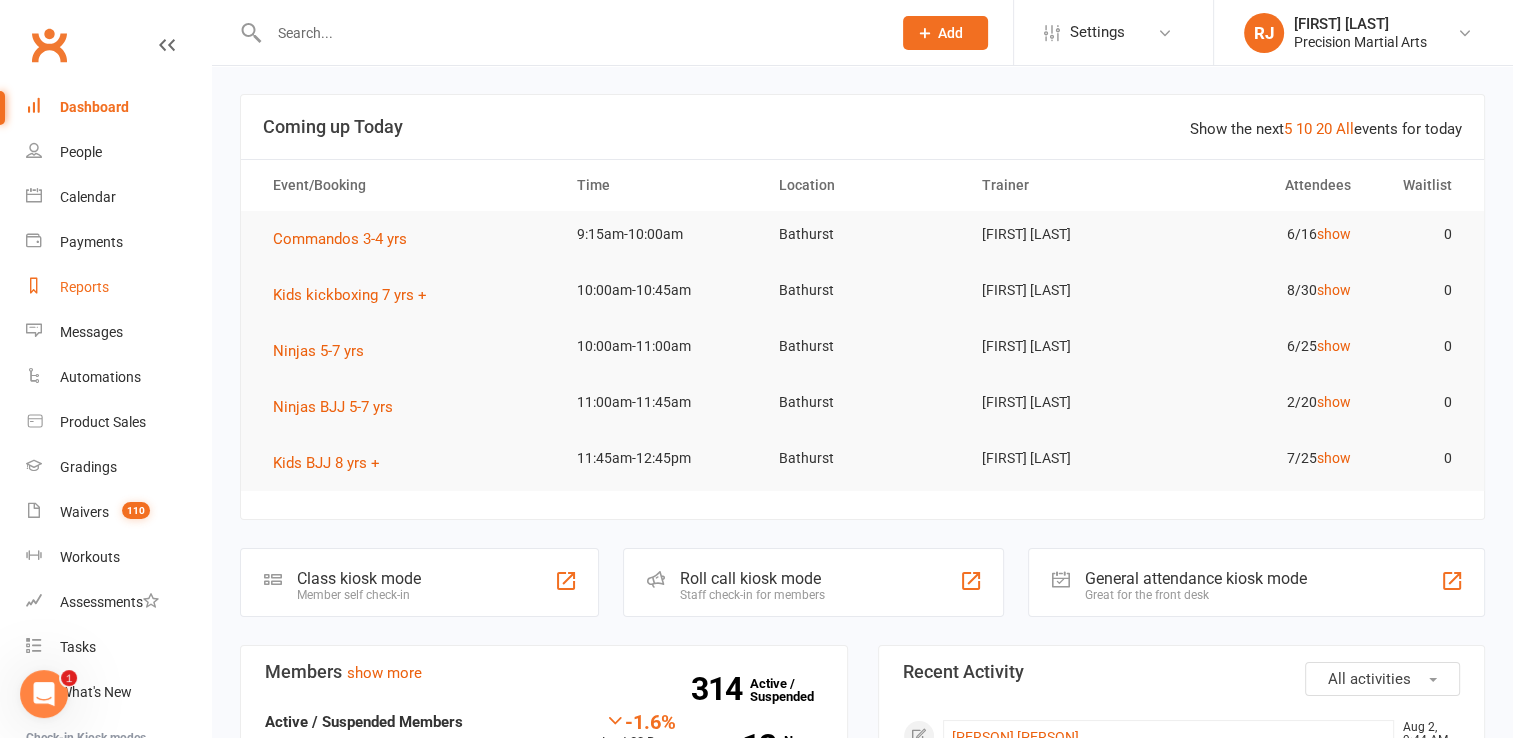 click on "Reports" at bounding box center [84, 287] 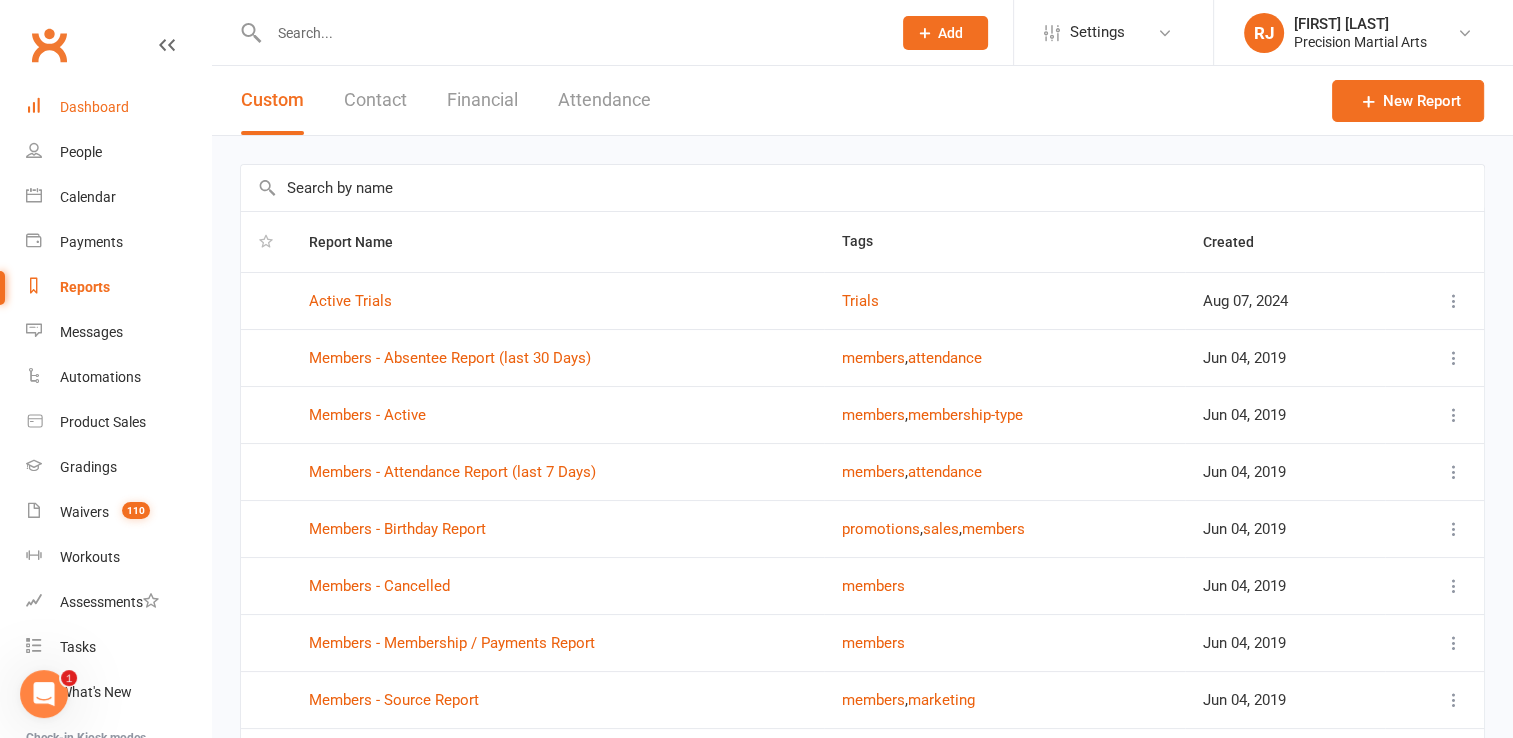 click on "Dashboard" at bounding box center [94, 107] 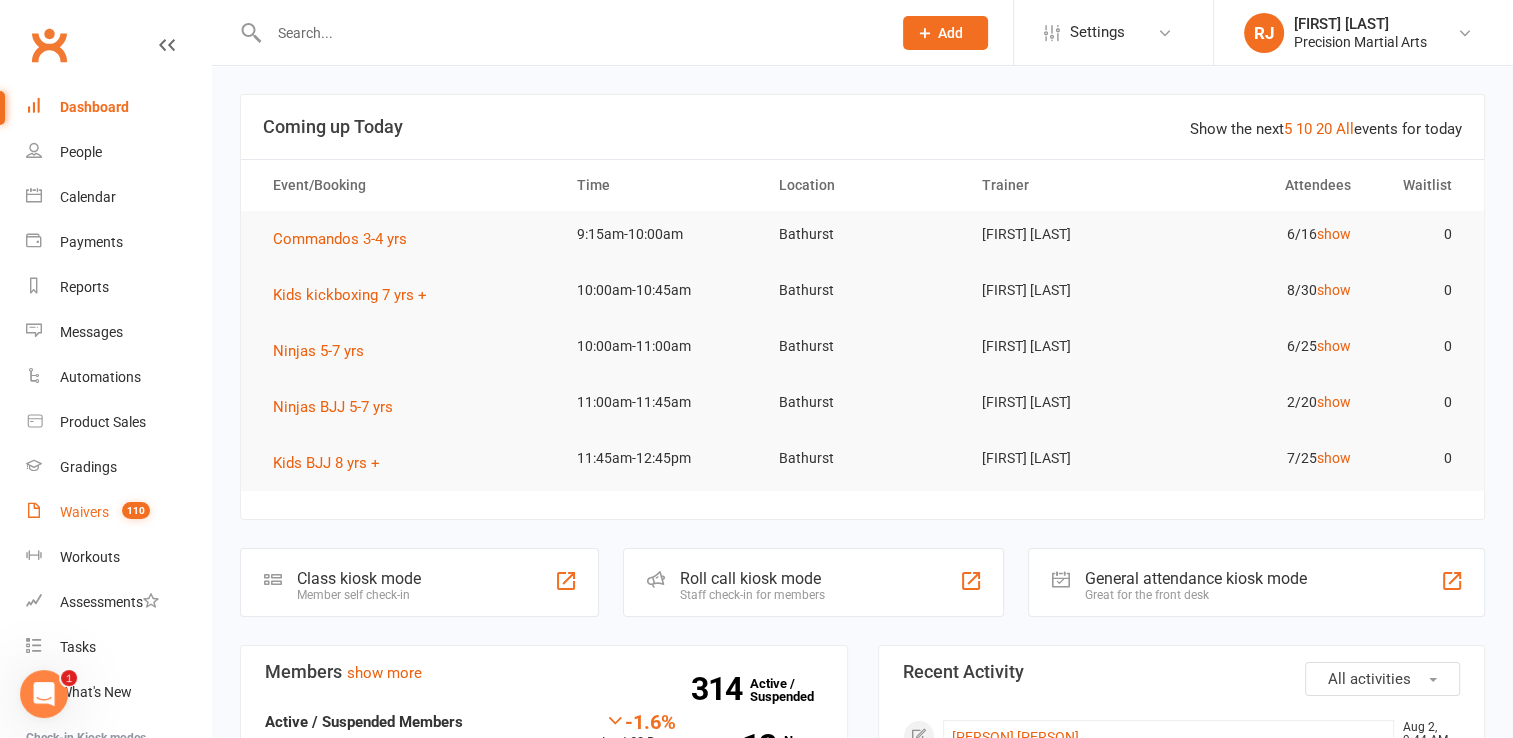 click on "Waivers" at bounding box center [84, 512] 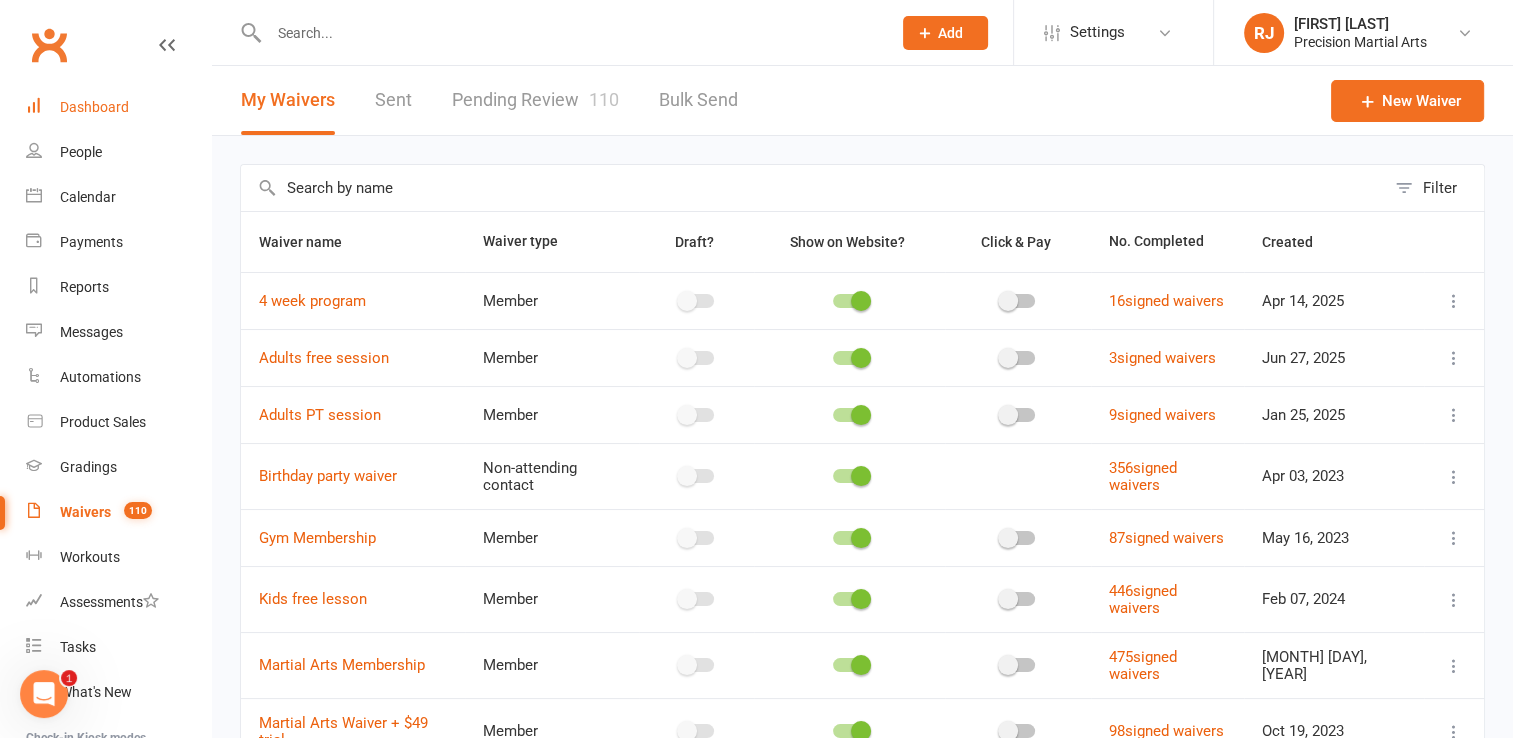 click on "Dashboard" at bounding box center (94, 107) 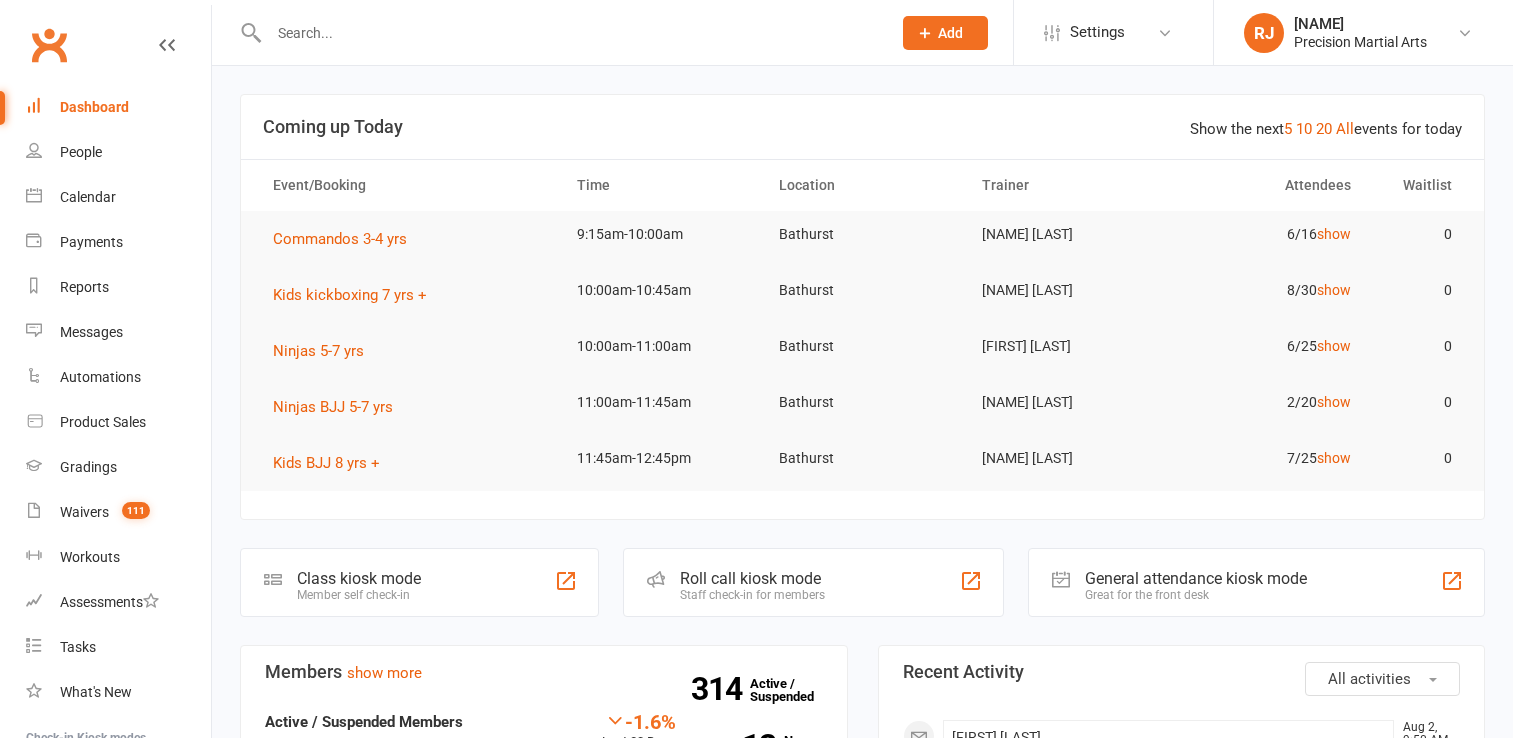 scroll, scrollTop: 0, scrollLeft: 0, axis: both 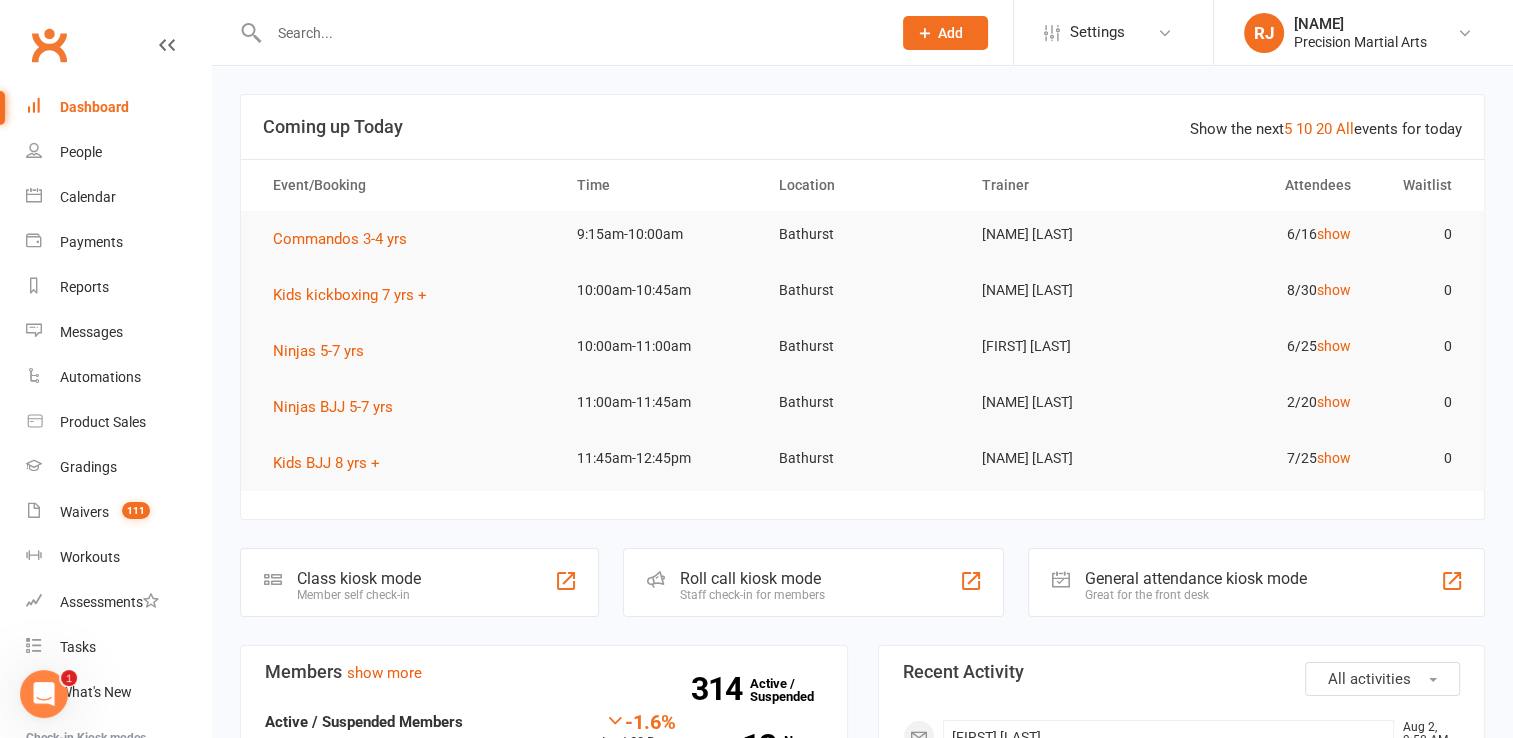 click at bounding box center [570, 33] 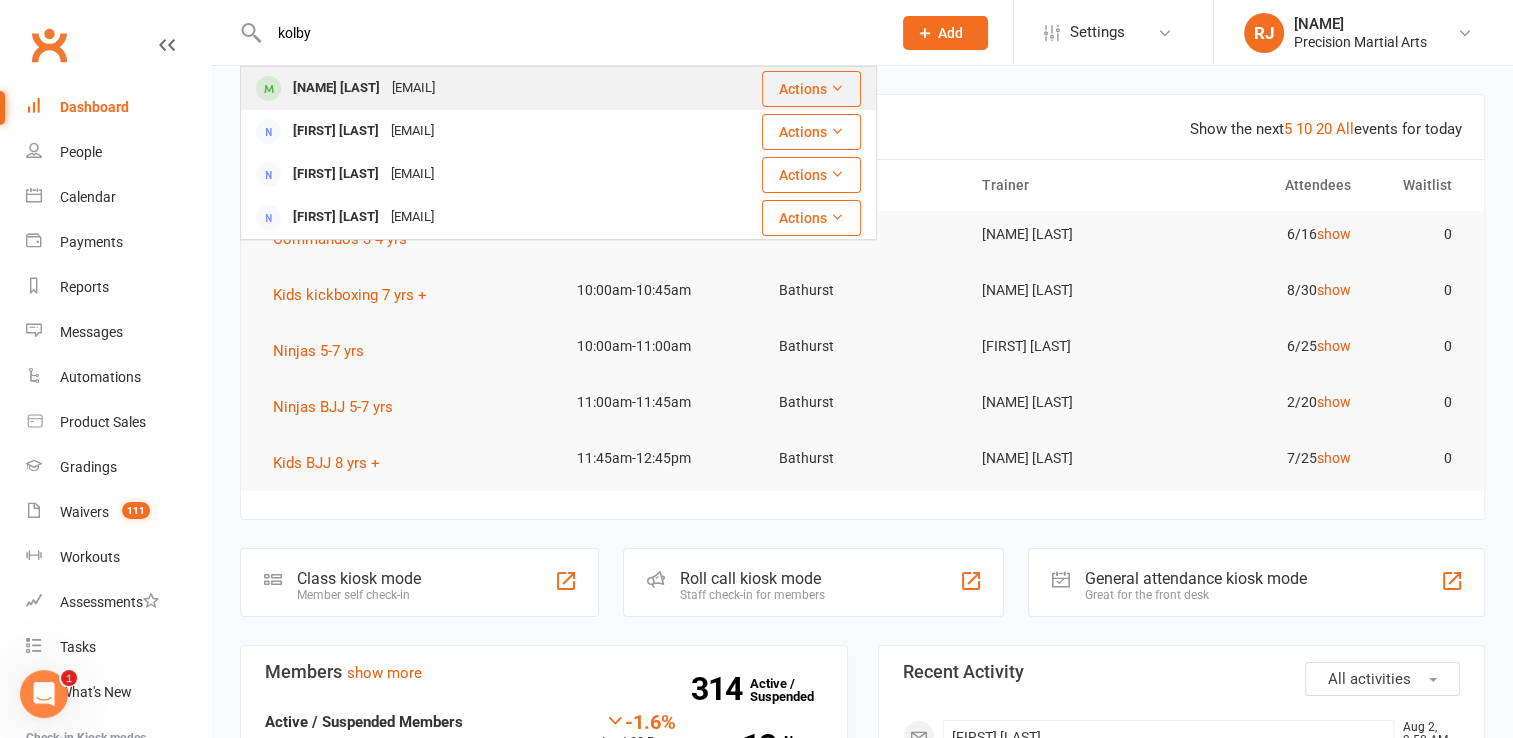 type on "kolby" 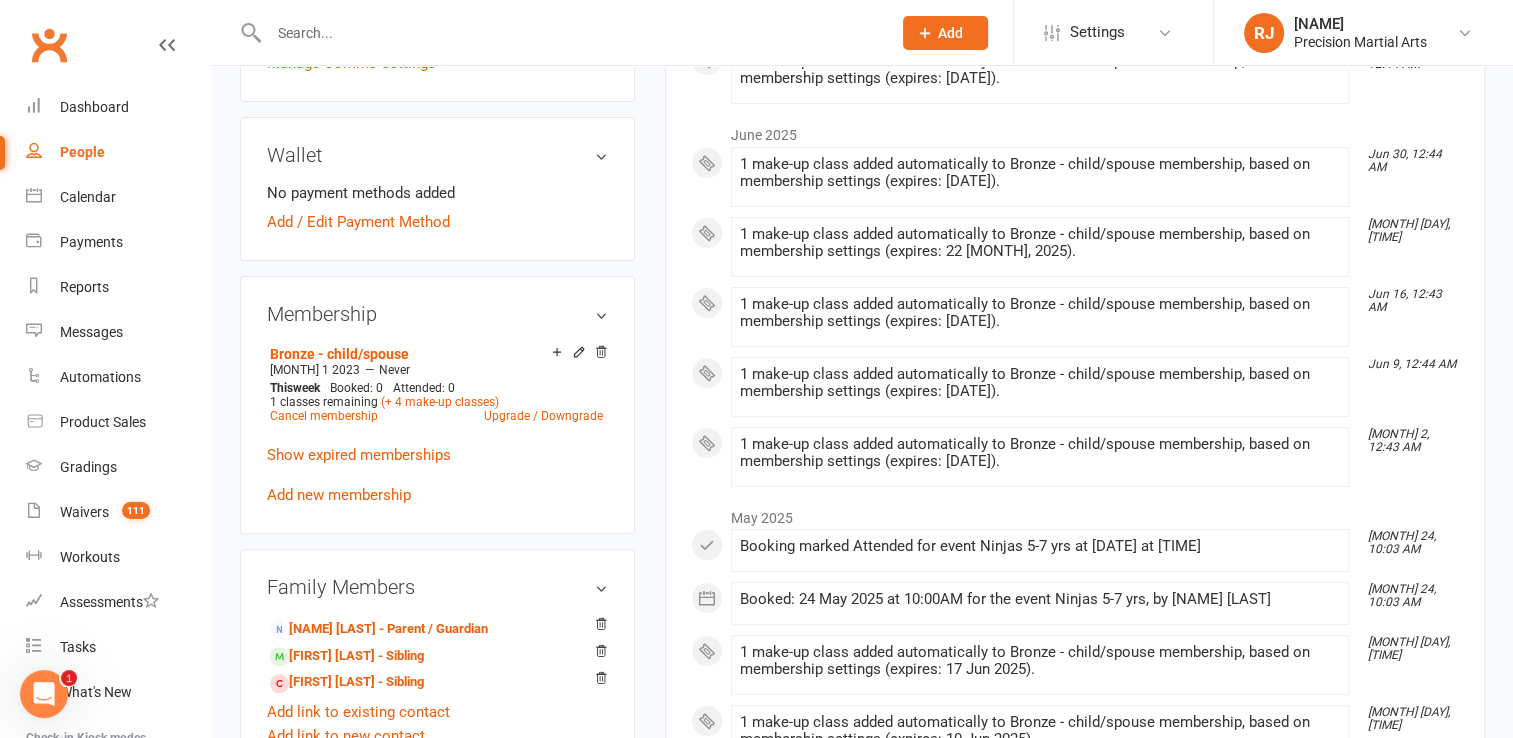 scroll, scrollTop: 600, scrollLeft: 0, axis: vertical 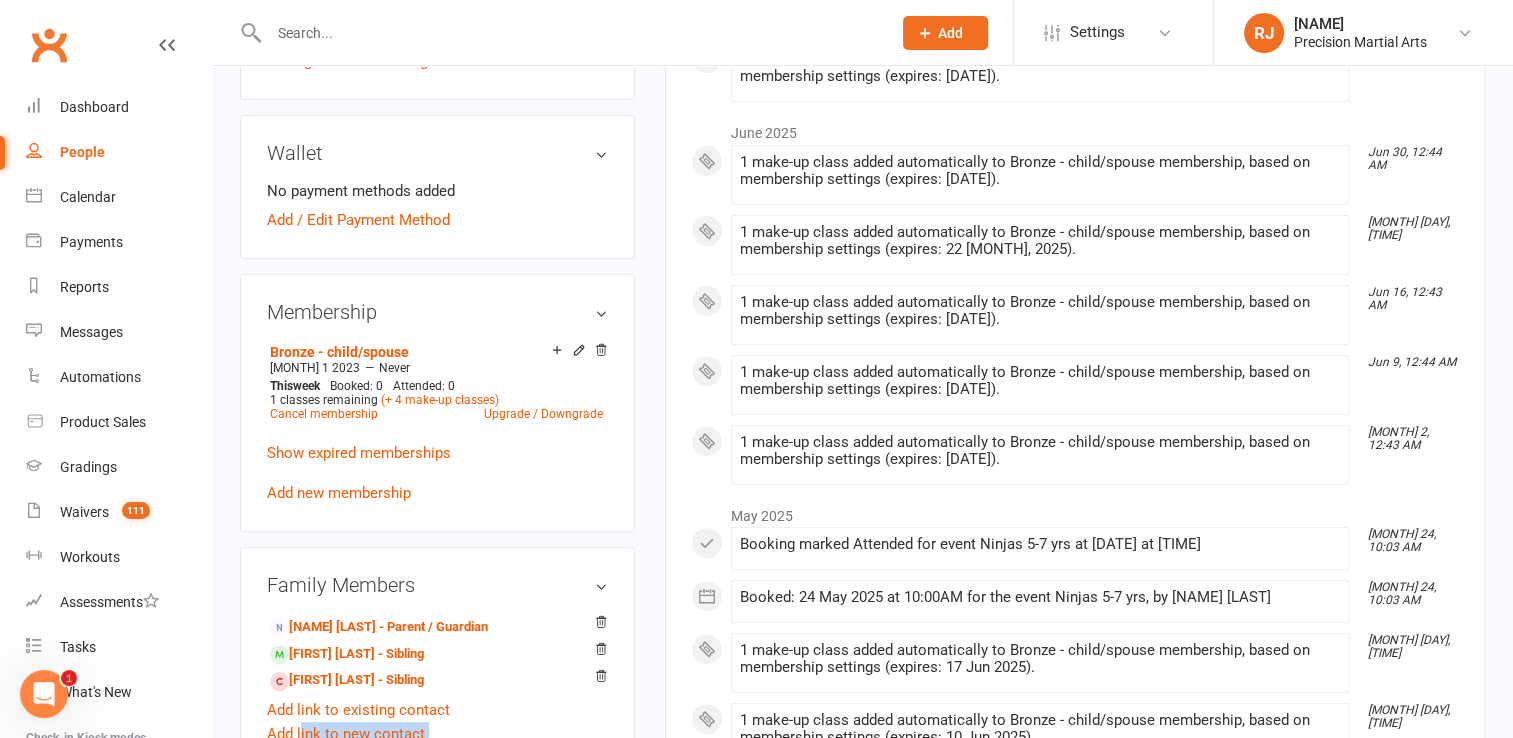 drag, startPoint x: 298, startPoint y: 702, endPoint x: 231, endPoint y: 789, distance: 109.80892 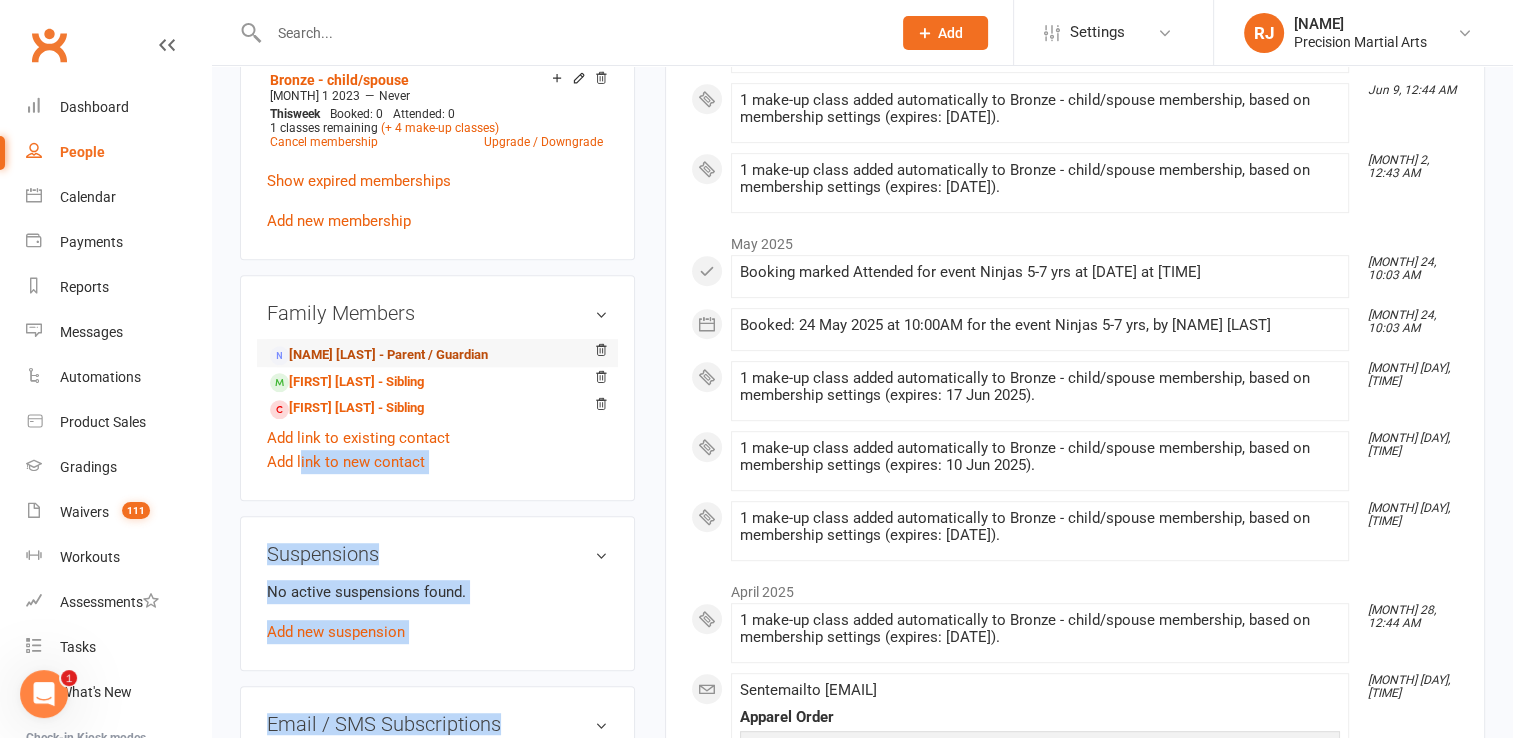 click on "[NAME] [LAST] - Parent / Guardian" at bounding box center [379, 355] 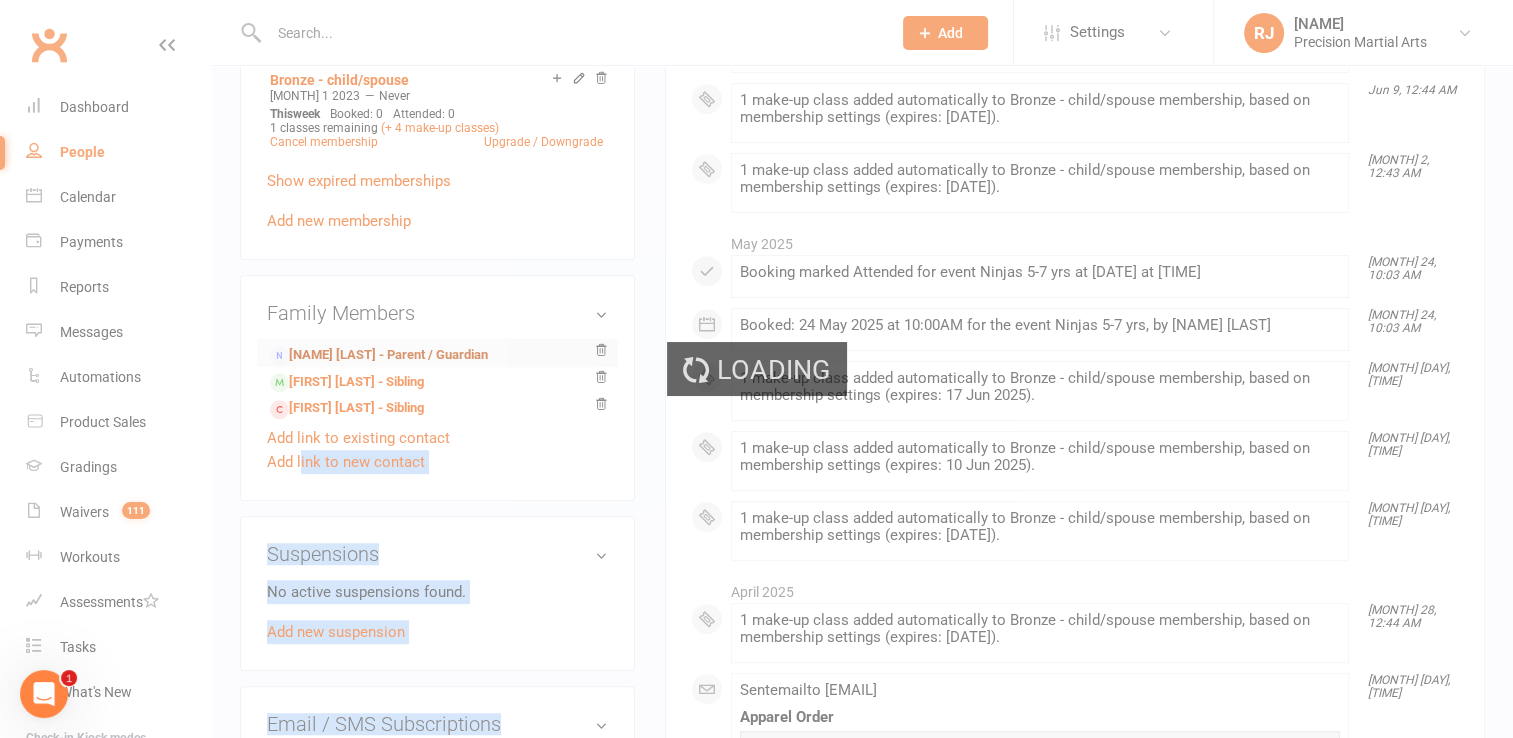 scroll, scrollTop: 0, scrollLeft: 0, axis: both 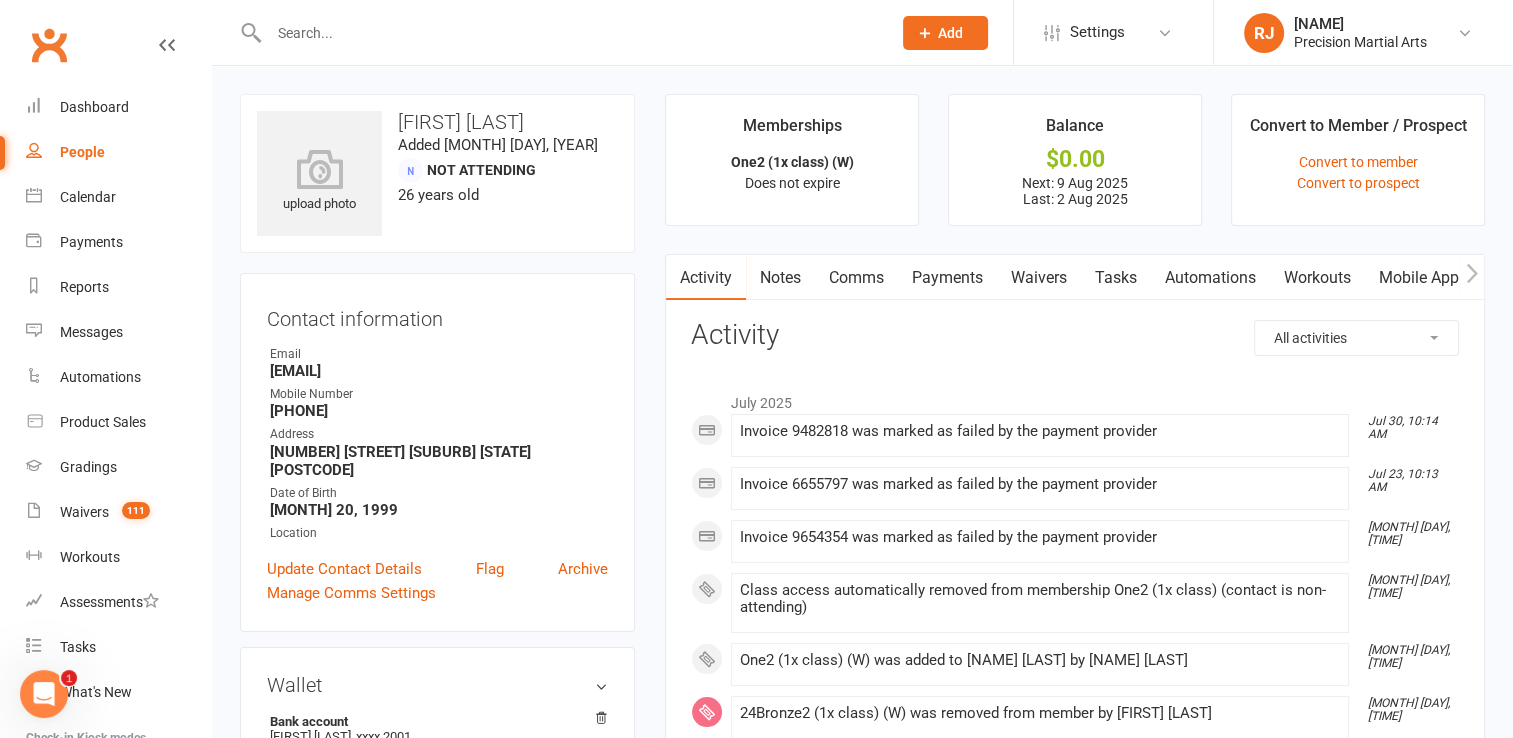 click on "Mobile App" at bounding box center [1419, 278] 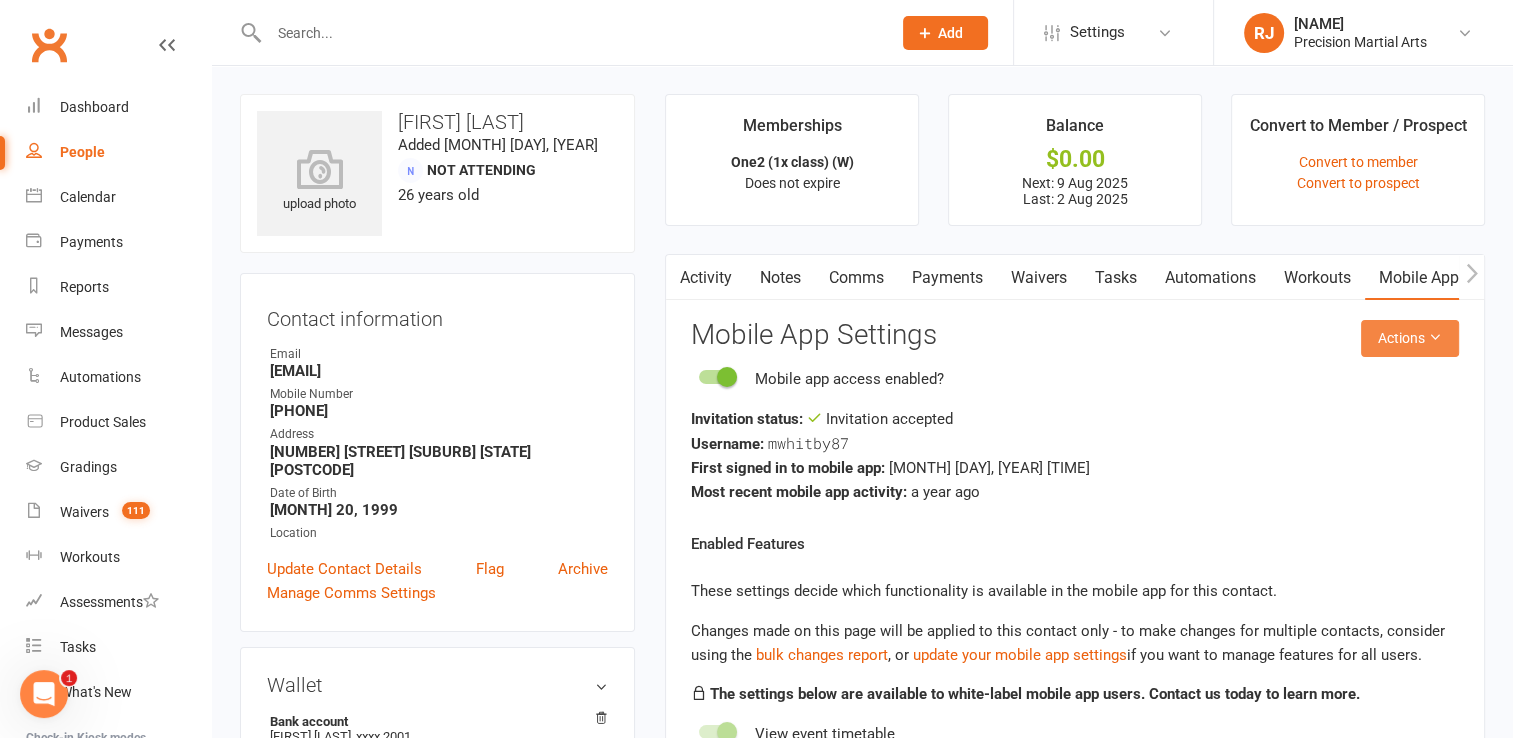 click on "Actions" at bounding box center (1410, 338) 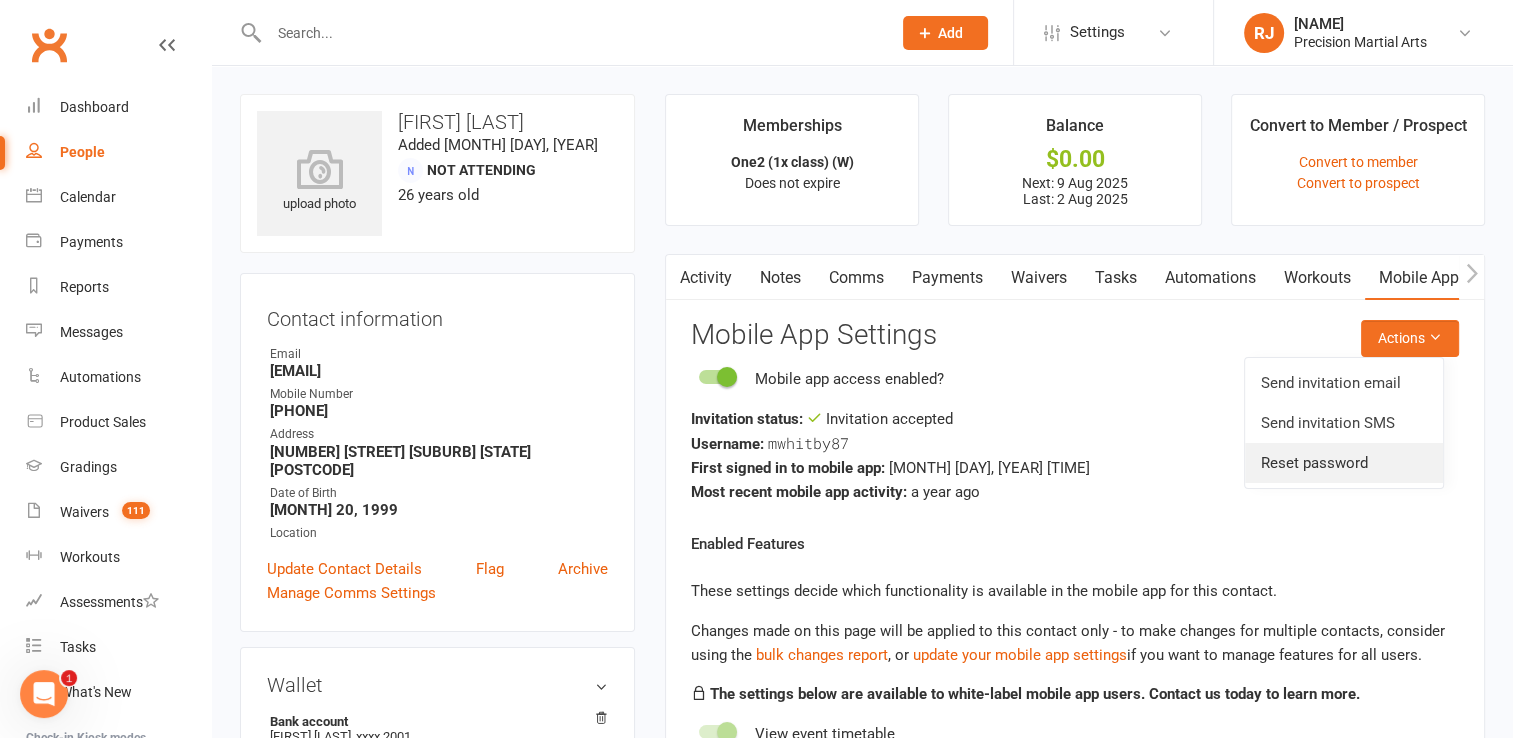click on "Reset password" at bounding box center (1344, 463) 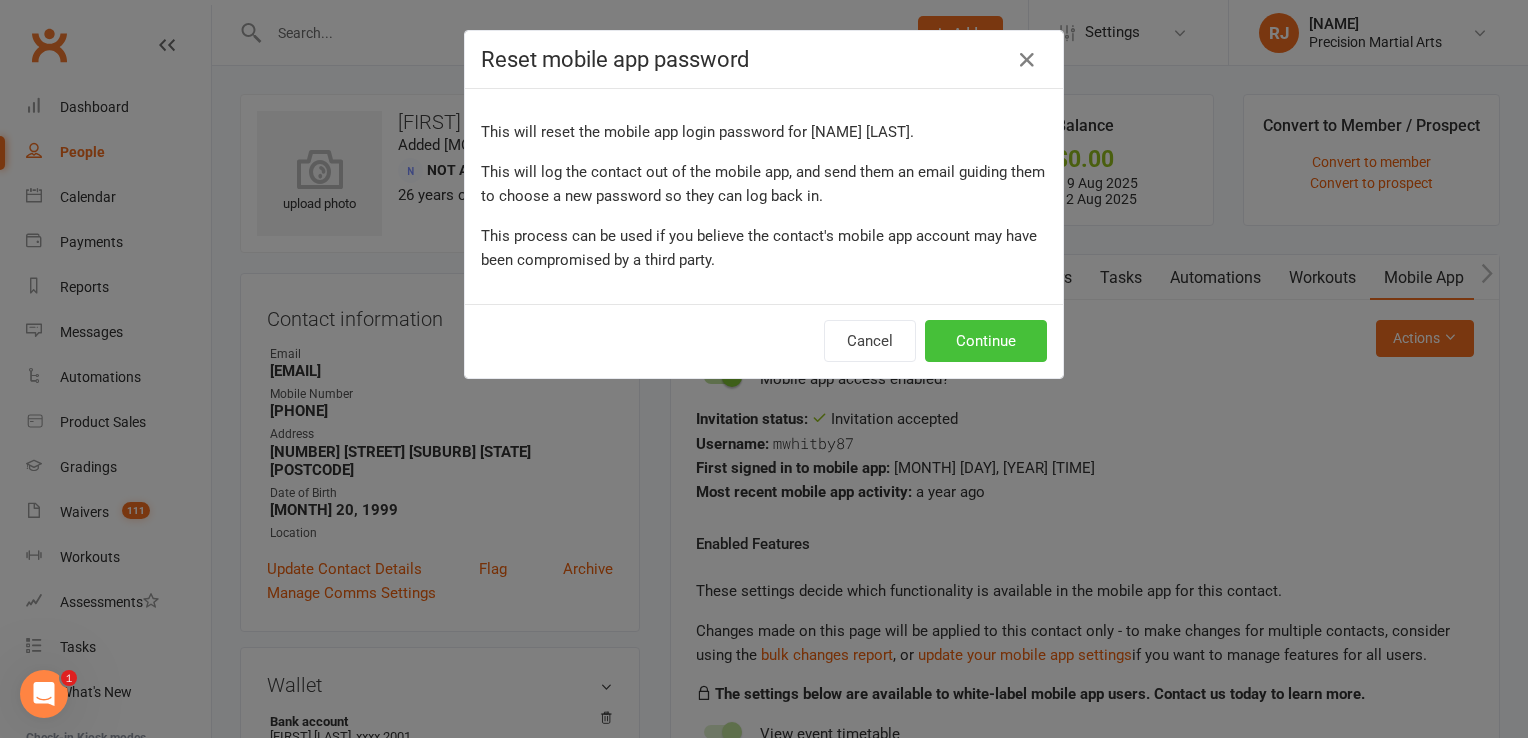 click on "Continue" at bounding box center (986, 341) 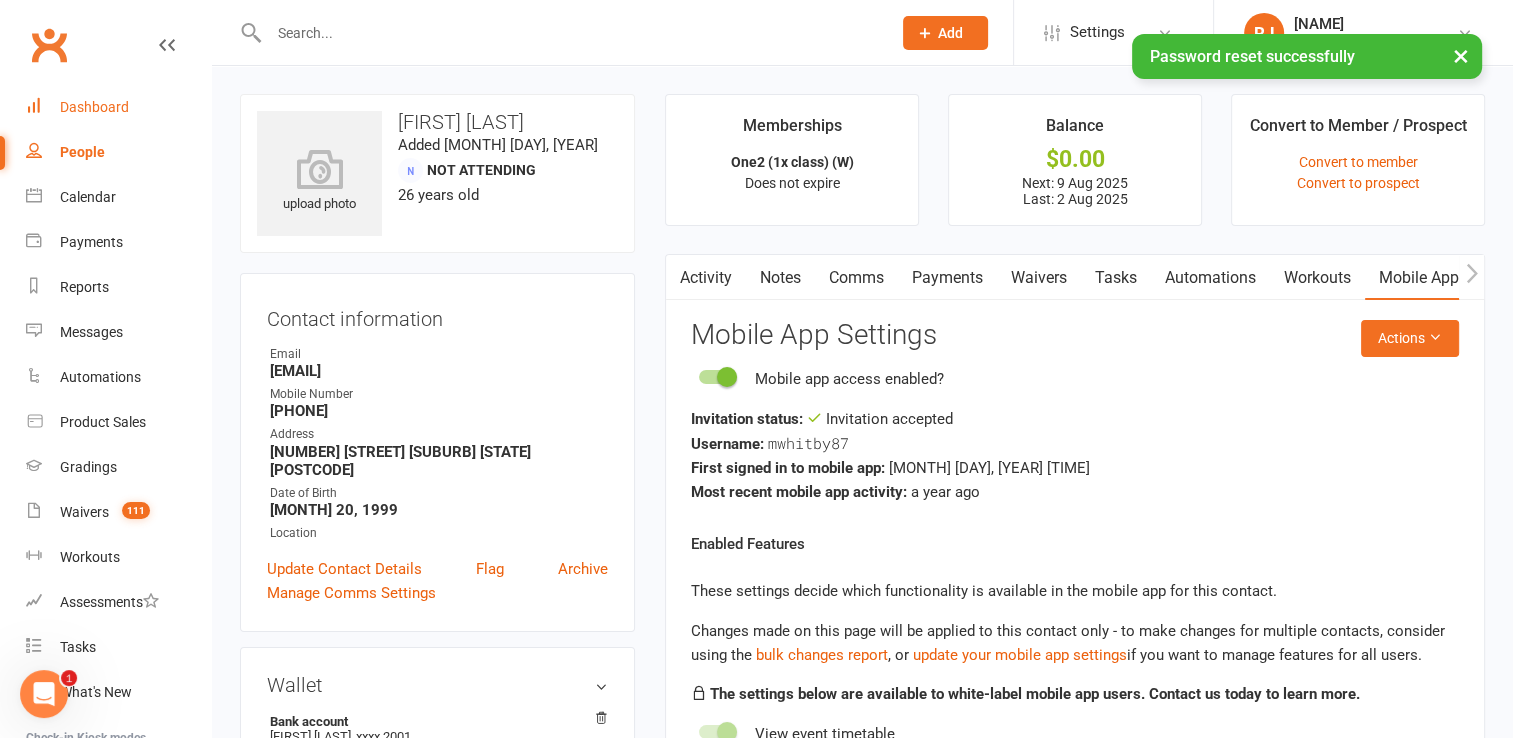 click on "Dashboard" at bounding box center [94, 107] 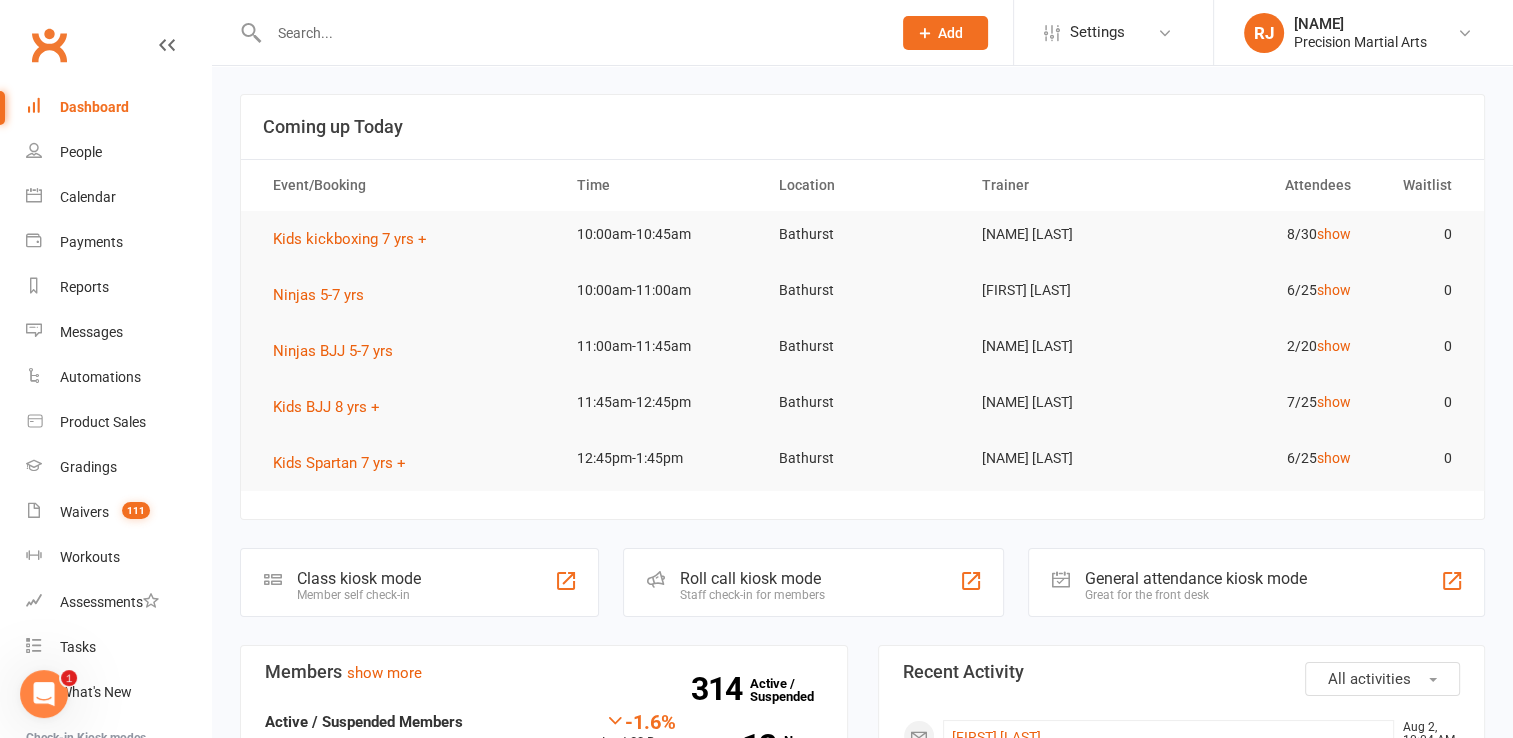 click at bounding box center (570, 33) 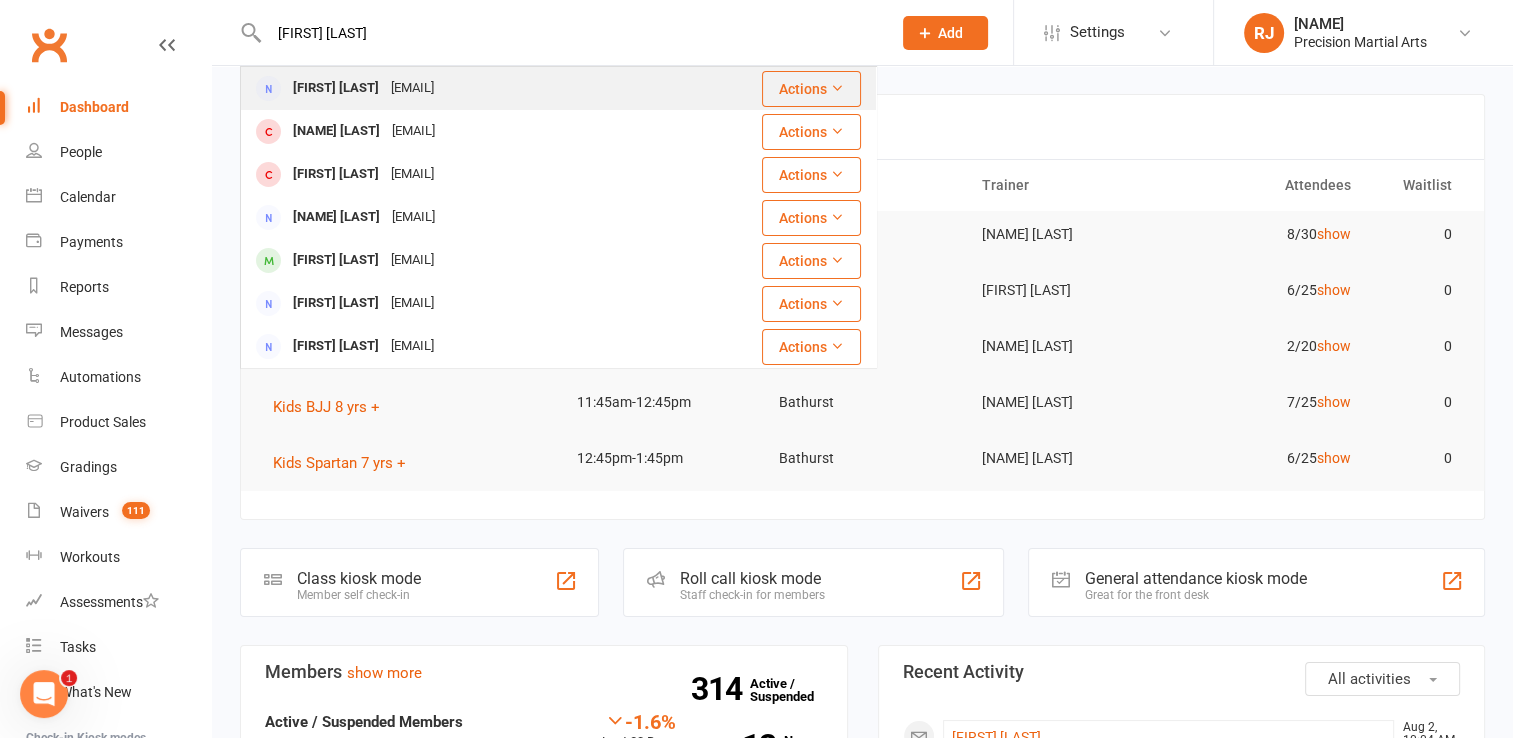 type on "[FIRST] [LAST]" 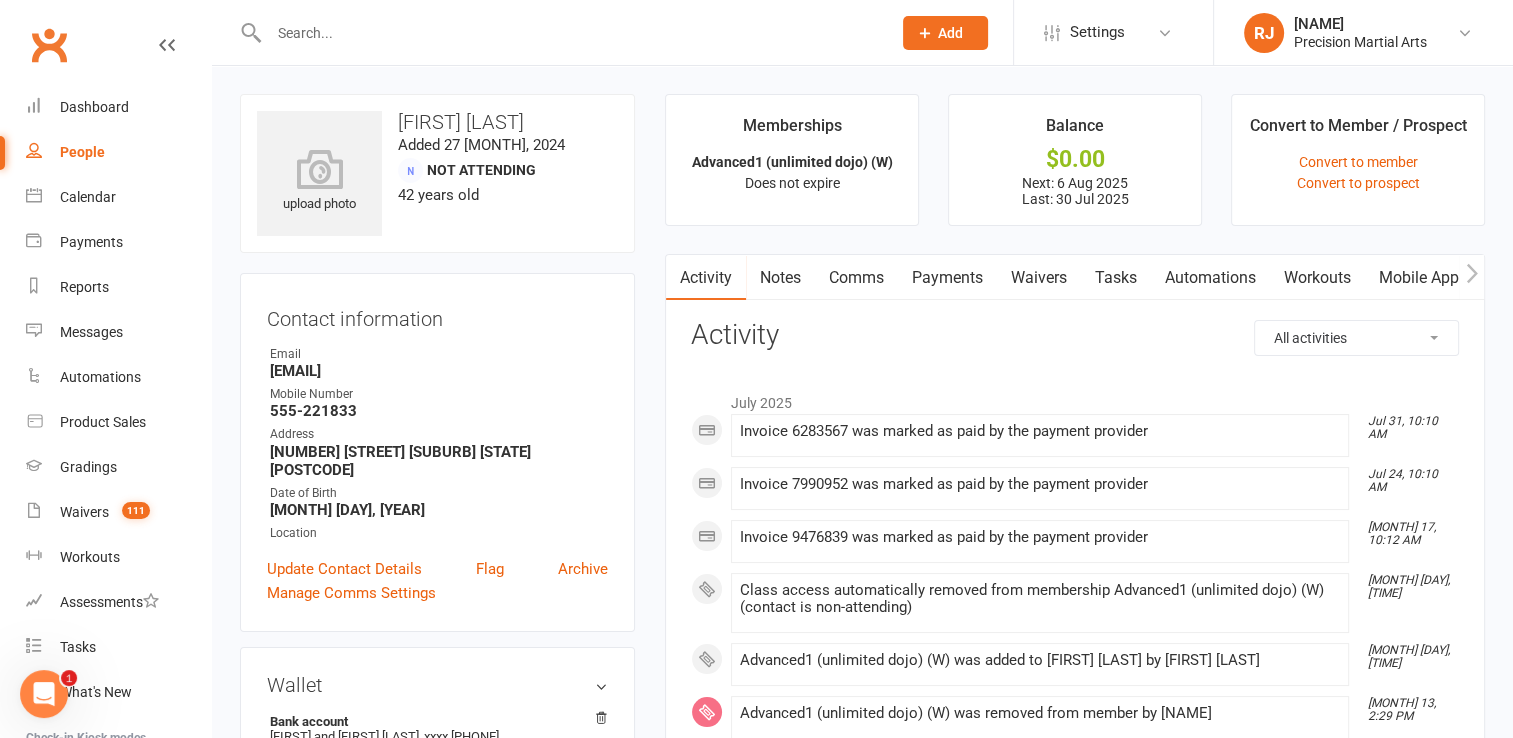 click on "Payments" at bounding box center (947, 278) 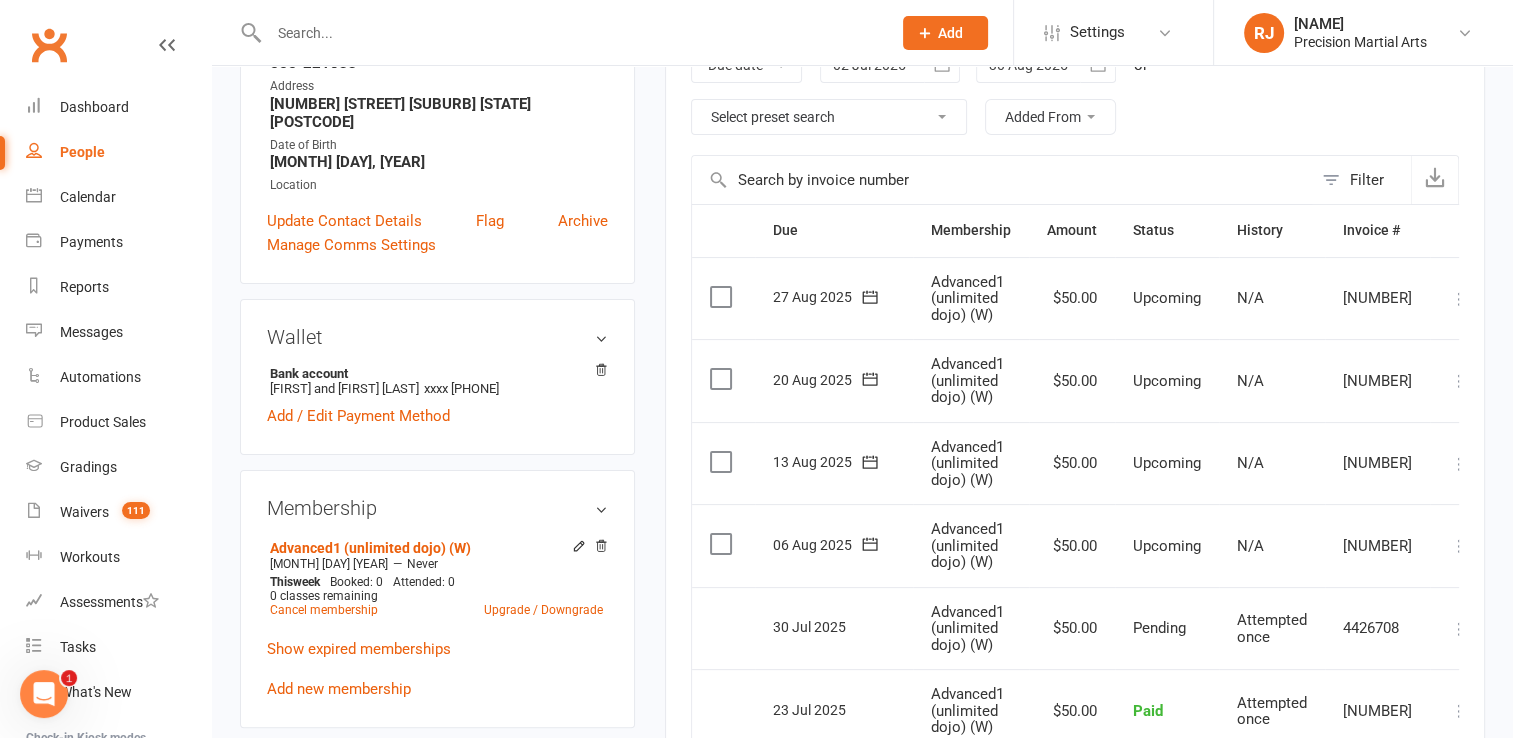 scroll, scrollTop: 360, scrollLeft: 0, axis: vertical 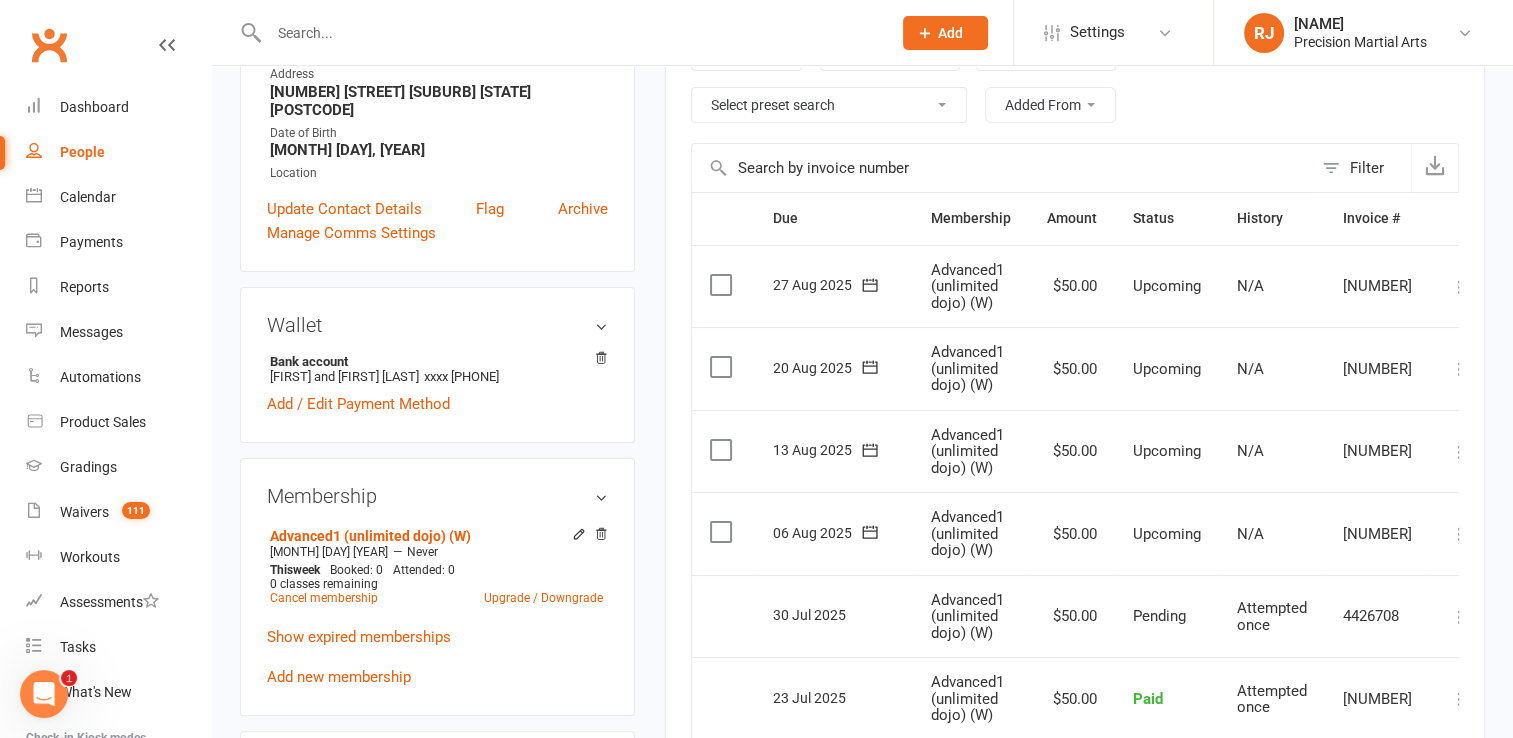 click at bounding box center [1460, 534] 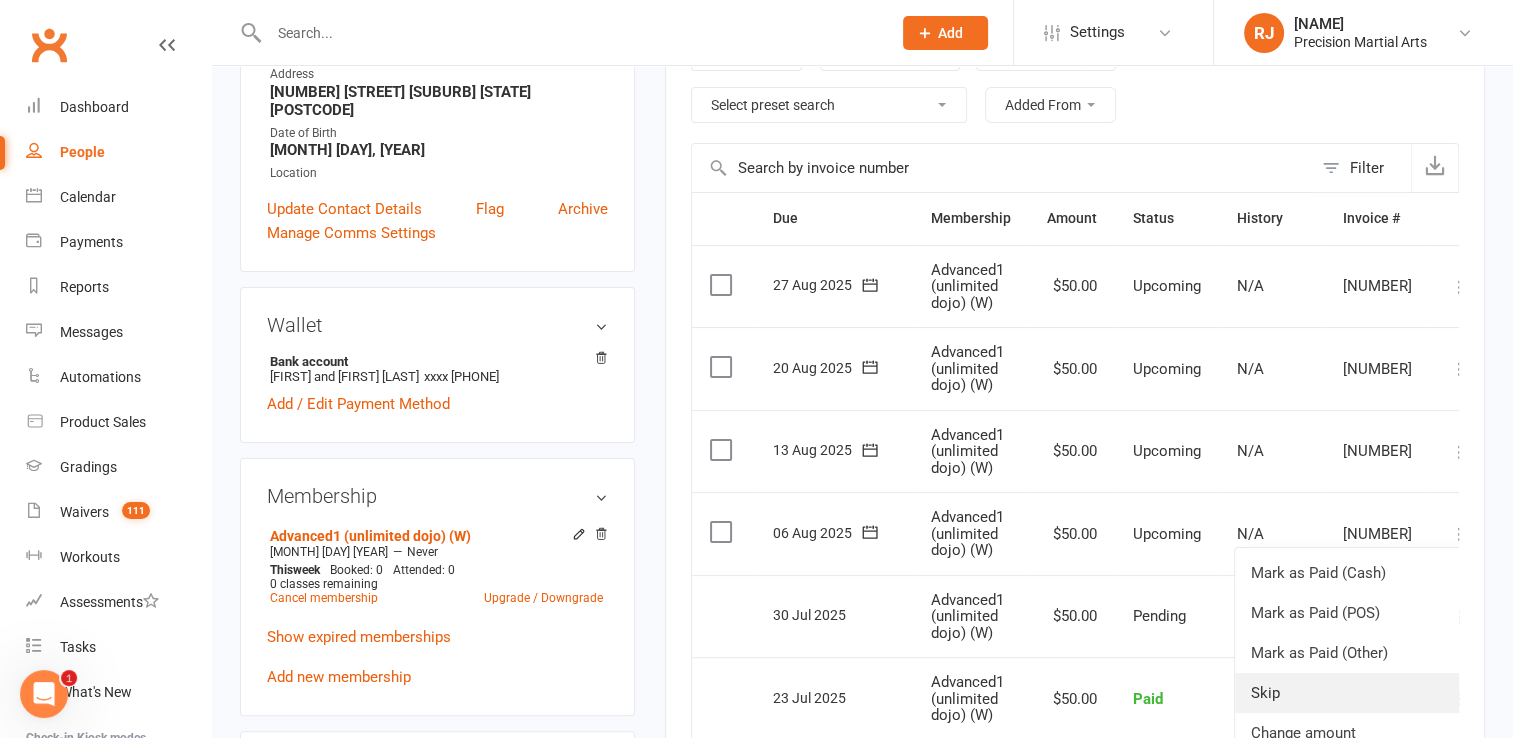 click on "Skip" at bounding box center [1353, 693] 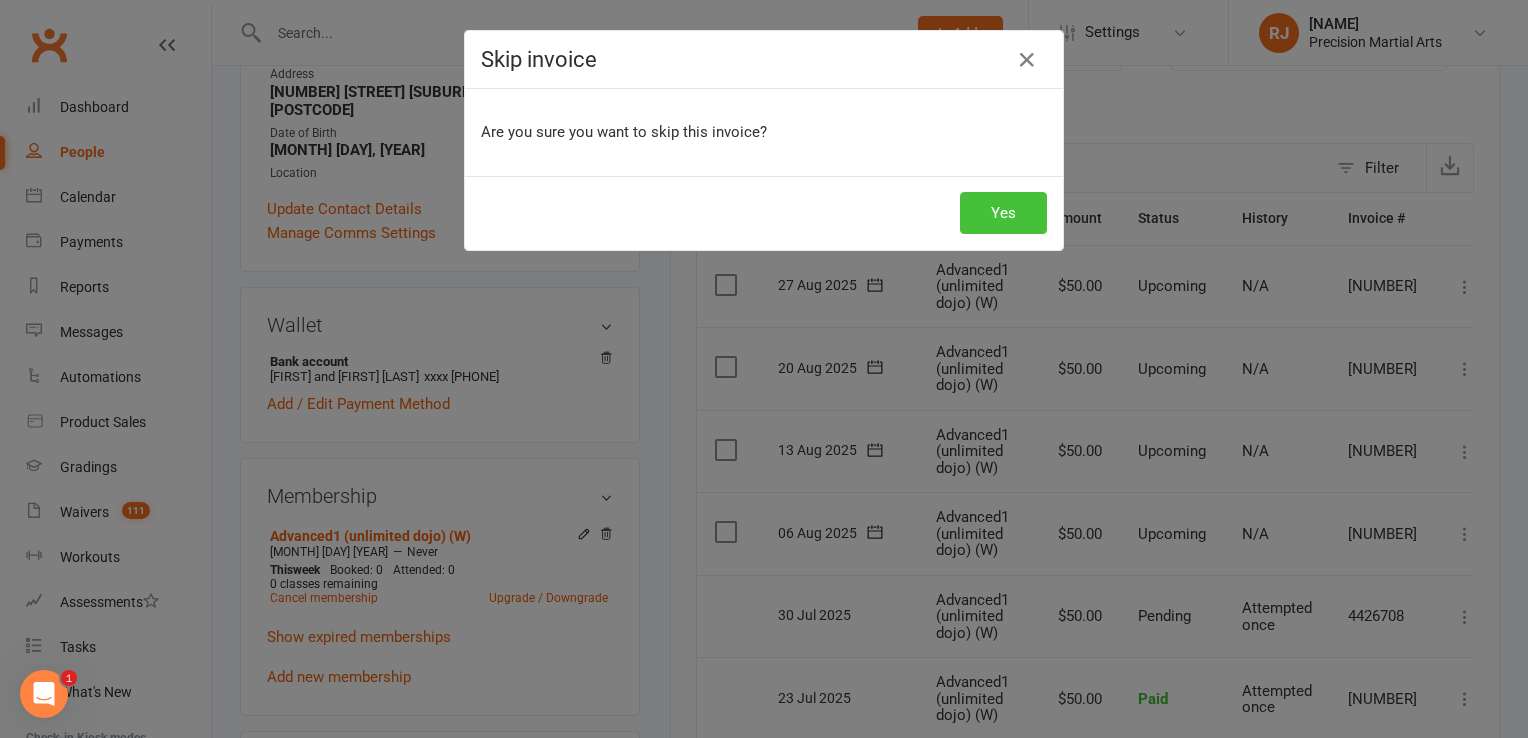 click on "Yes" at bounding box center [1003, 213] 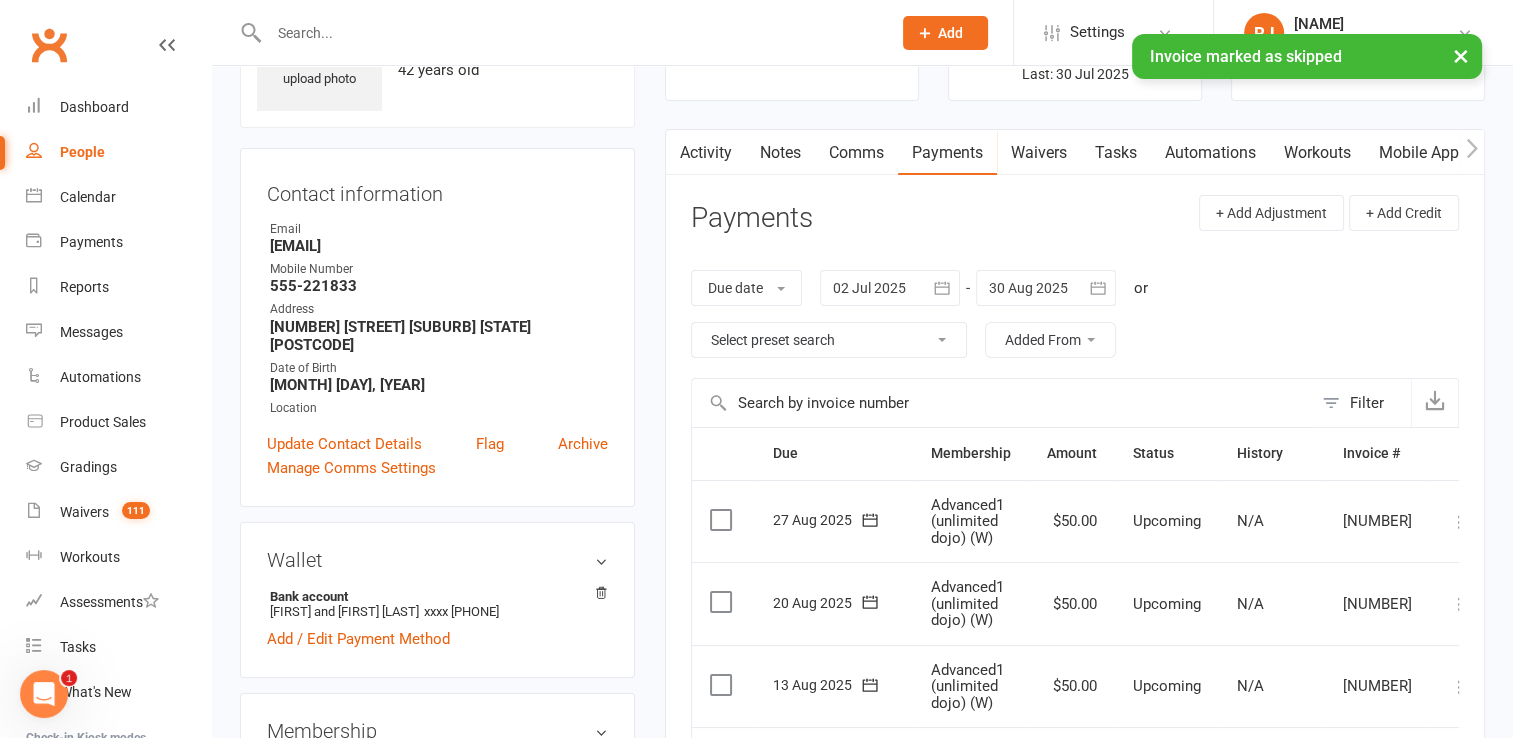 scroll, scrollTop: 54, scrollLeft: 0, axis: vertical 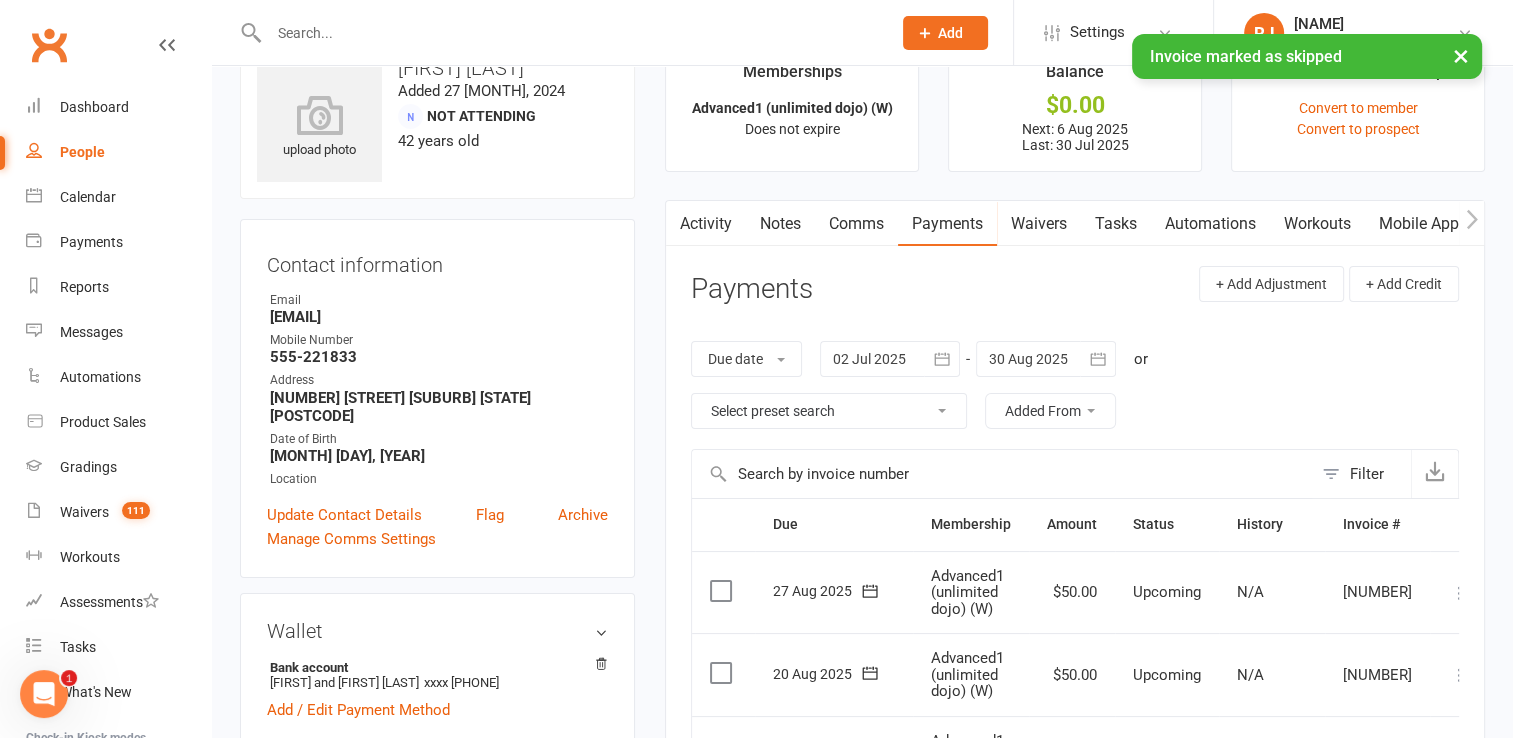 click on "Notes" at bounding box center (780, 224) 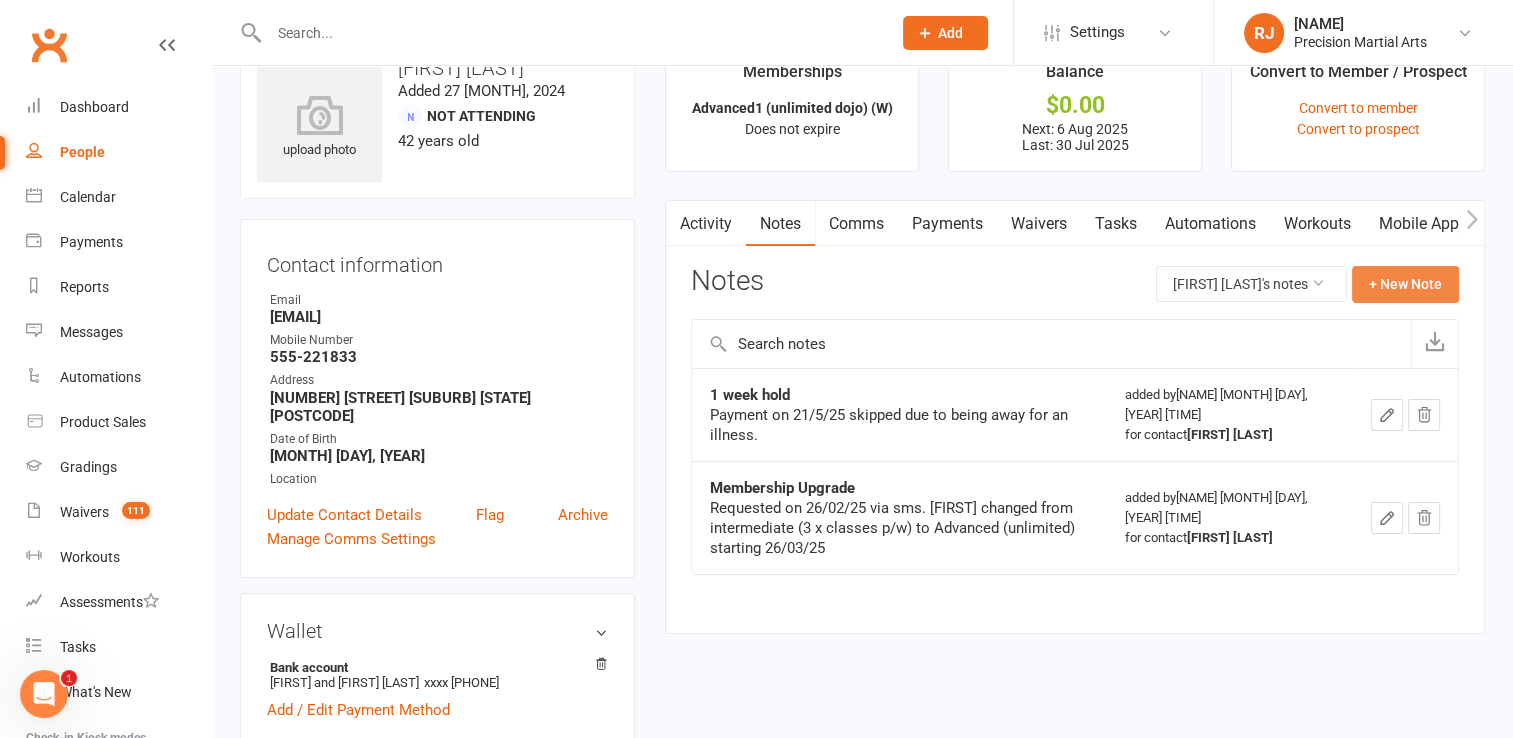 click on "+ New Note" 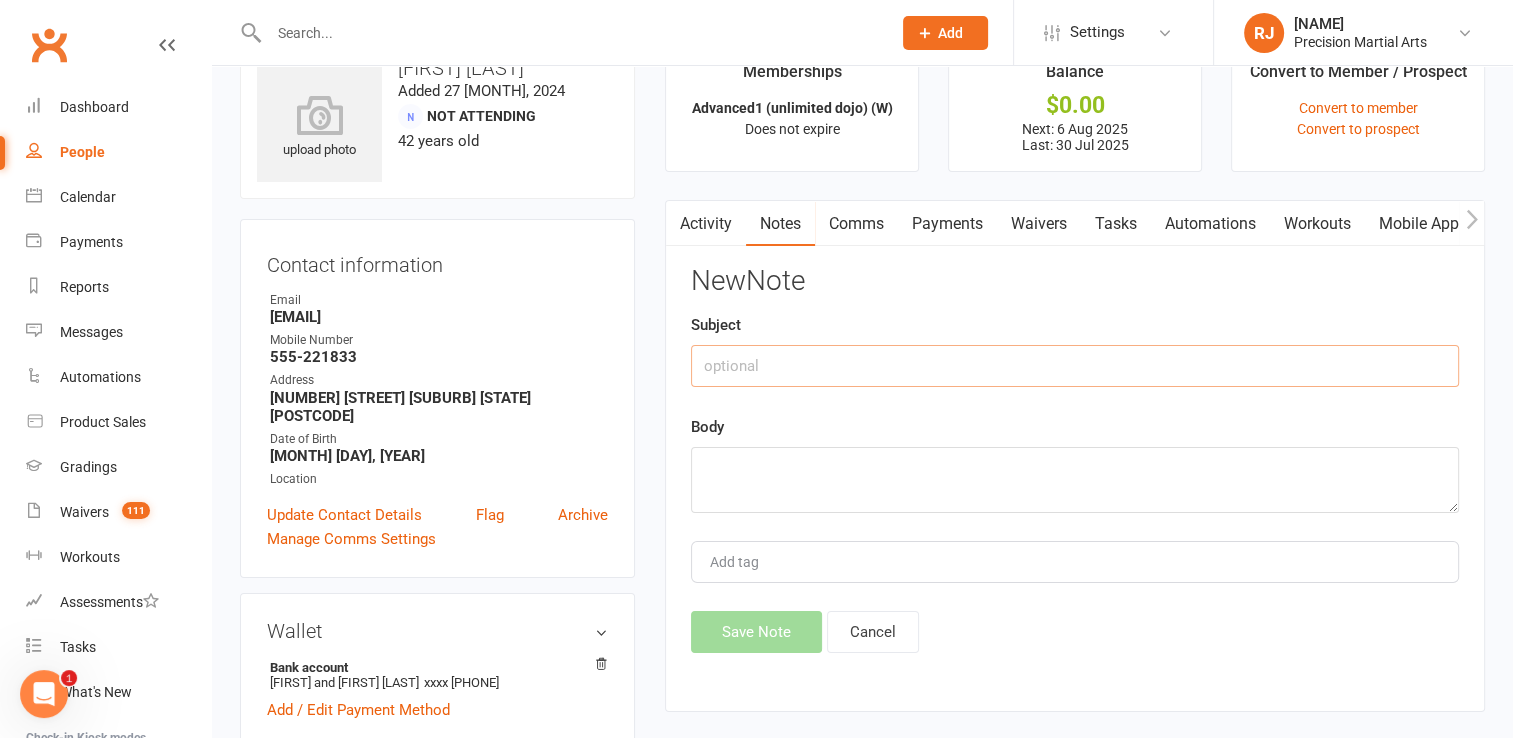 click 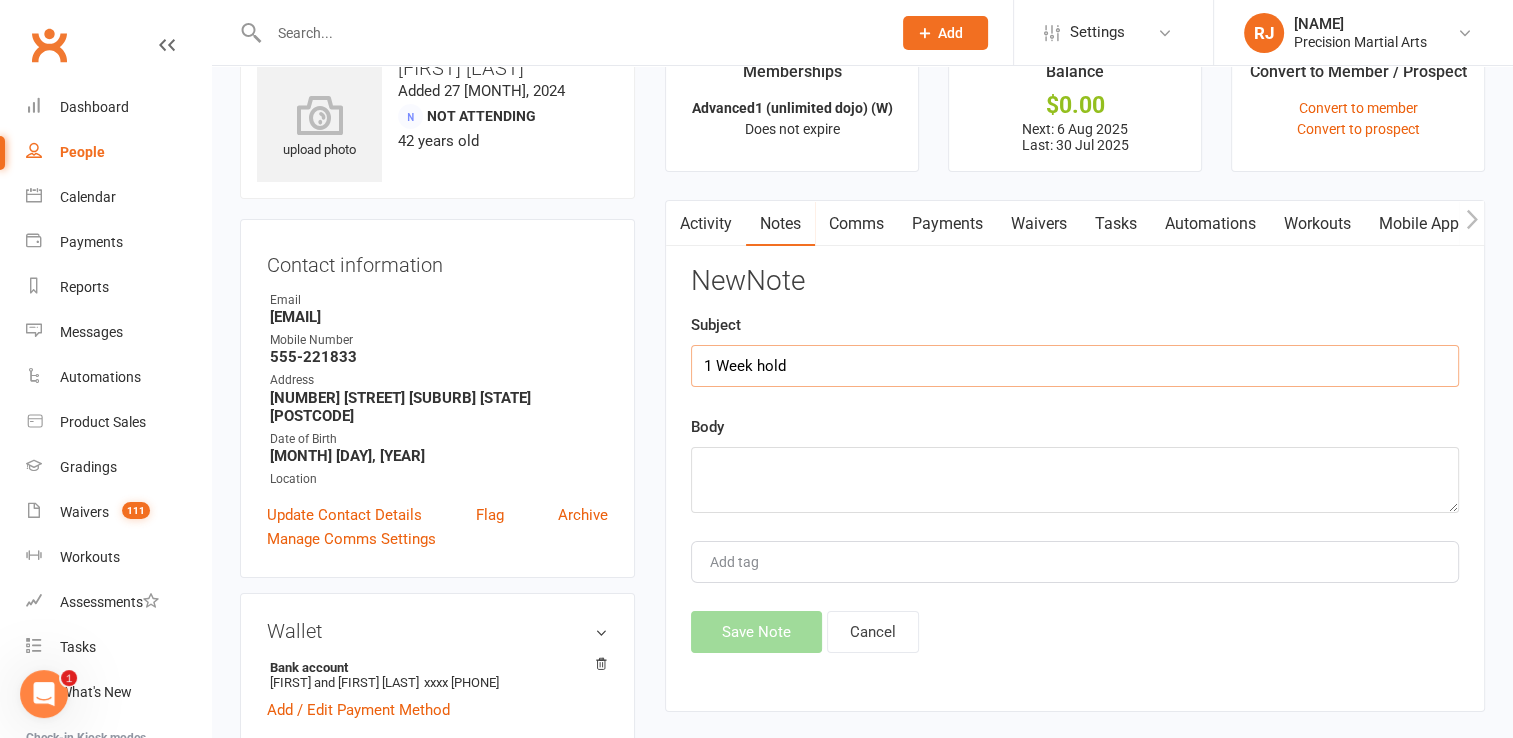type on "1 Week hold" 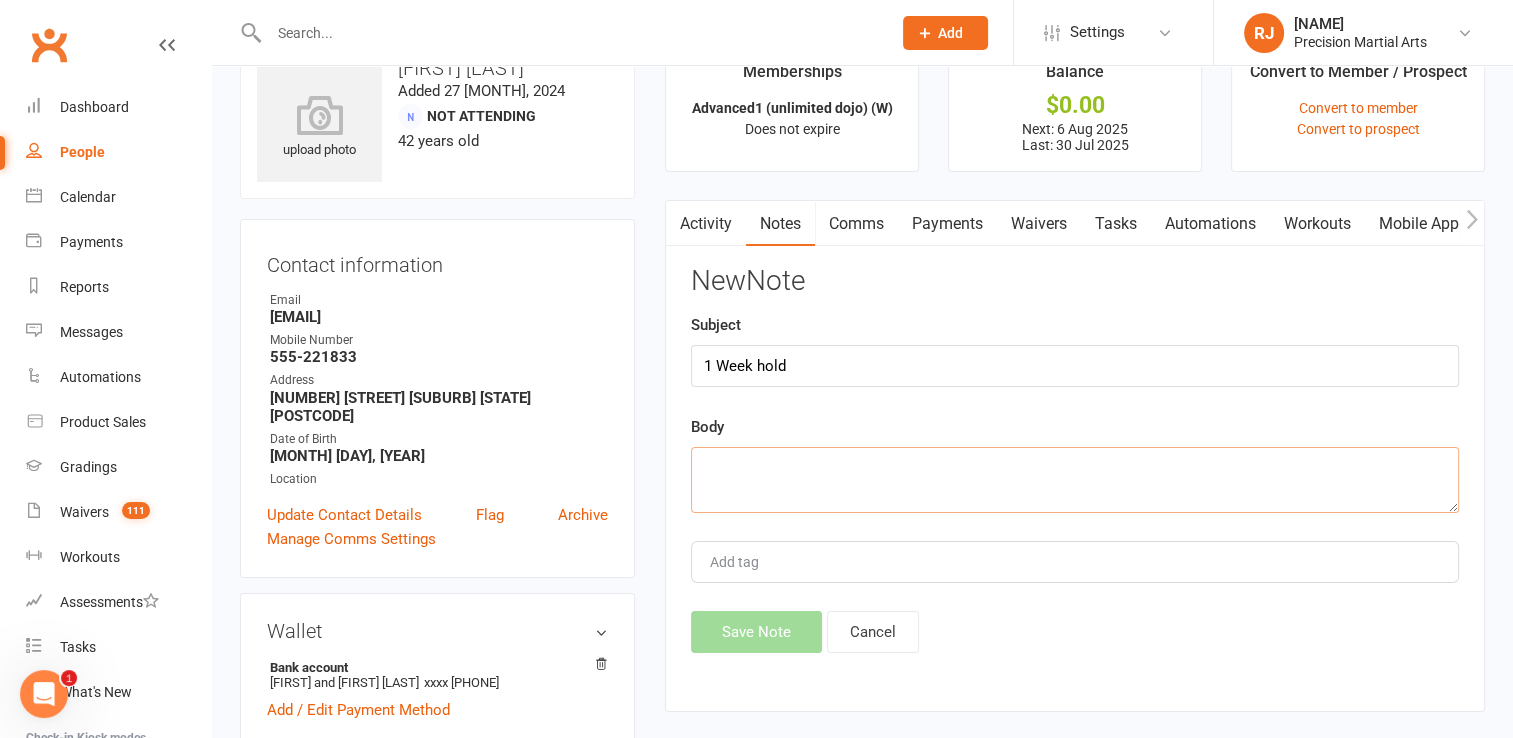 click 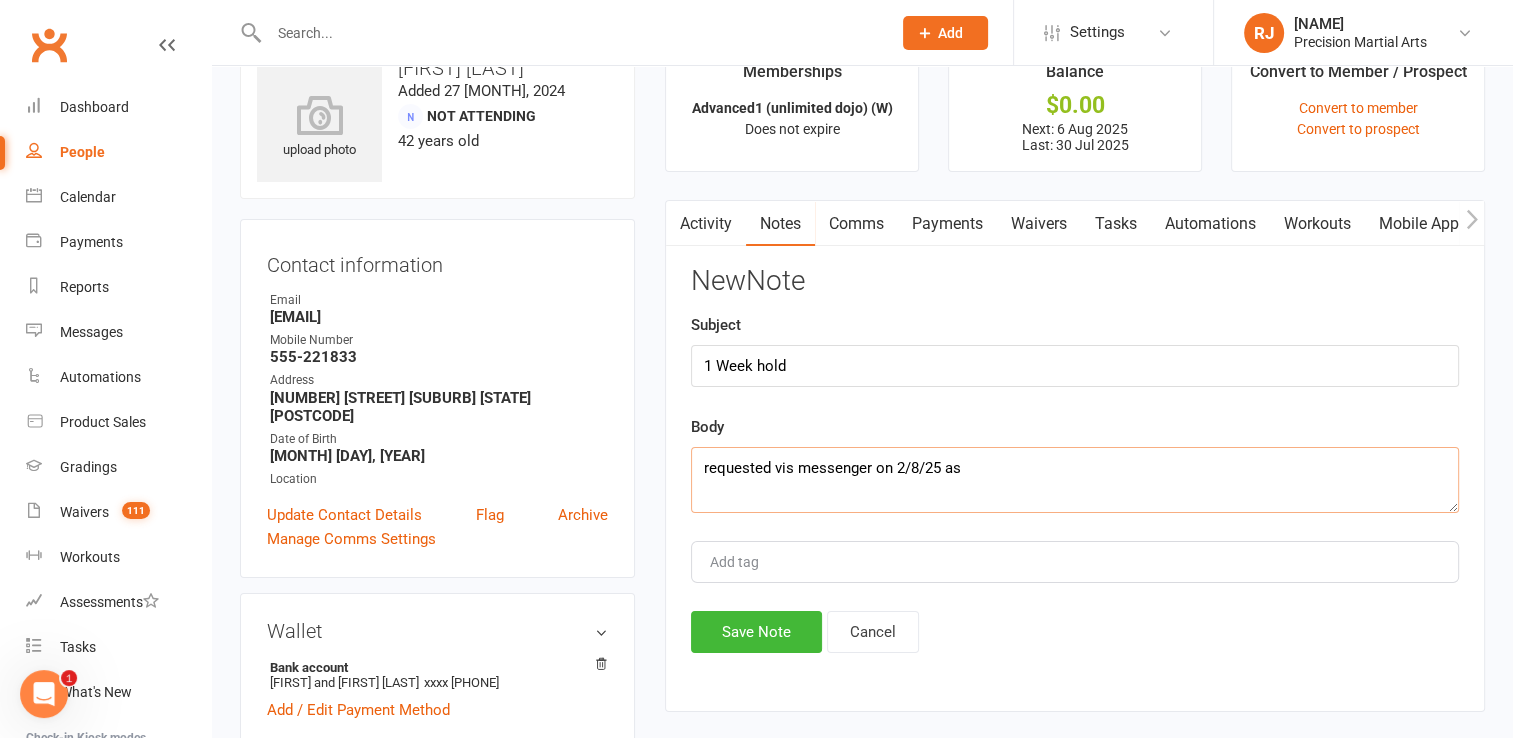 click on "requested vis messenger on 2/8/25 as" 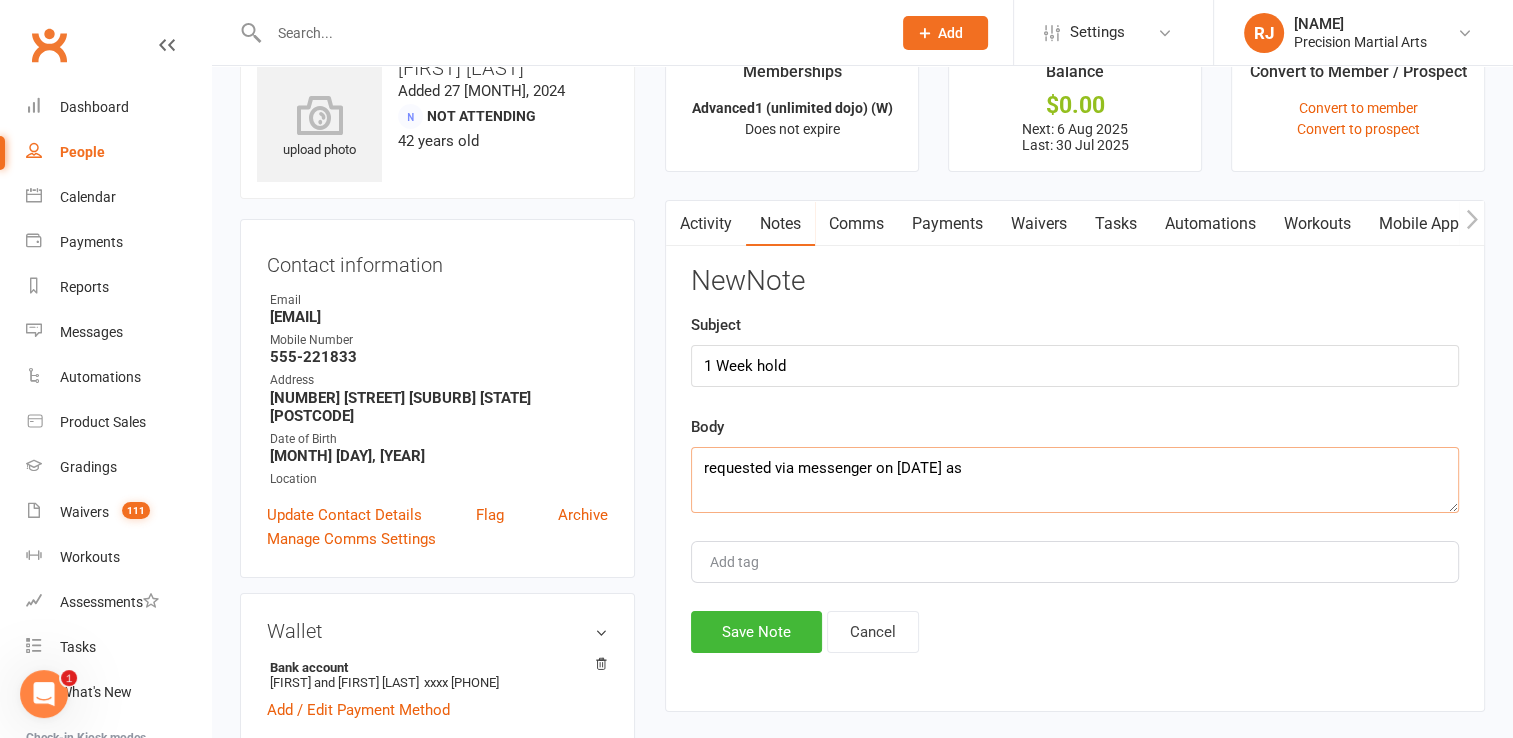 click on "requested via messenger on [DATE] as" 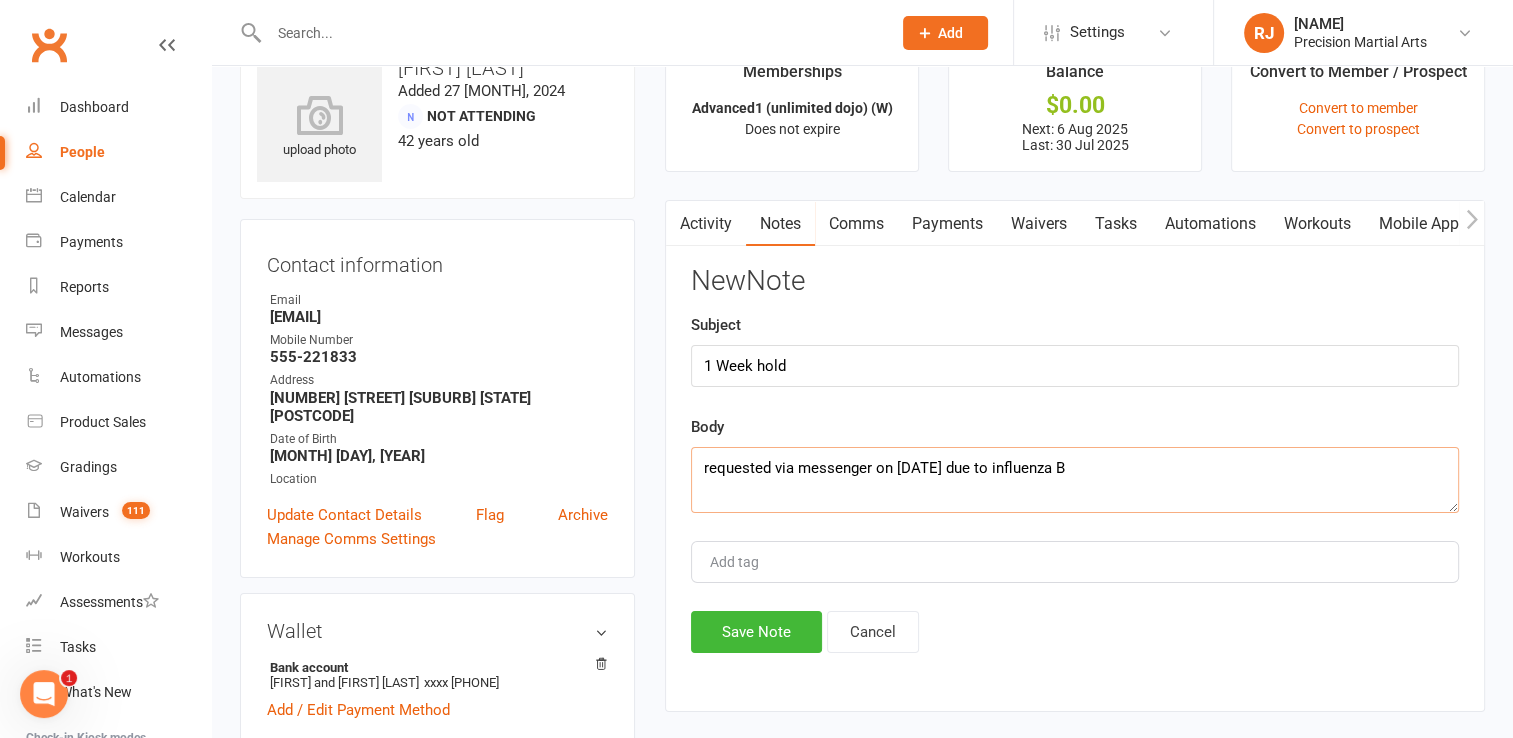 click on "requested via messenger on [DATE] due to influenza B" 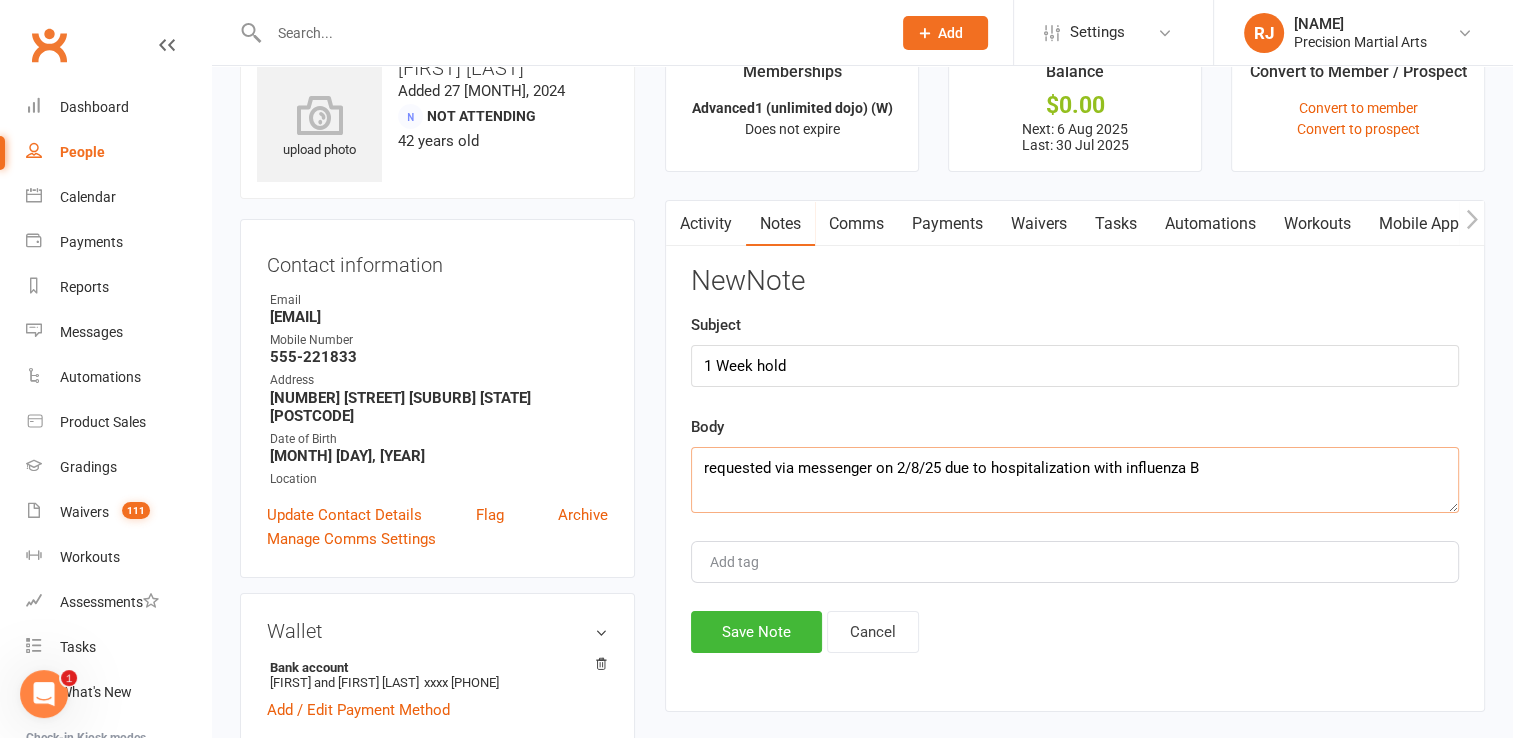 click on "requested via messenger on 2/8/25 due to hospitalization with influenza B" 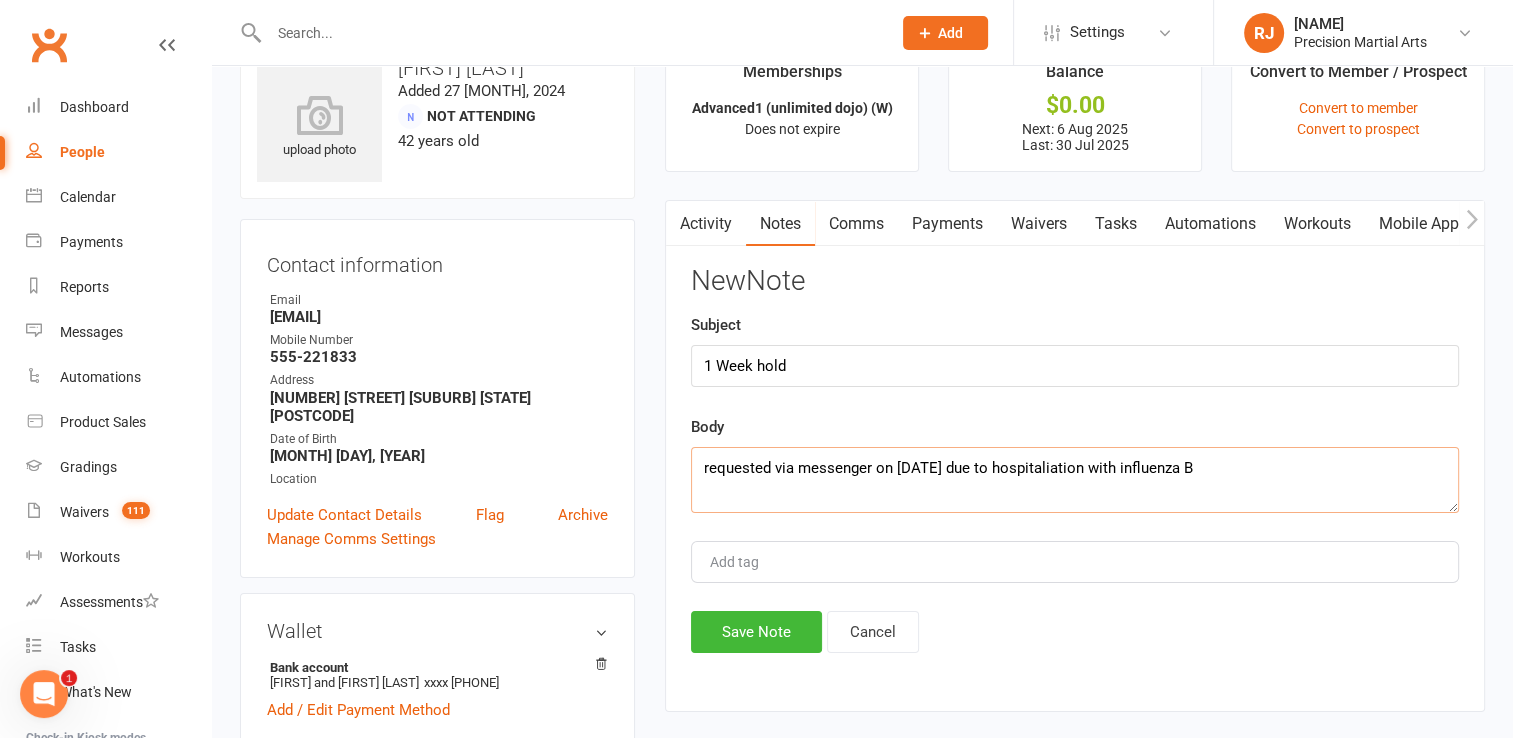 type on "requested via messenger on 2/8/25 due to hospitalization with influenza B" 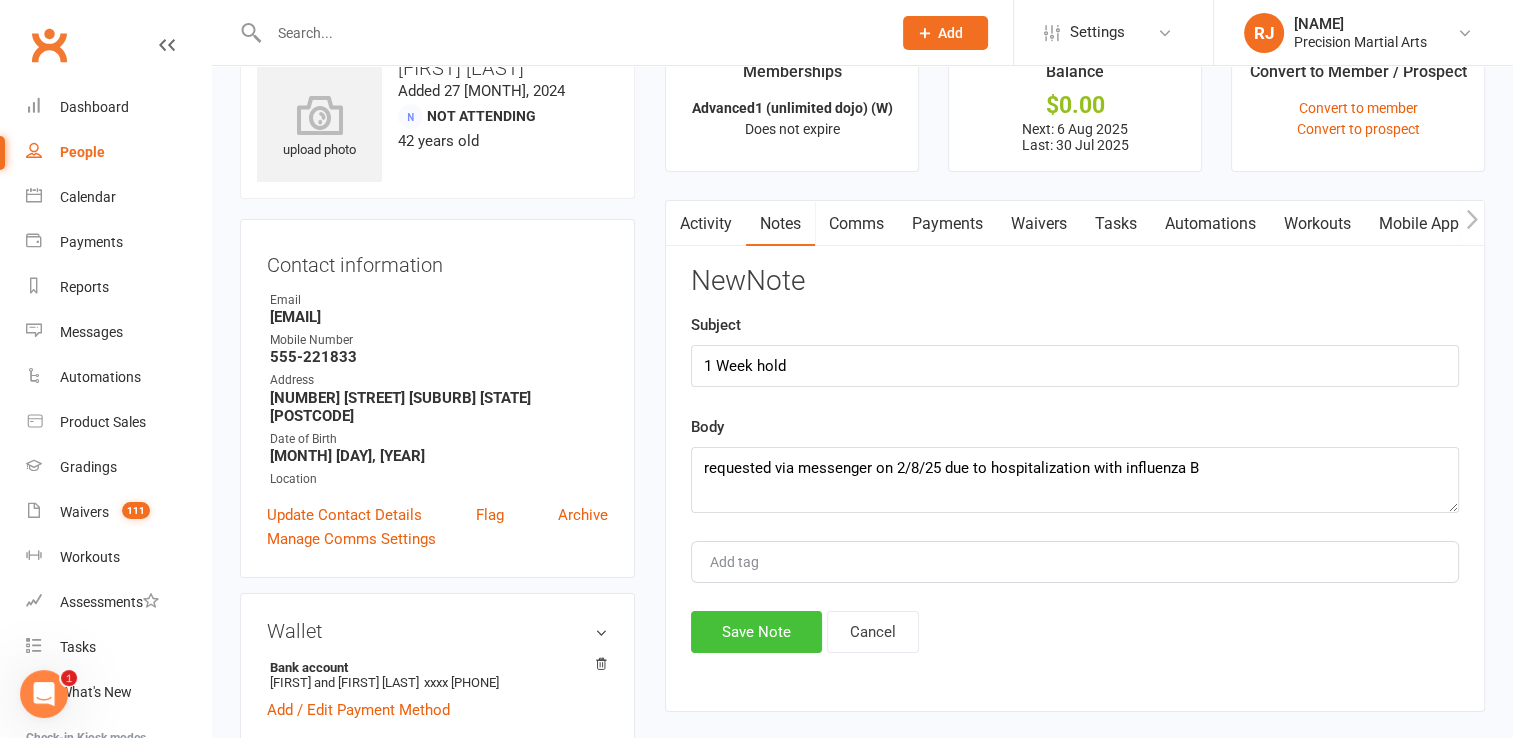 click on "Save Note" 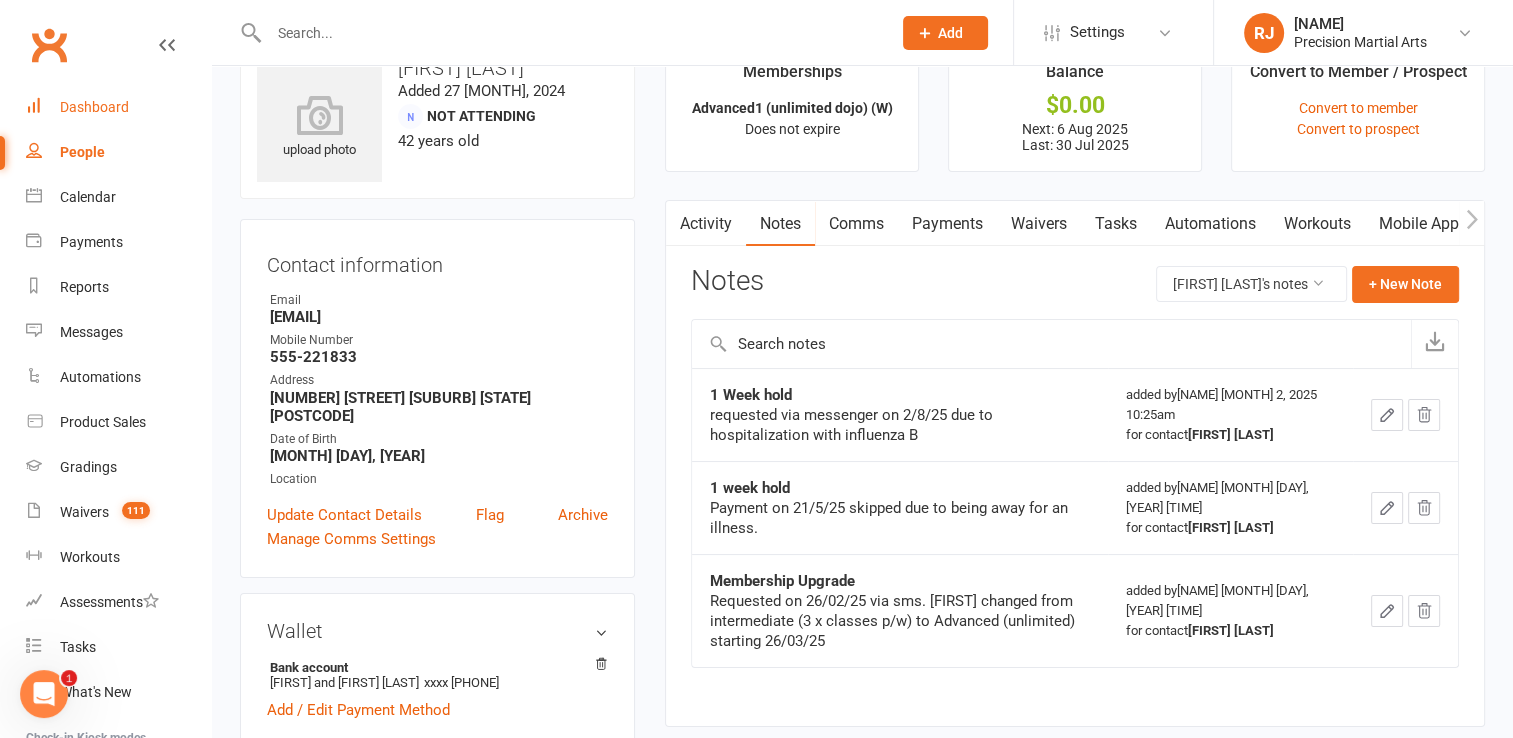 click on "Dashboard" at bounding box center (94, 107) 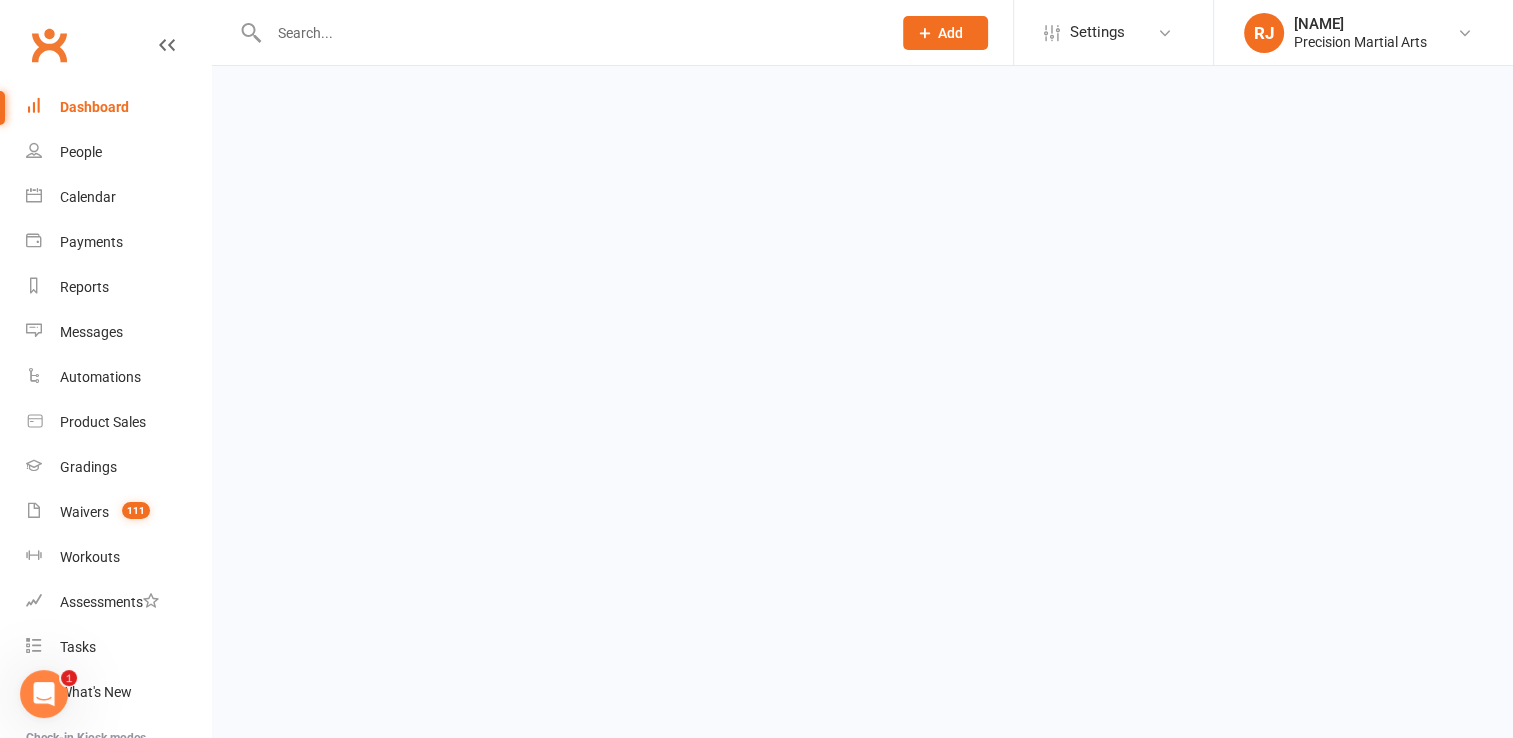 scroll, scrollTop: 0, scrollLeft: 0, axis: both 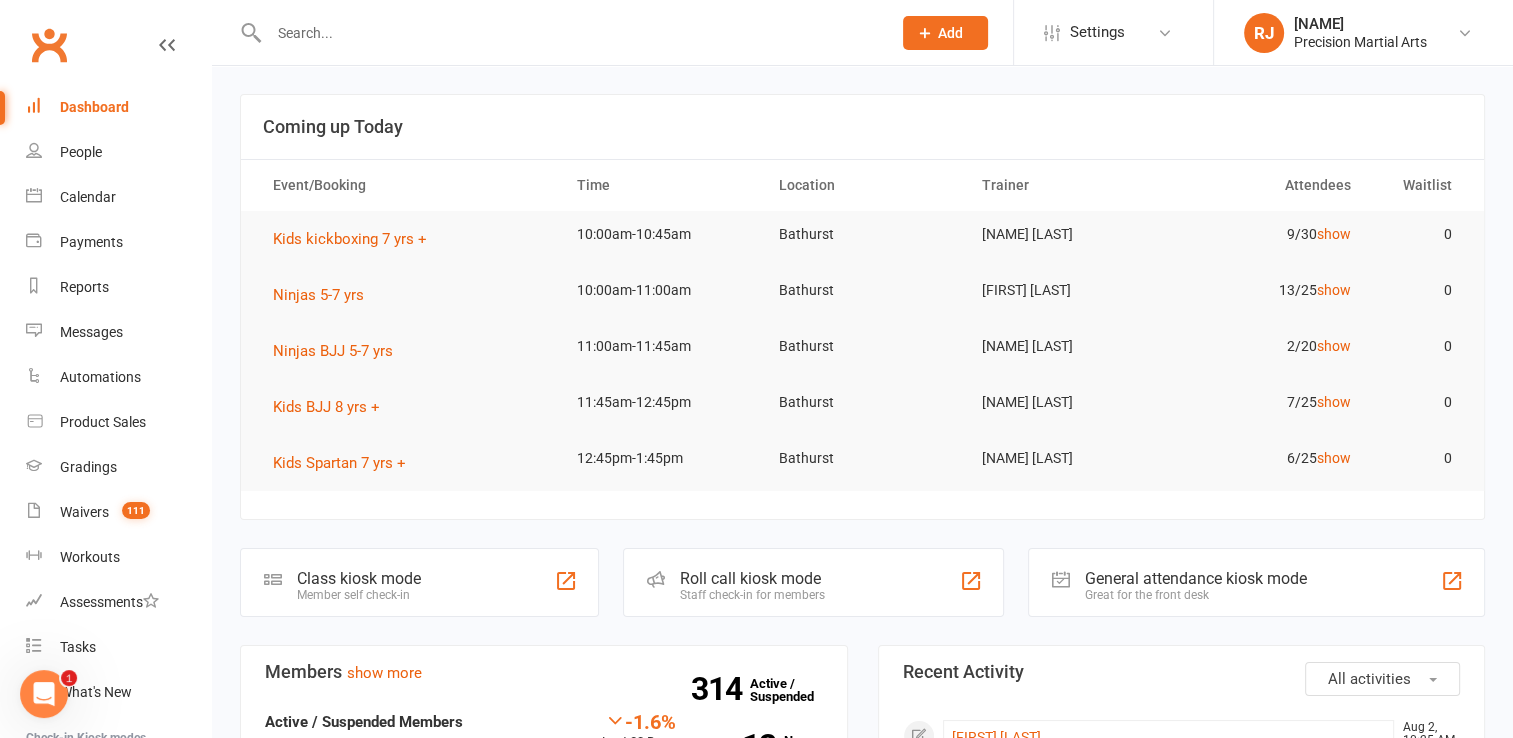 click at bounding box center [570, 33] 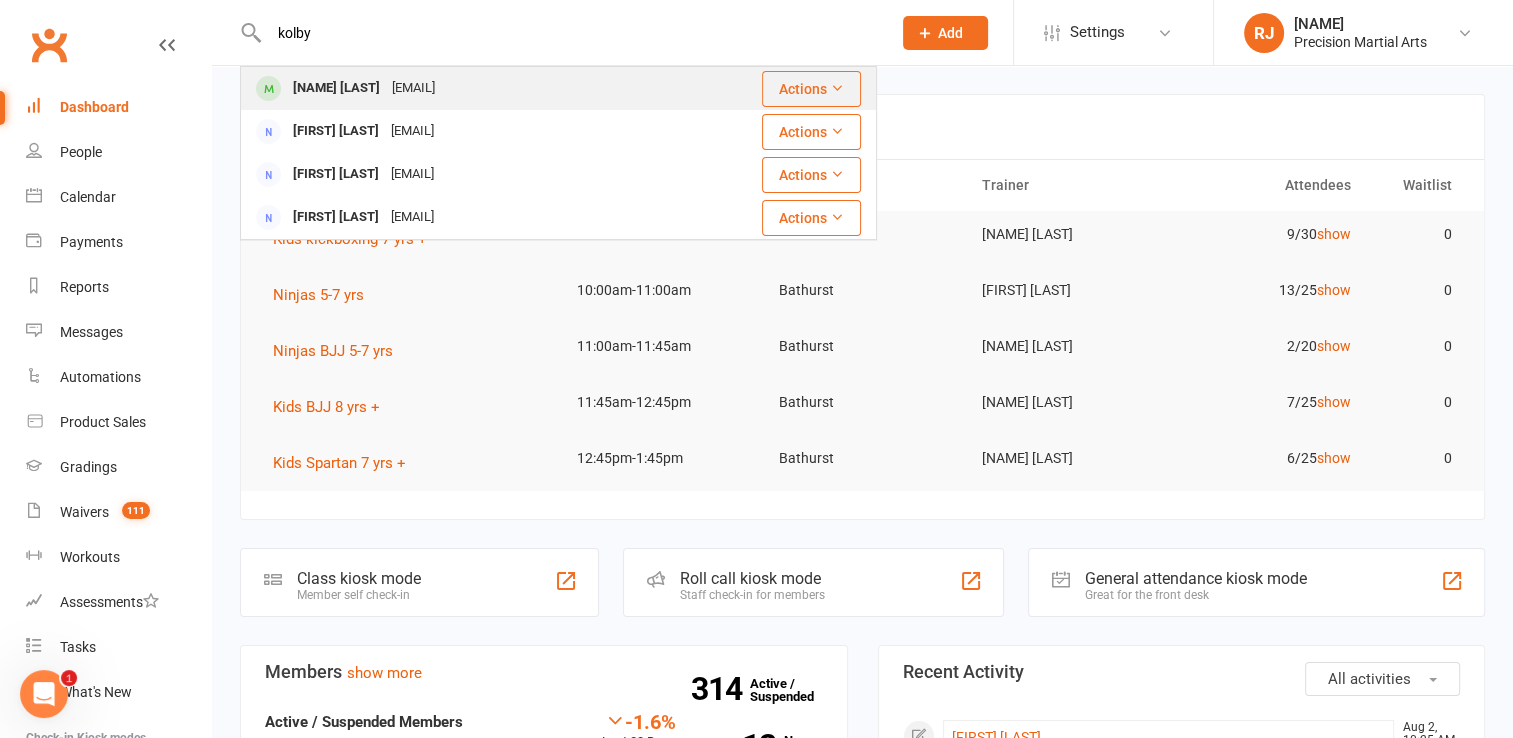 type on "kolby" 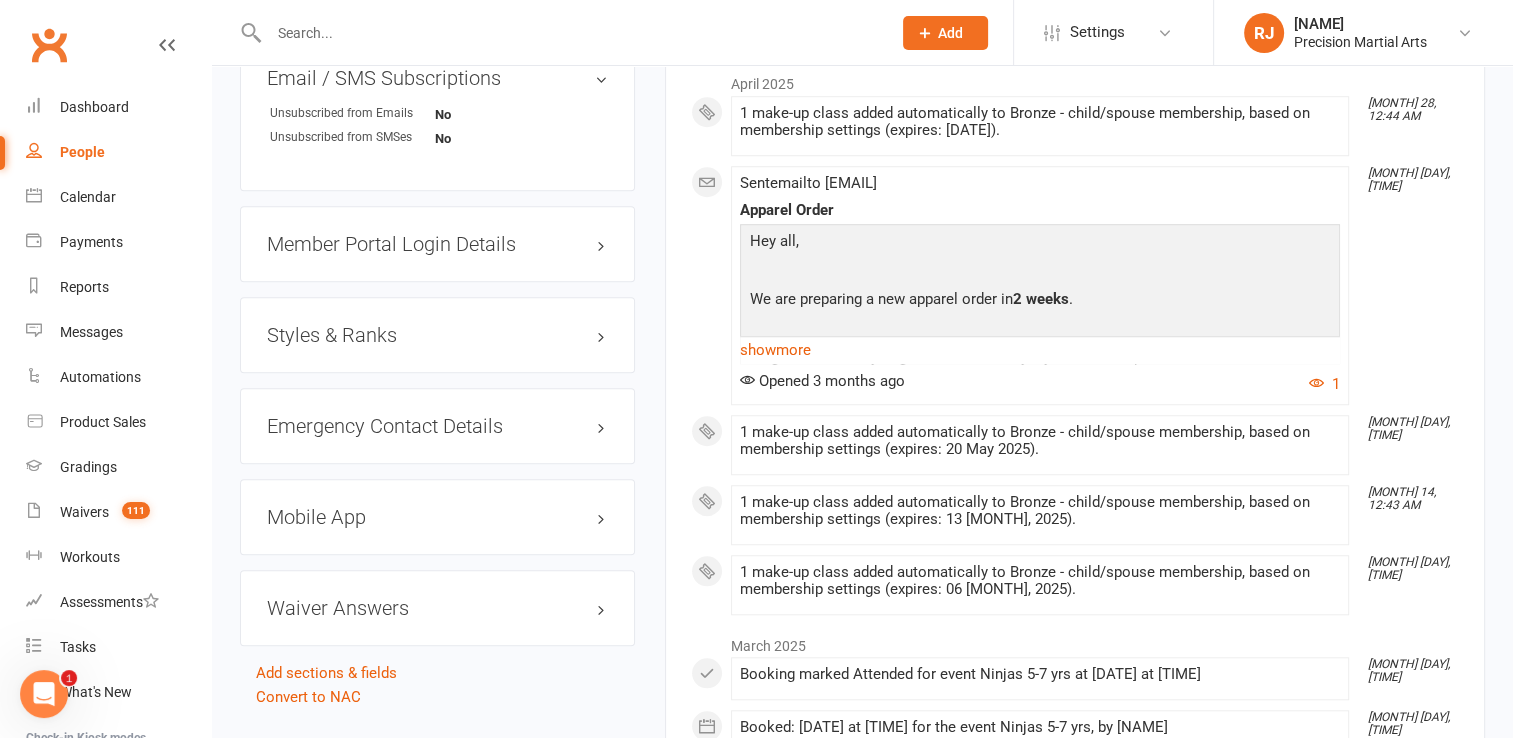 scroll, scrollTop: 1520, scrollLeft: 0, axis: vertical 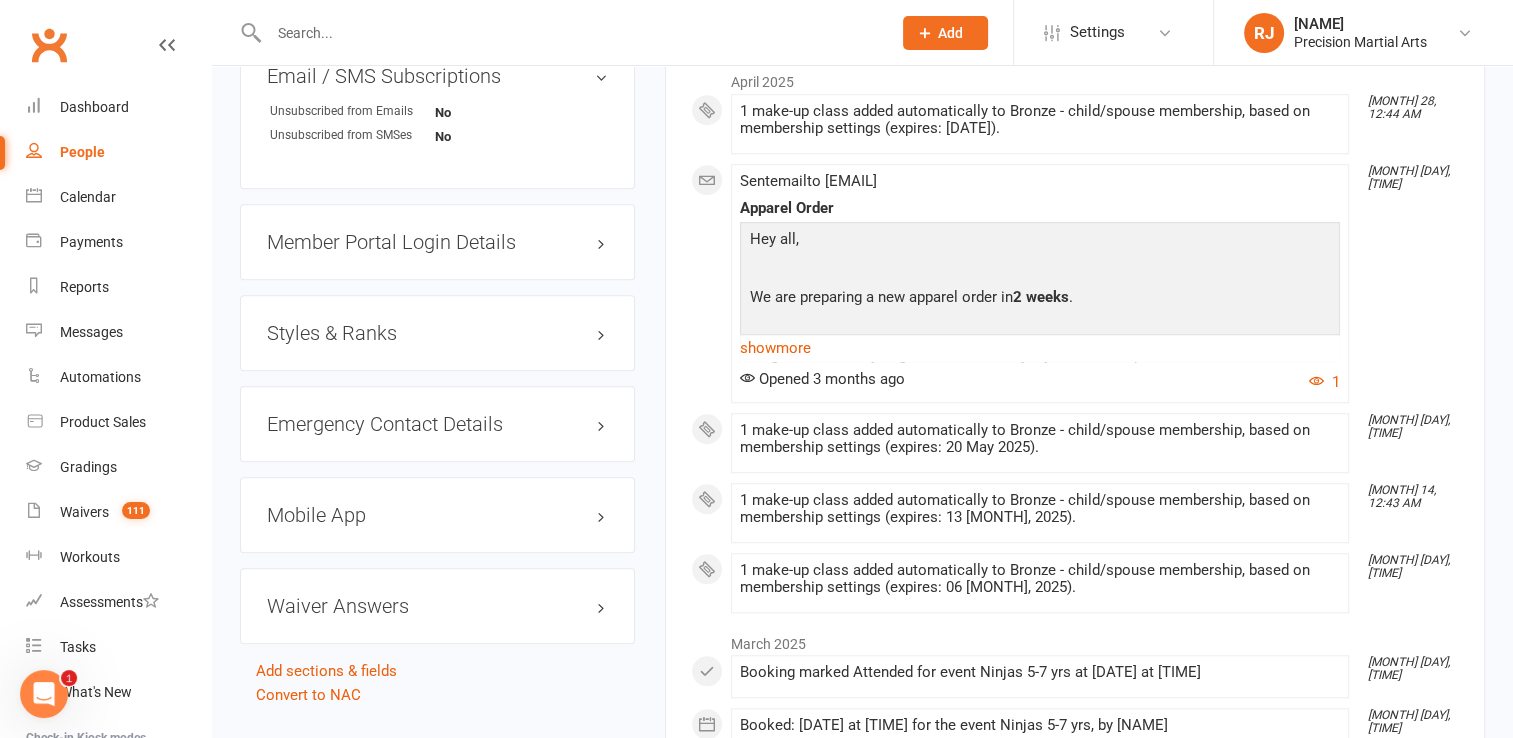 click on "Styles & Ranks" at bounding box center [437, 333] 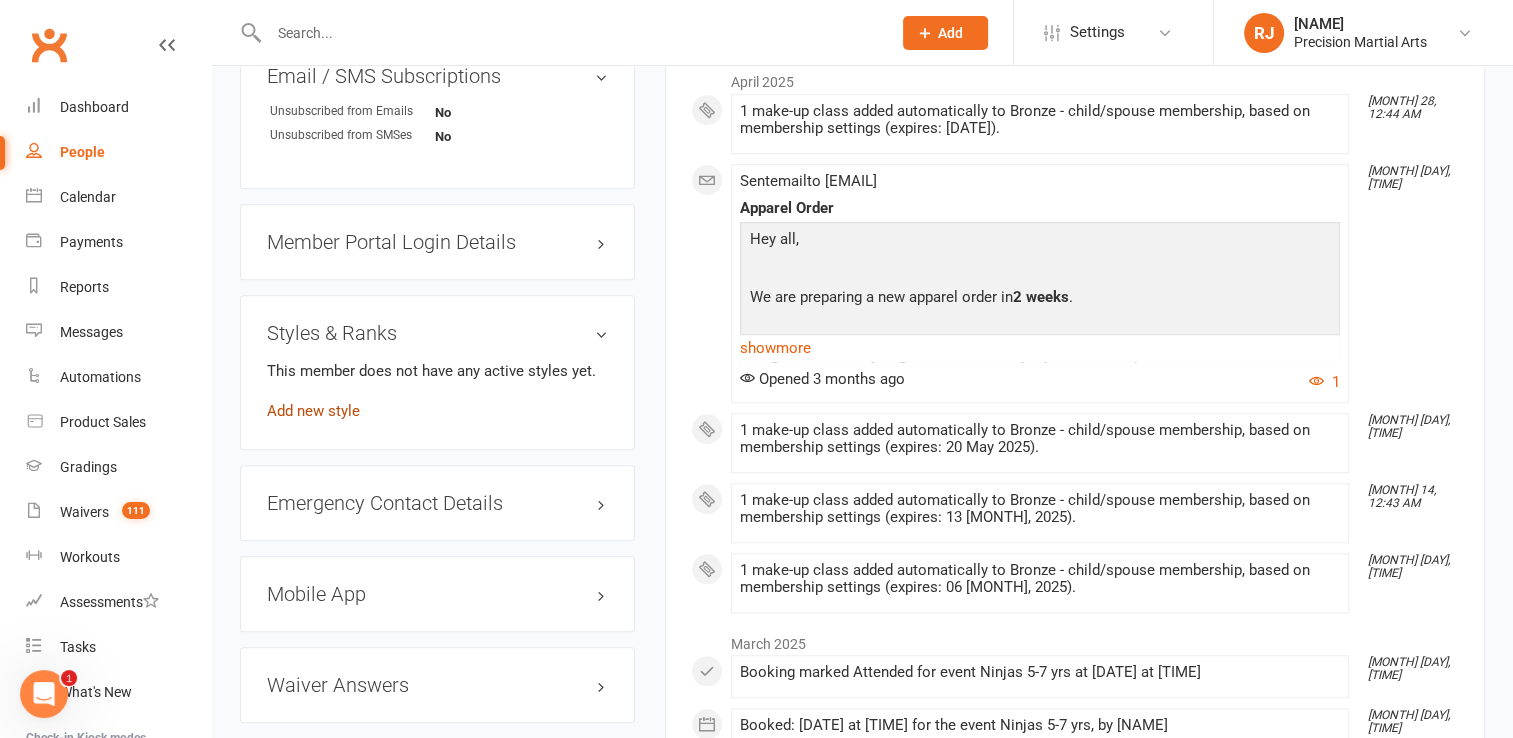 click on "Add new style" at bounding box center (313, 411) 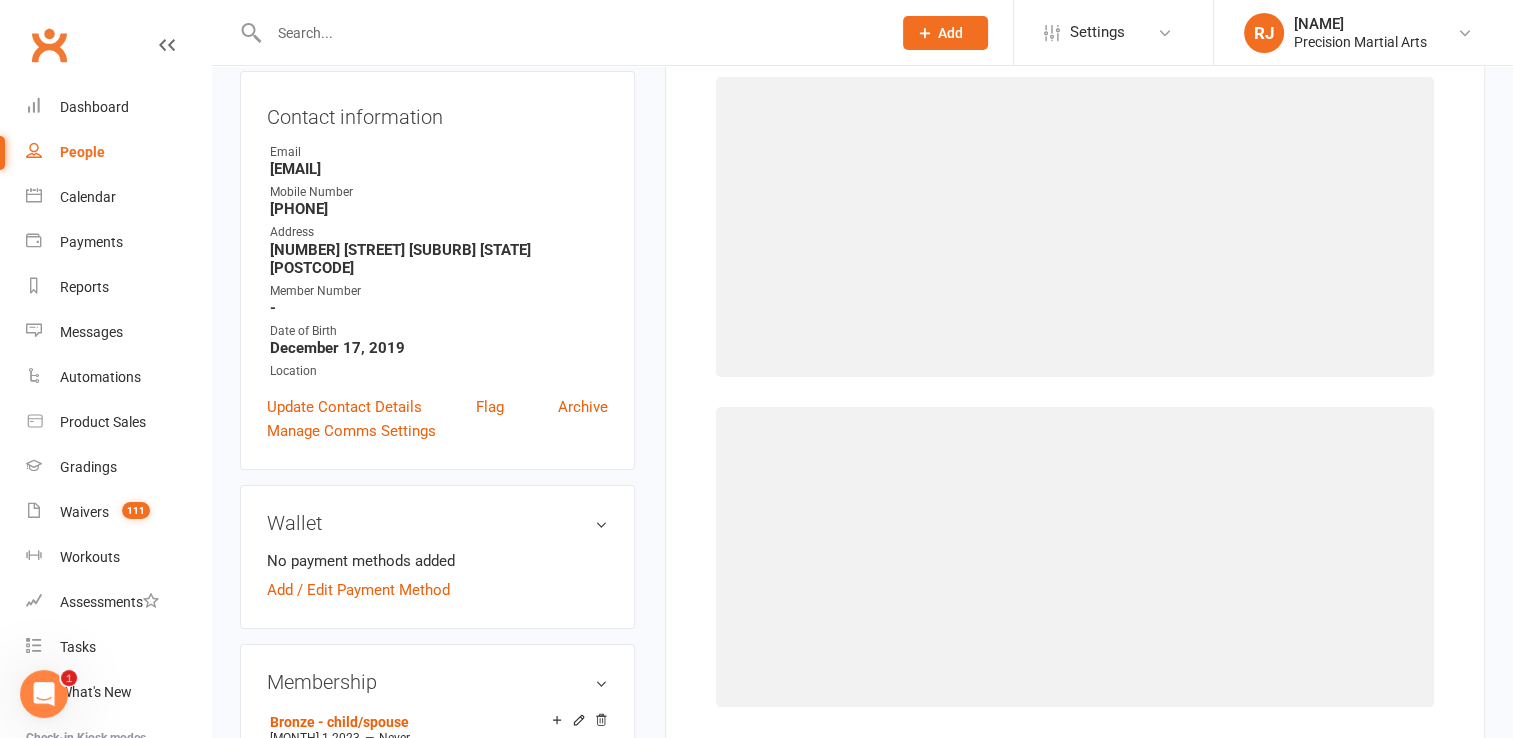scroll, scrollTop: 171, scrollLeft: 0, axis: vertical 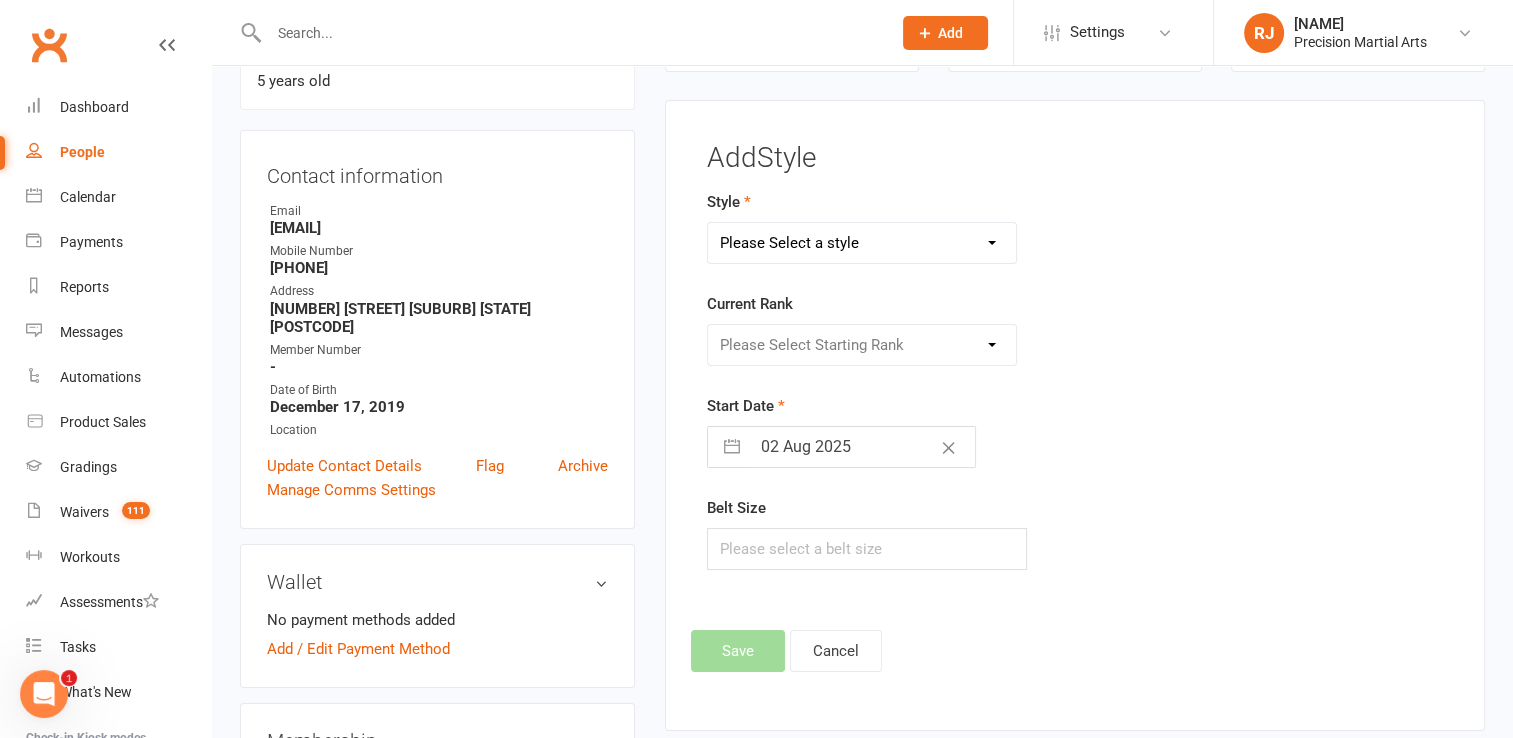 click on "Please Select a style Adults kickboxing BJJ Black belt Karate Kids jiu jitsu Kids kickboxing Little commandos Little ninjas Sparring Spartan Strength & Conditioning" at bounding box center (862, 243) 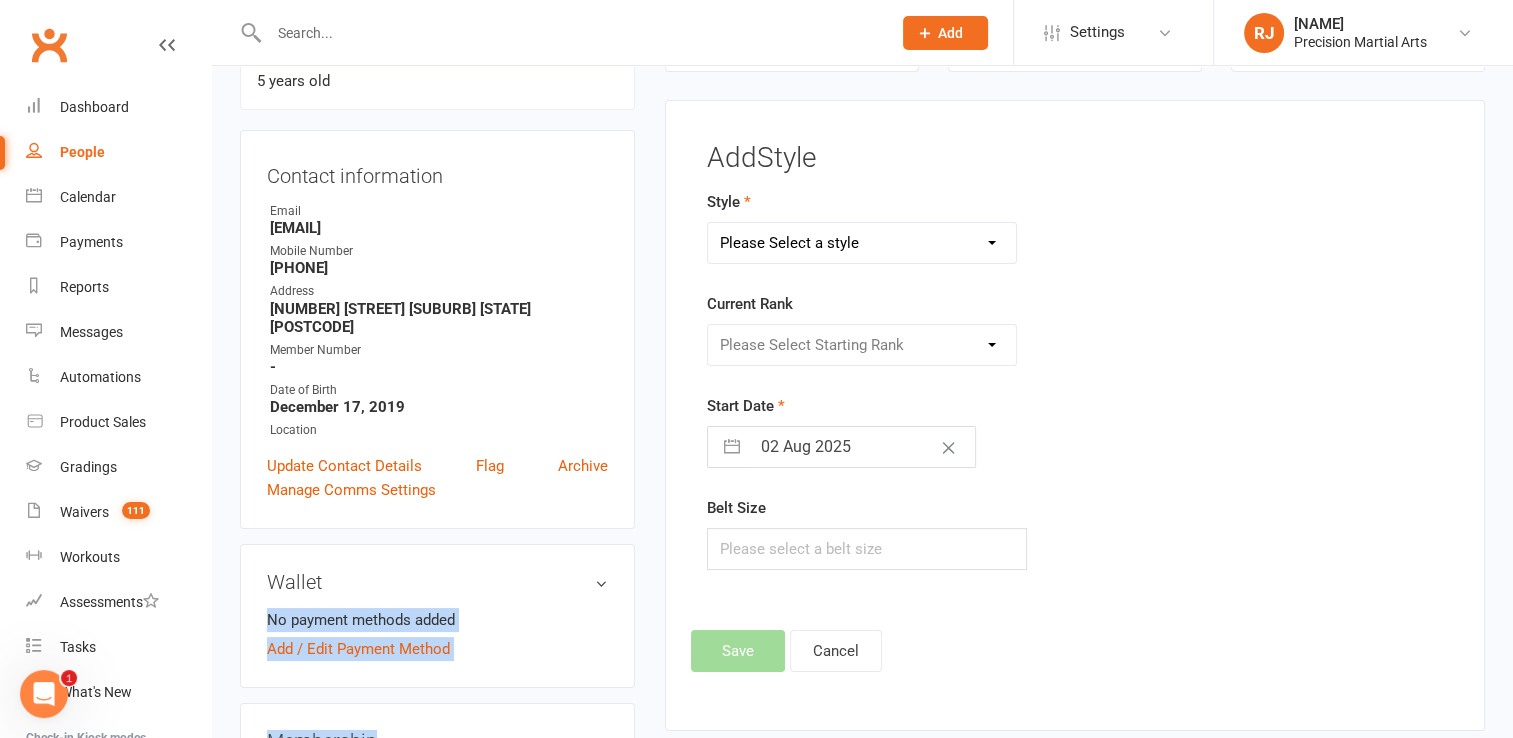 drag, startPoint x: 557, startPoint y: 734, endPoint x: 547, endPoint y: 761, distance: 28.79236 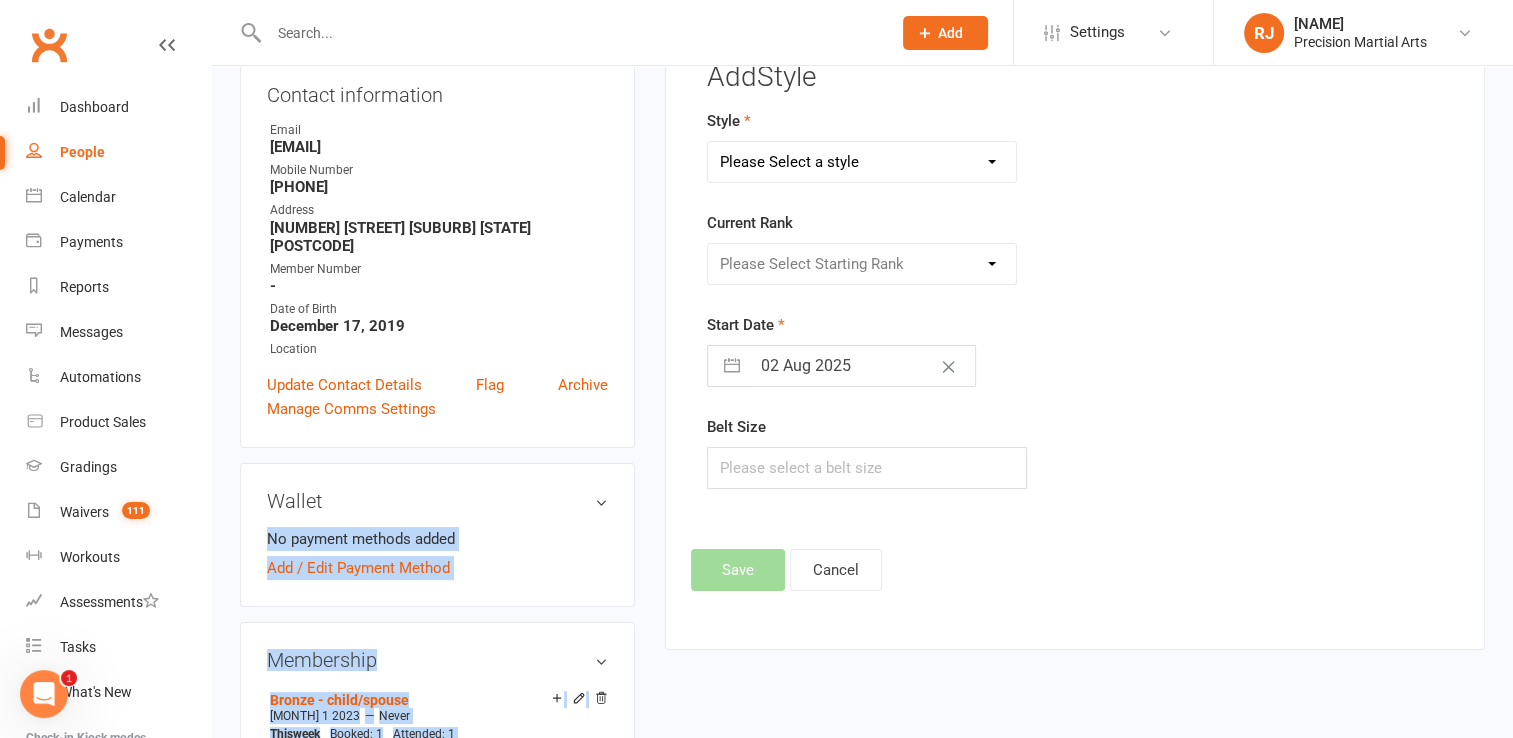 drag, startPoint x: 547, startPoint y: 761, endPoint x: 632, endPoint y: 514, distance: 261.2164 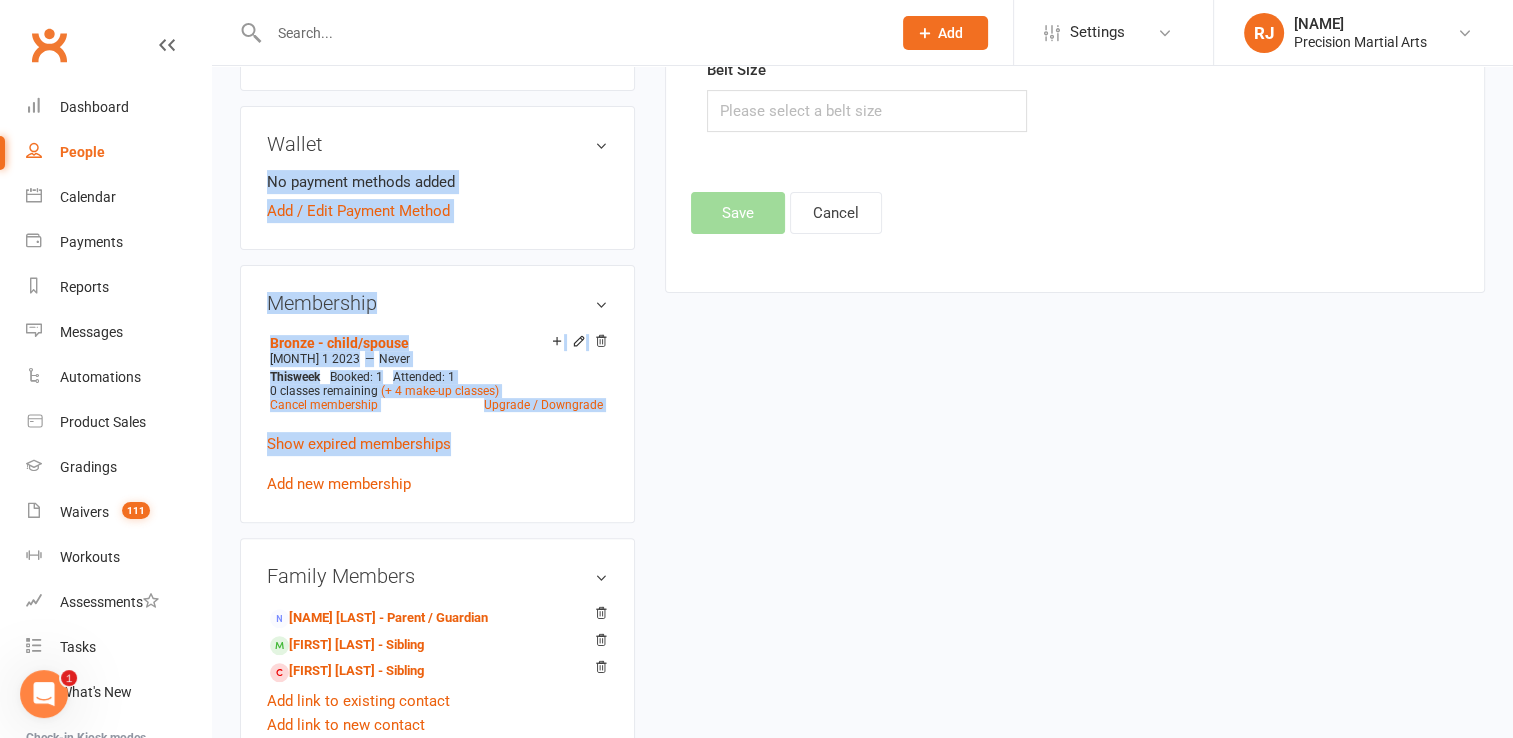 scroll, scrollTop: 612, scrollLeft: 0, axis: vertical 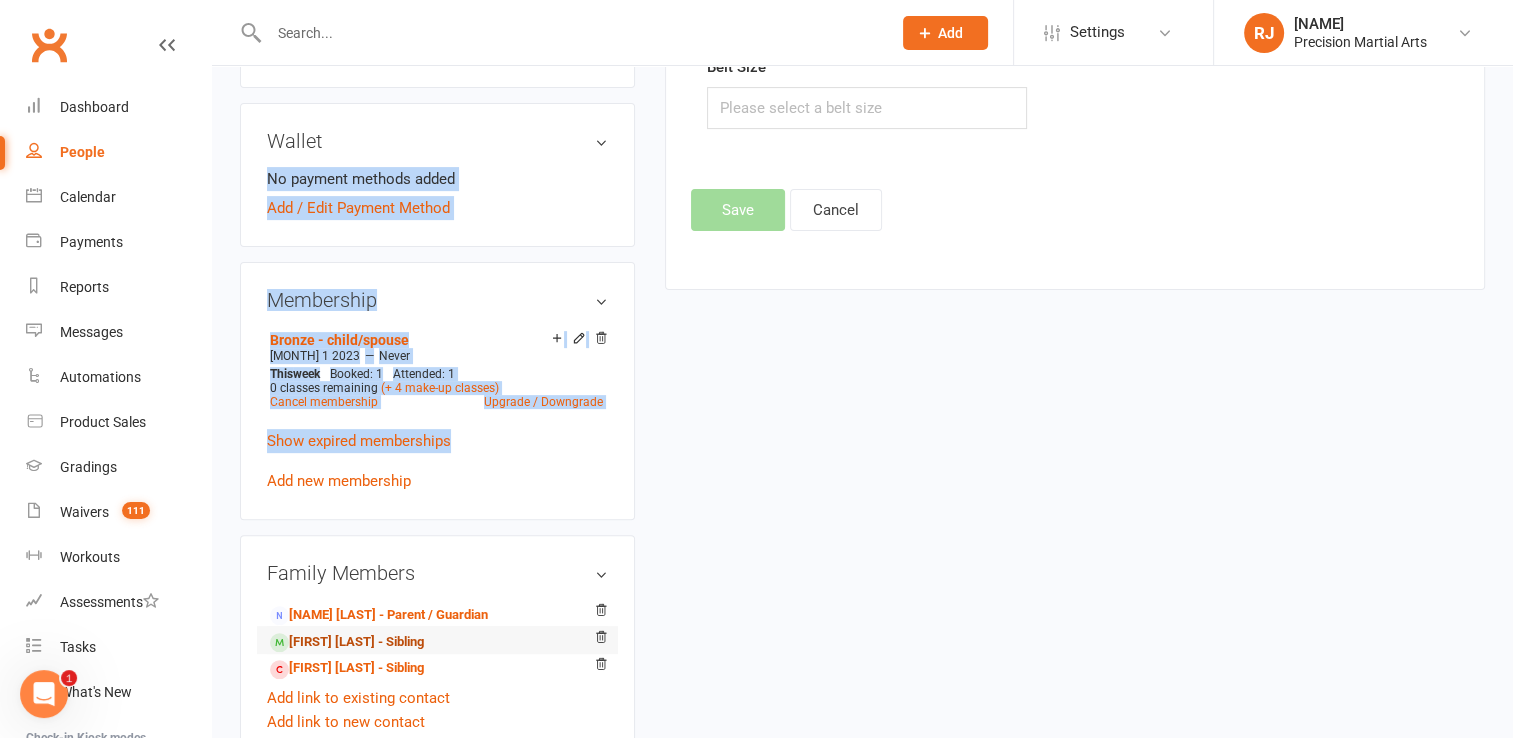 click on "[FIRST] [LAST] - Sibling" at bounding box center (347, 642) 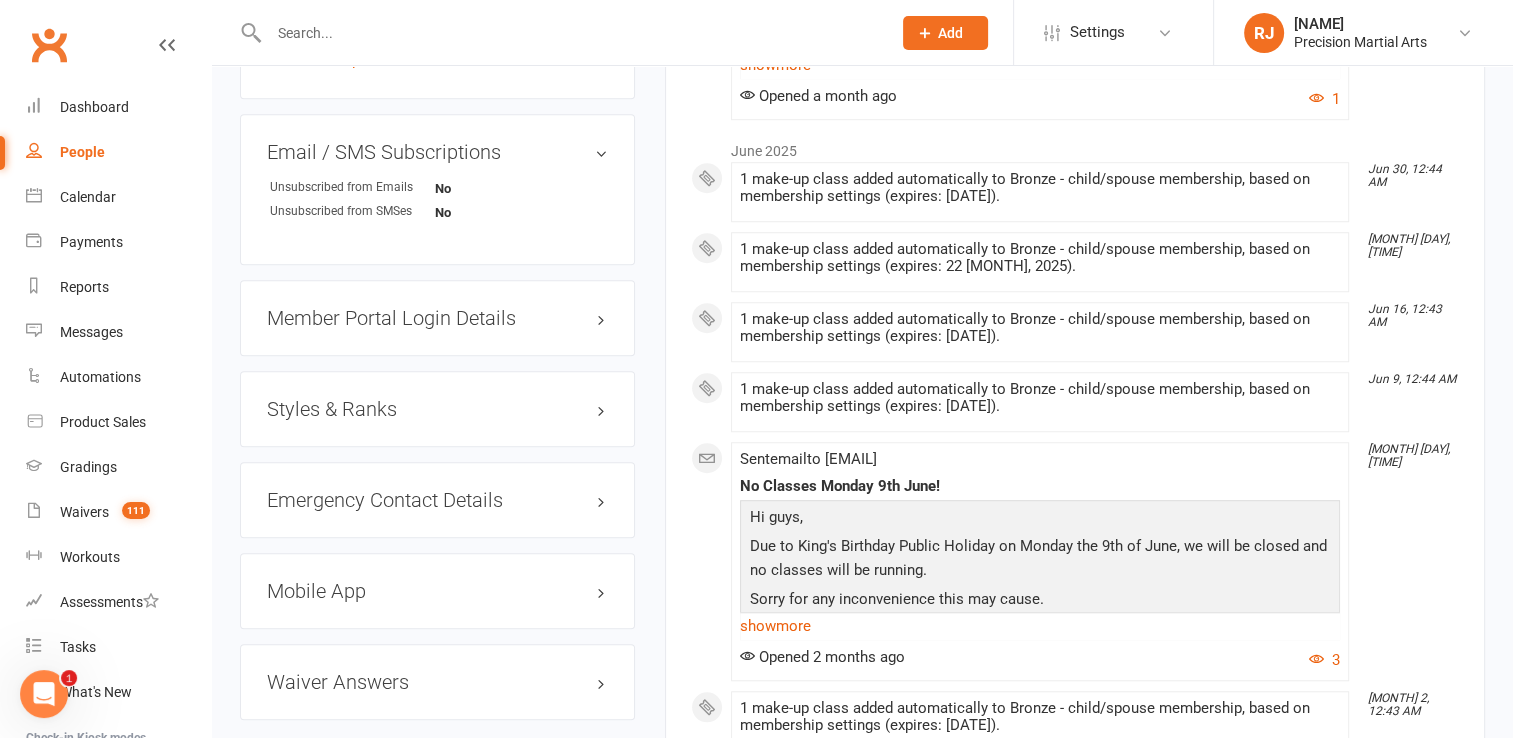 scroll, scrollTop: 1480, scrollLeft: 0, axis: vertical 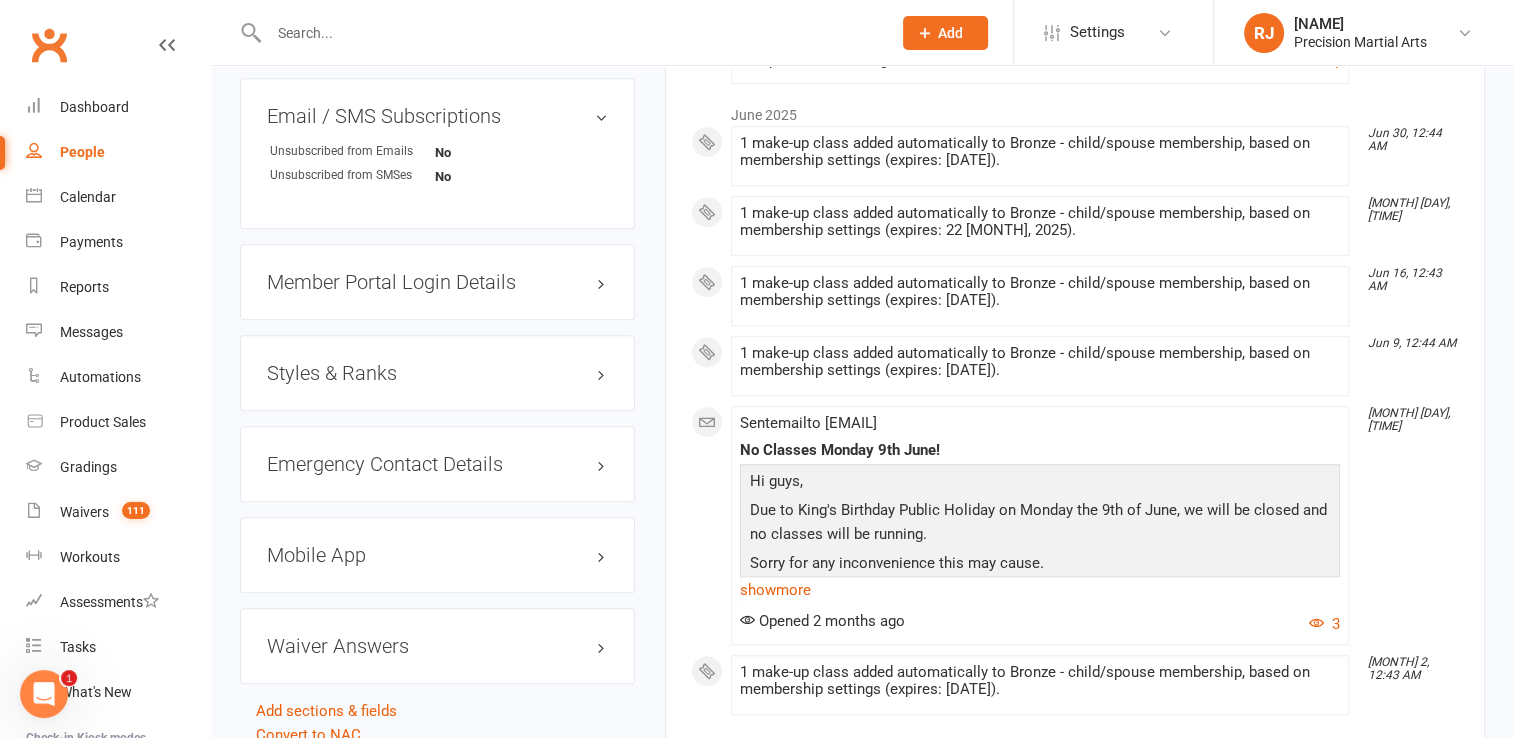 click on "Styles & Ranks" at bounding box center (437, 373) 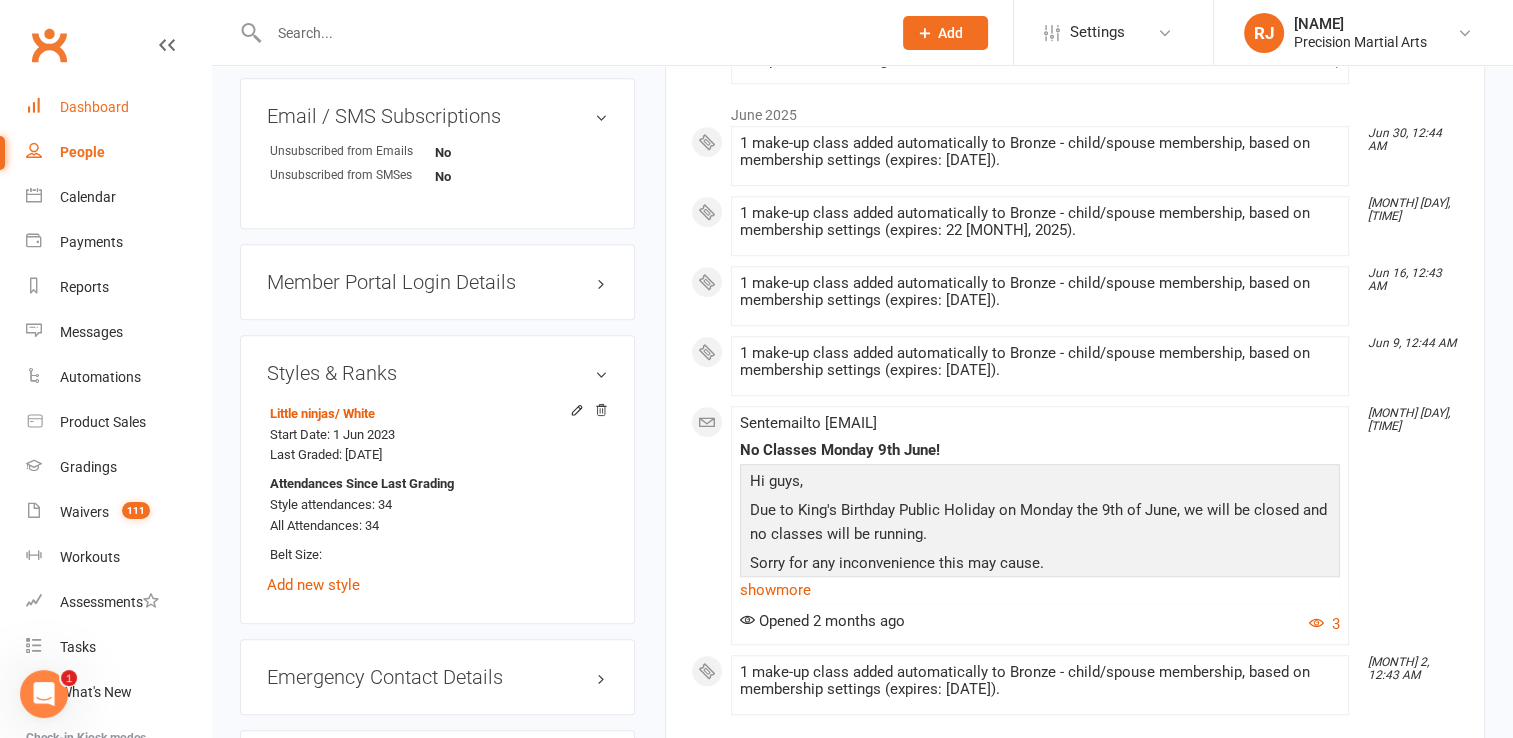 click on "Dashboard" at bounding box center [94, 107] 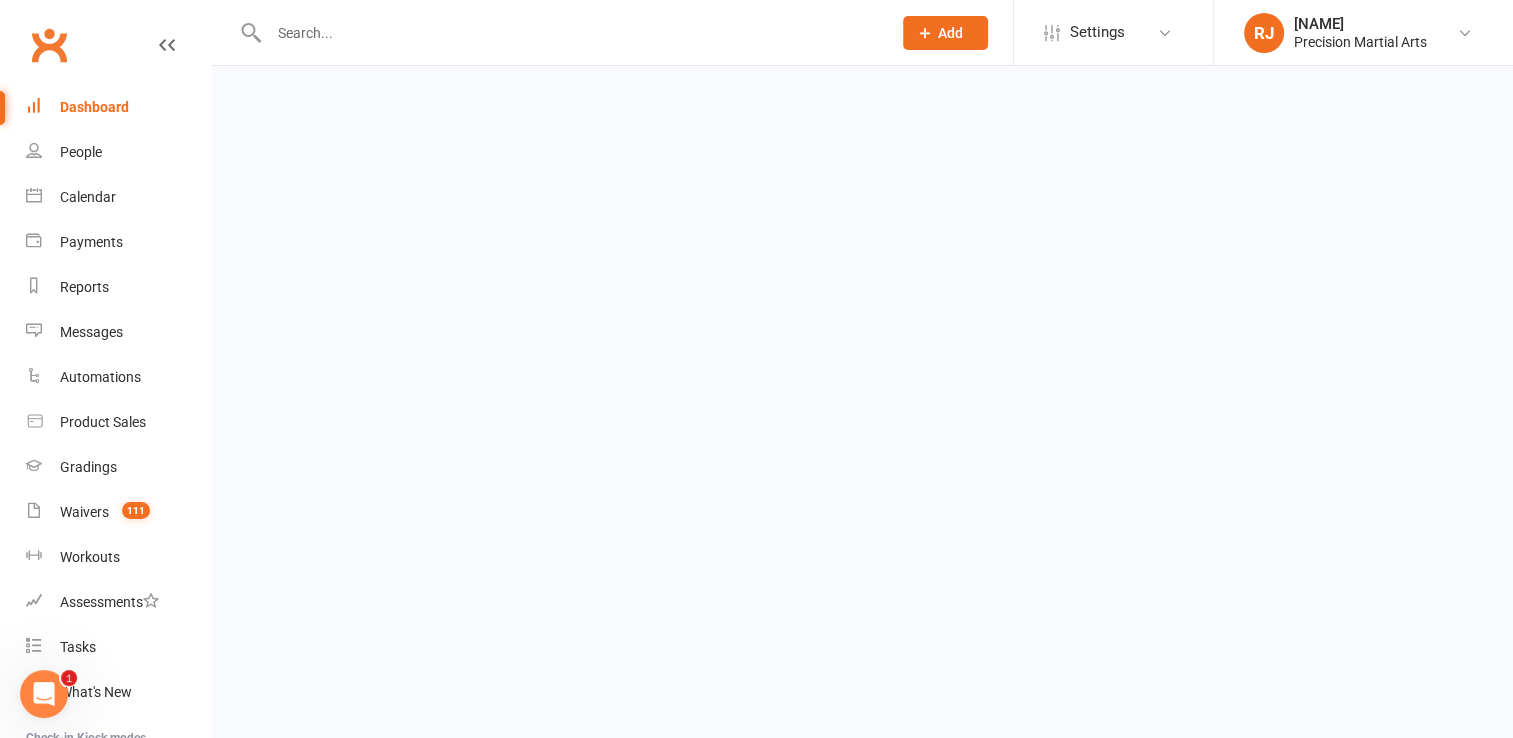 scroll, scrollTop: 0, scrollLeft: 0, axis: both 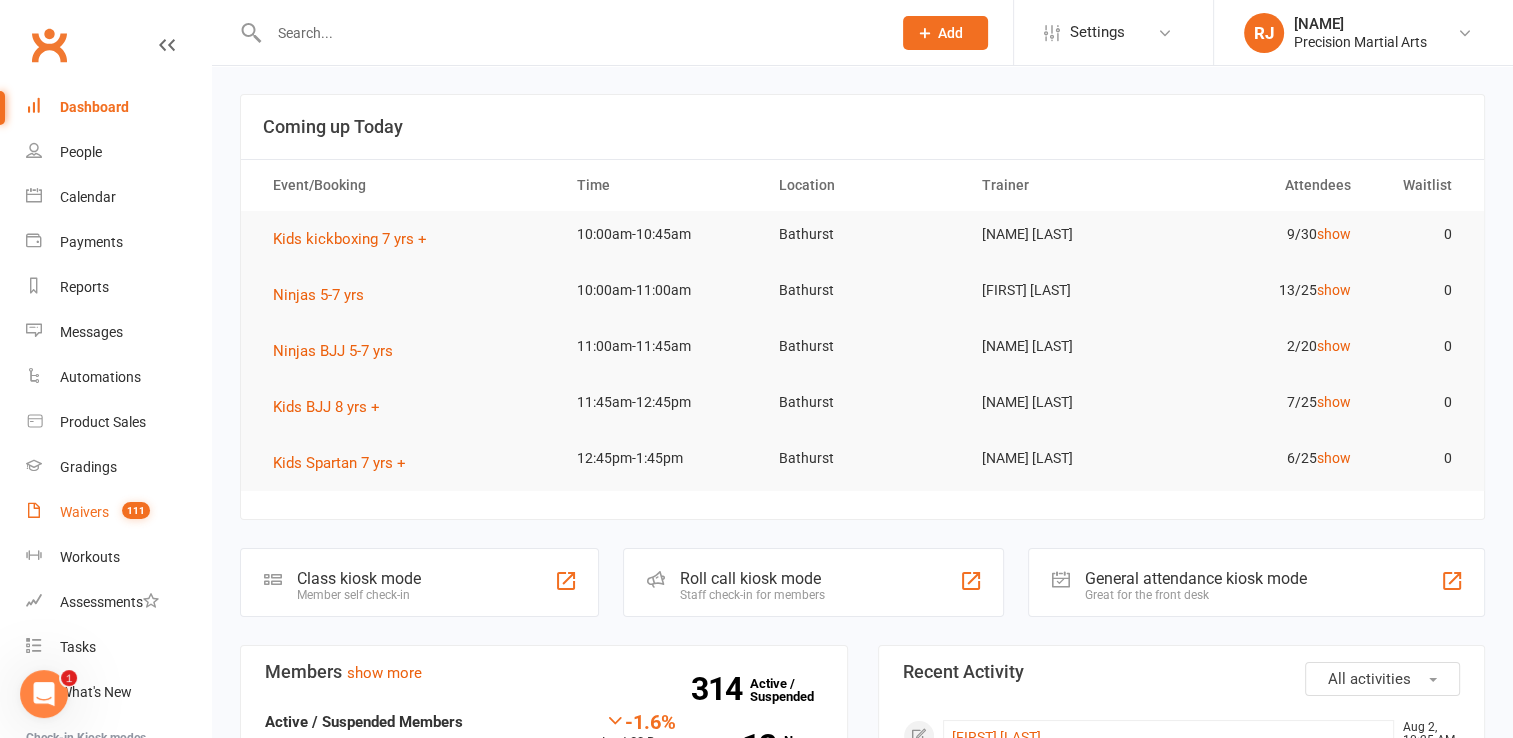 click on "Waivers" at bounding box center (84, 512) 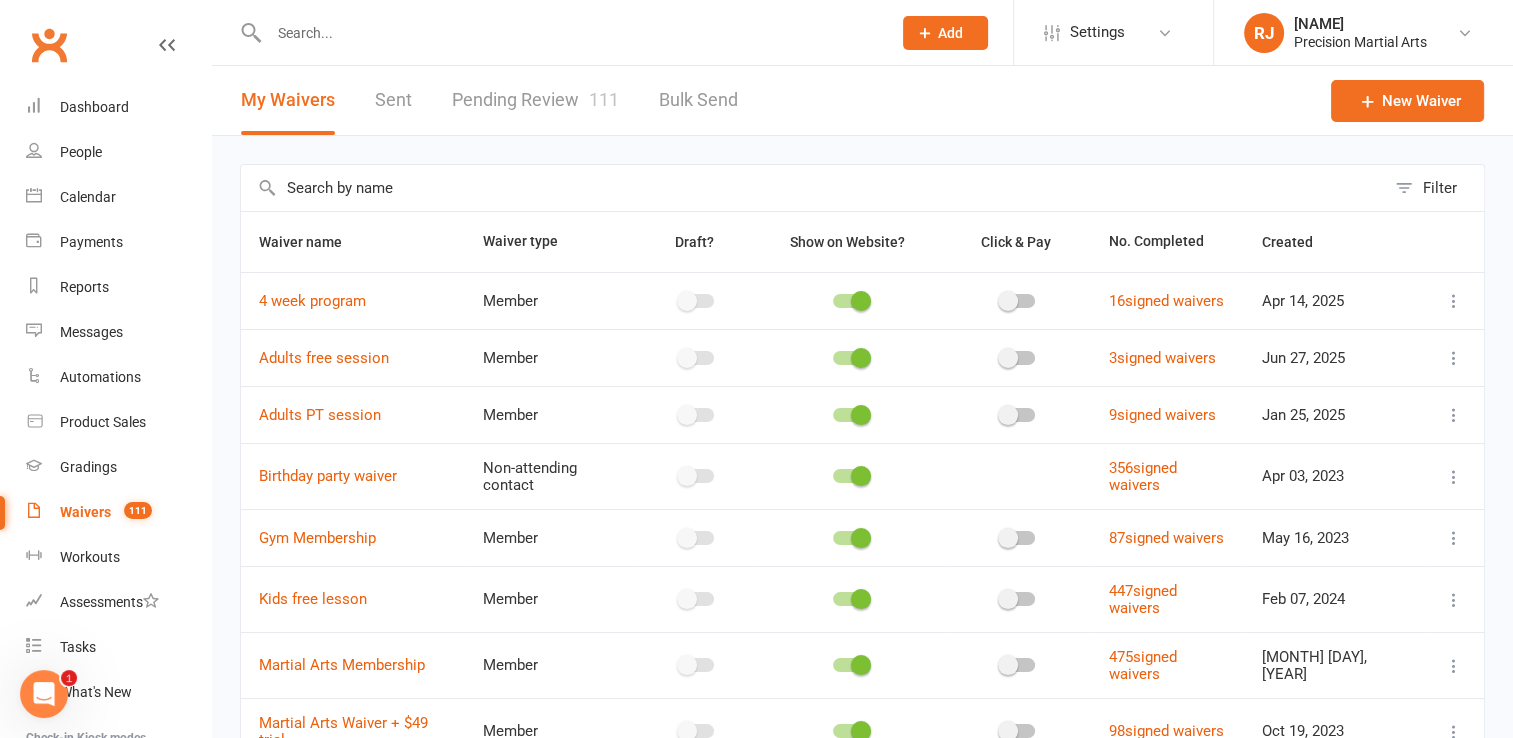 click on "Pending Review 111" at bounding box center [535, 100] 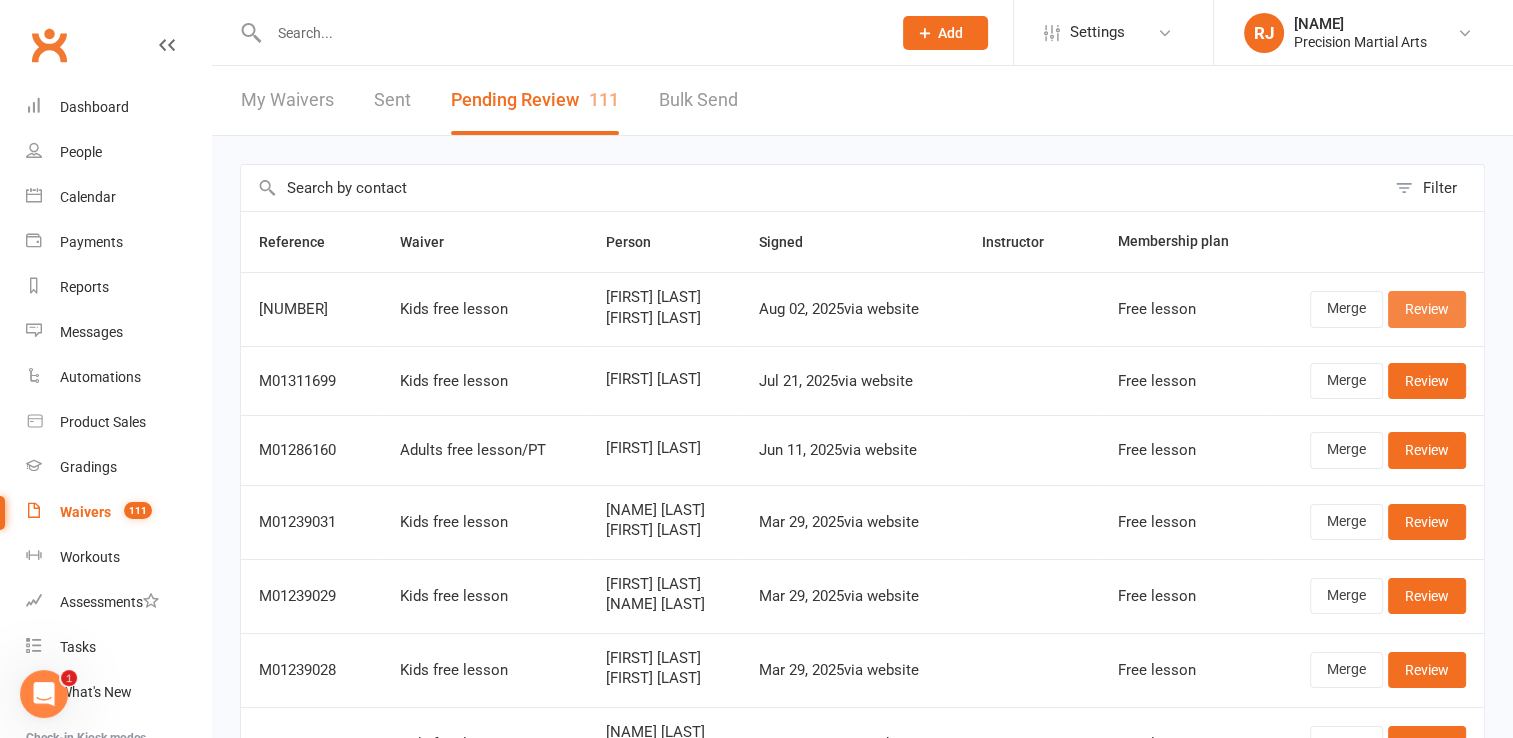 click on "Review" at bounding box center (1427, 309) 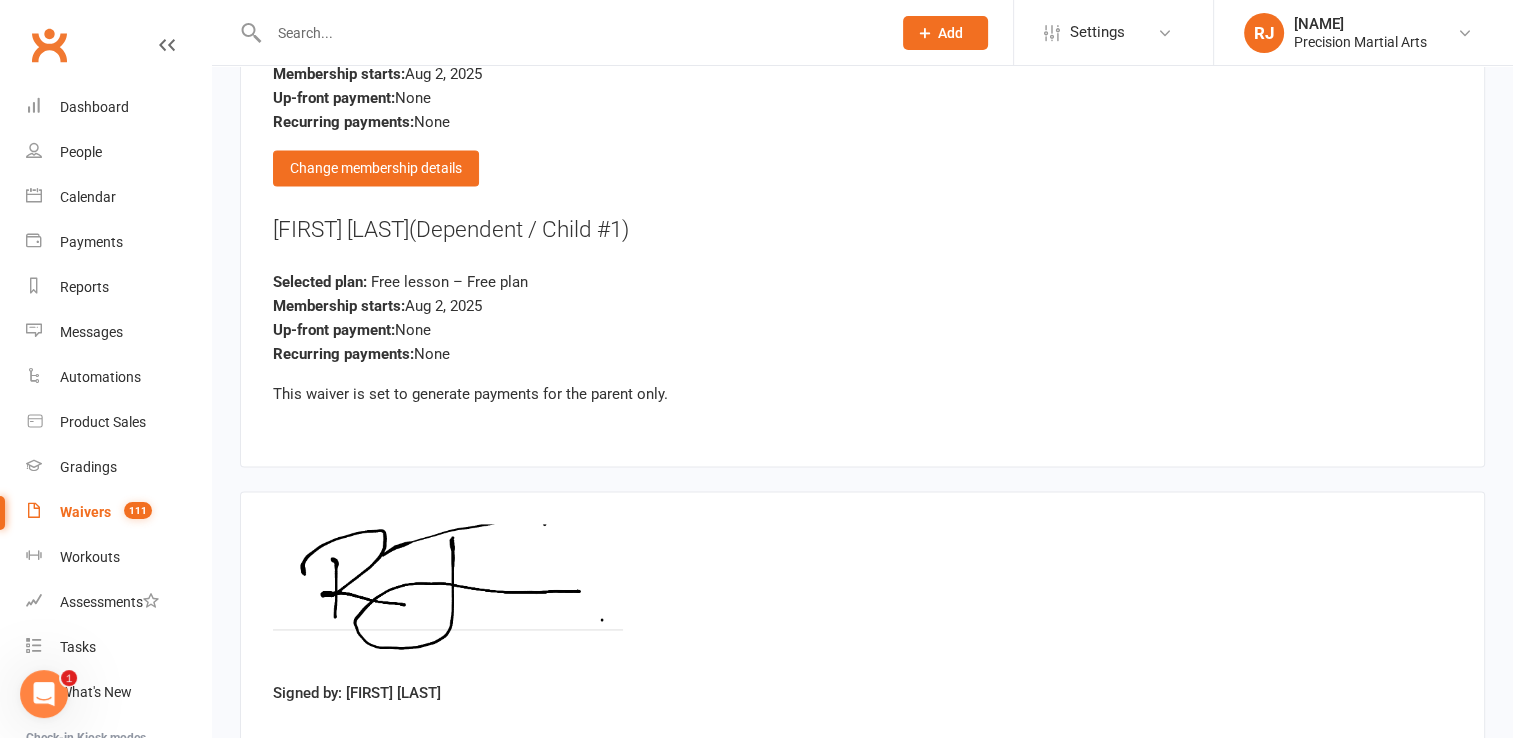 scroll, scrollTop: 2847, scrollLeft: 0, axis: vertical 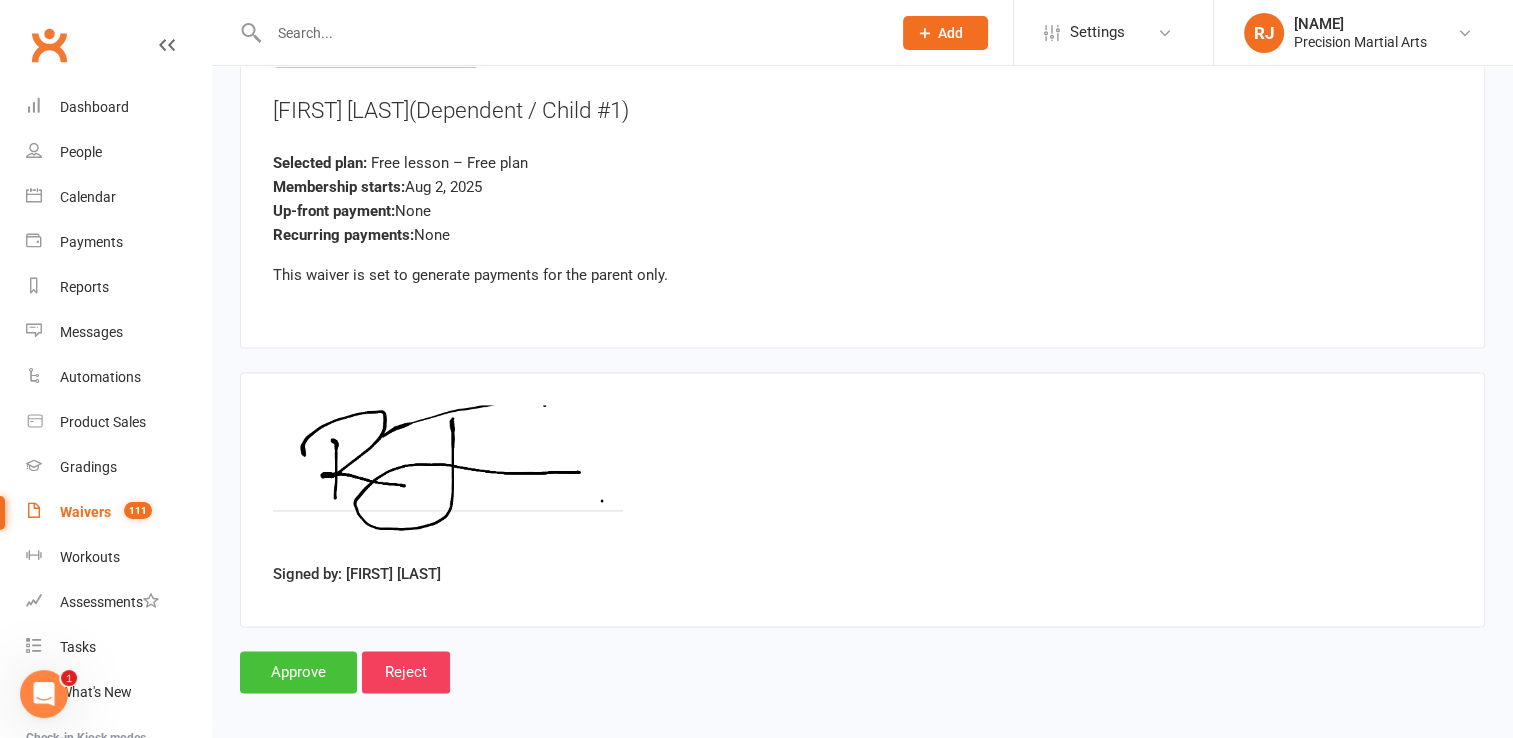 click on "Approve" at bounding box center (298, 672) 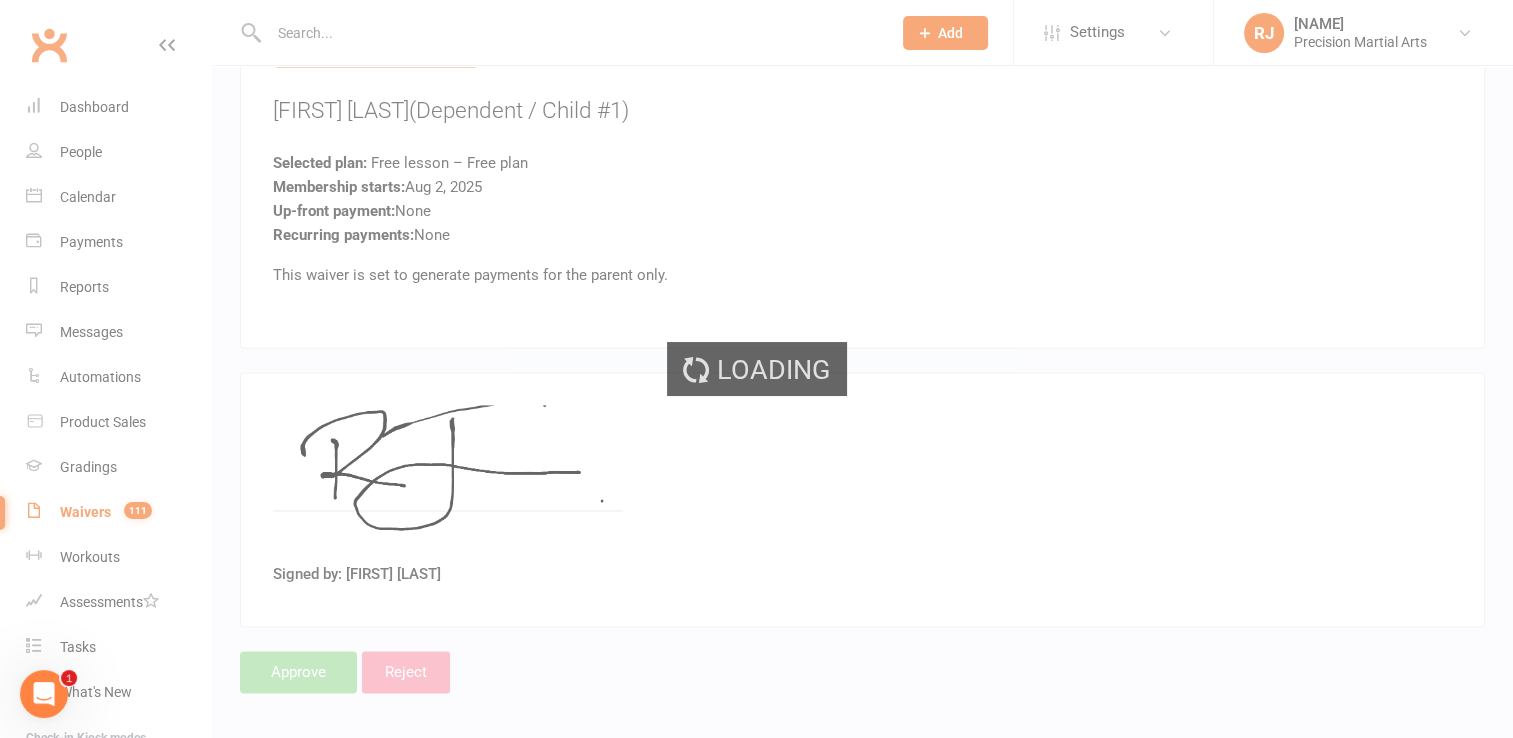 scroll, scrollTop: 0, scrollLeft: 0, axis: both 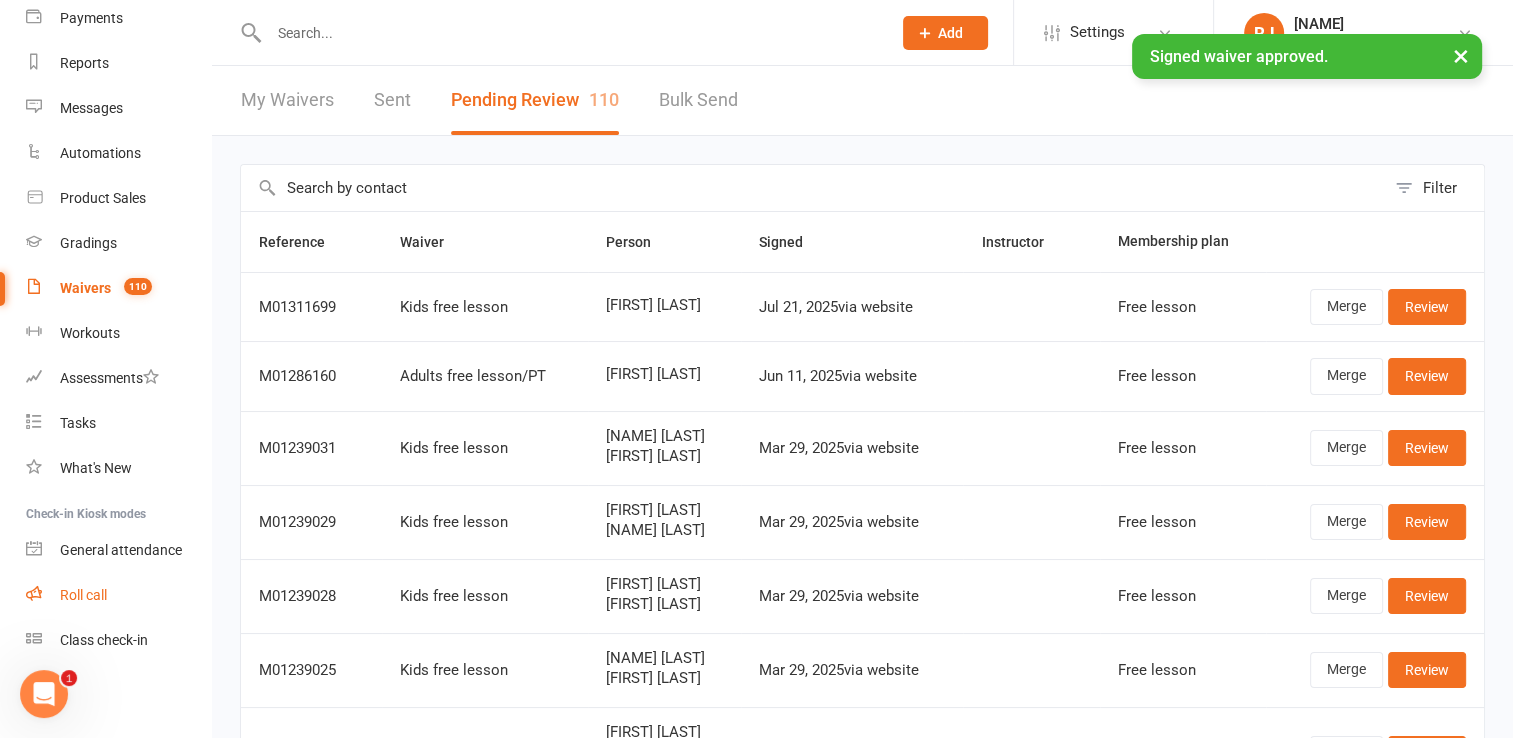 click on "Roll call" at bounding box center (83, 595) 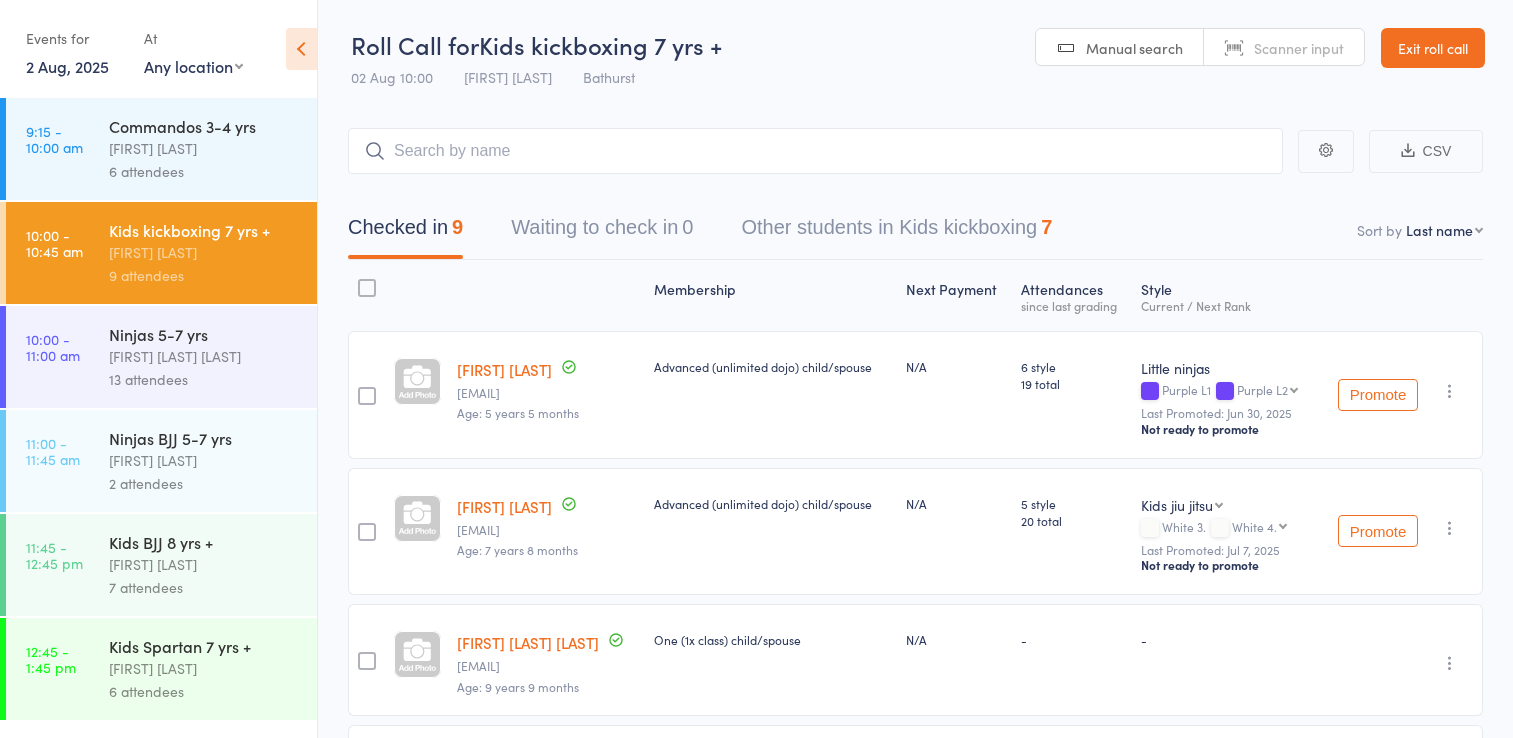 scroll, scrollTop: 0, scrollLeft: 0, axis: both 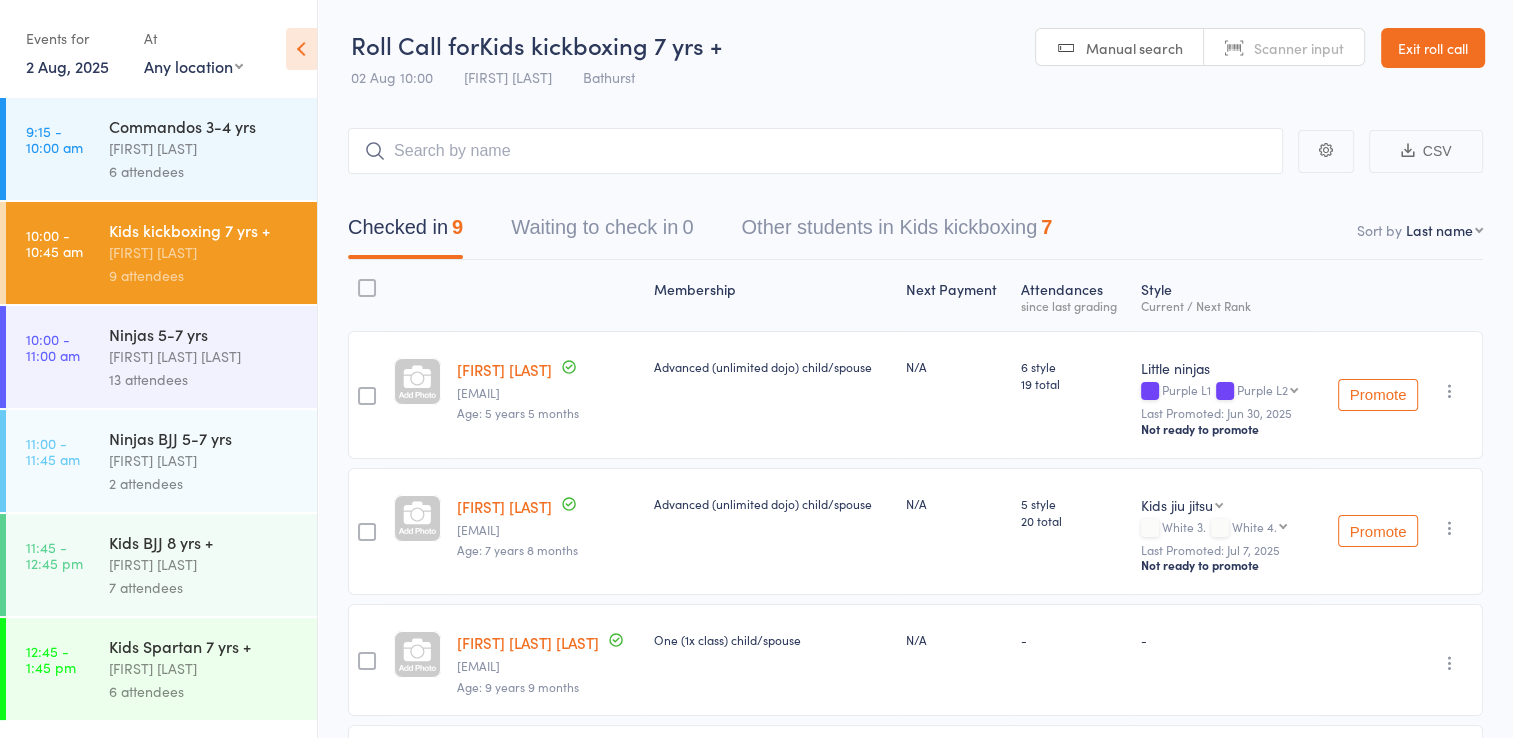 click on "[FIRST] [LAST]" at bounding box center [204, 148] 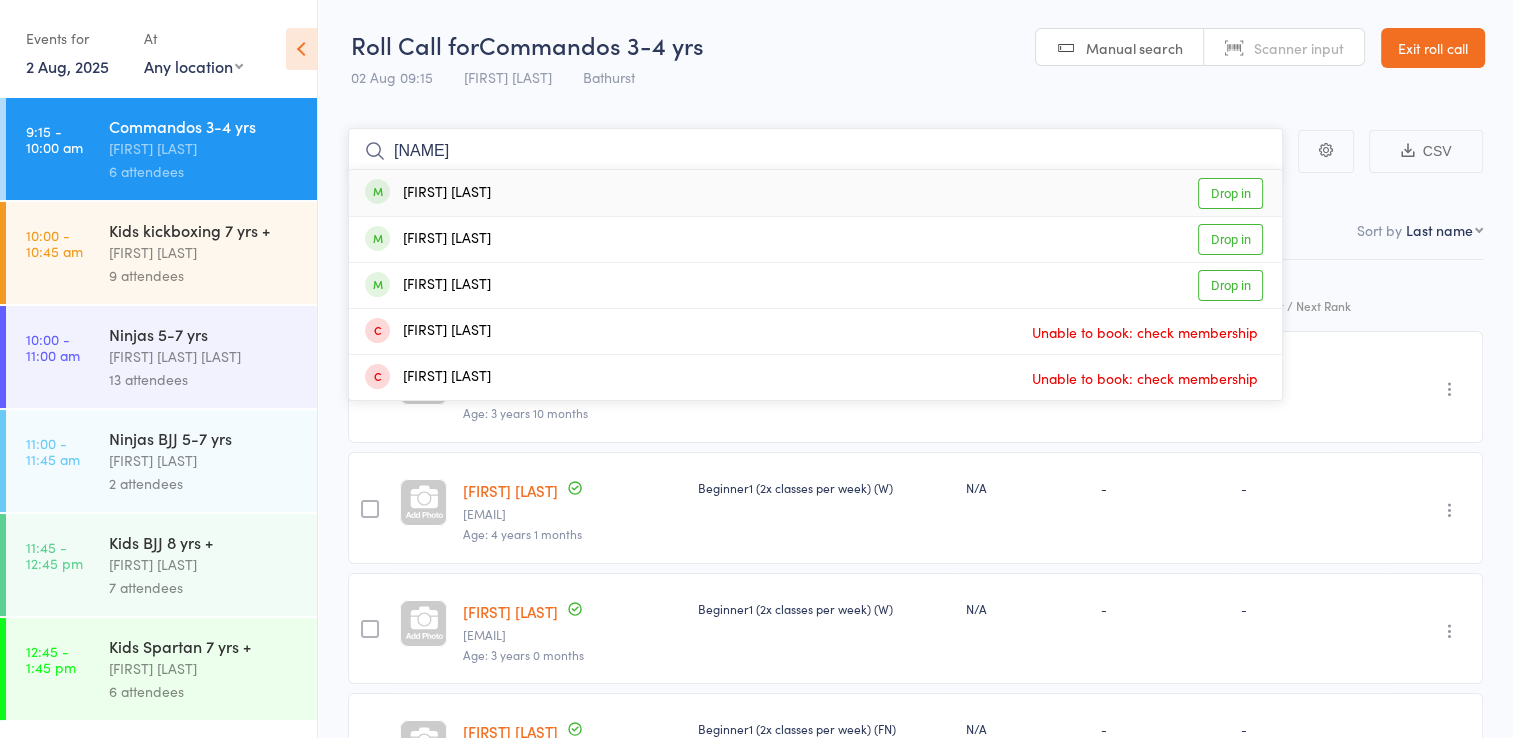 type on "josiah" 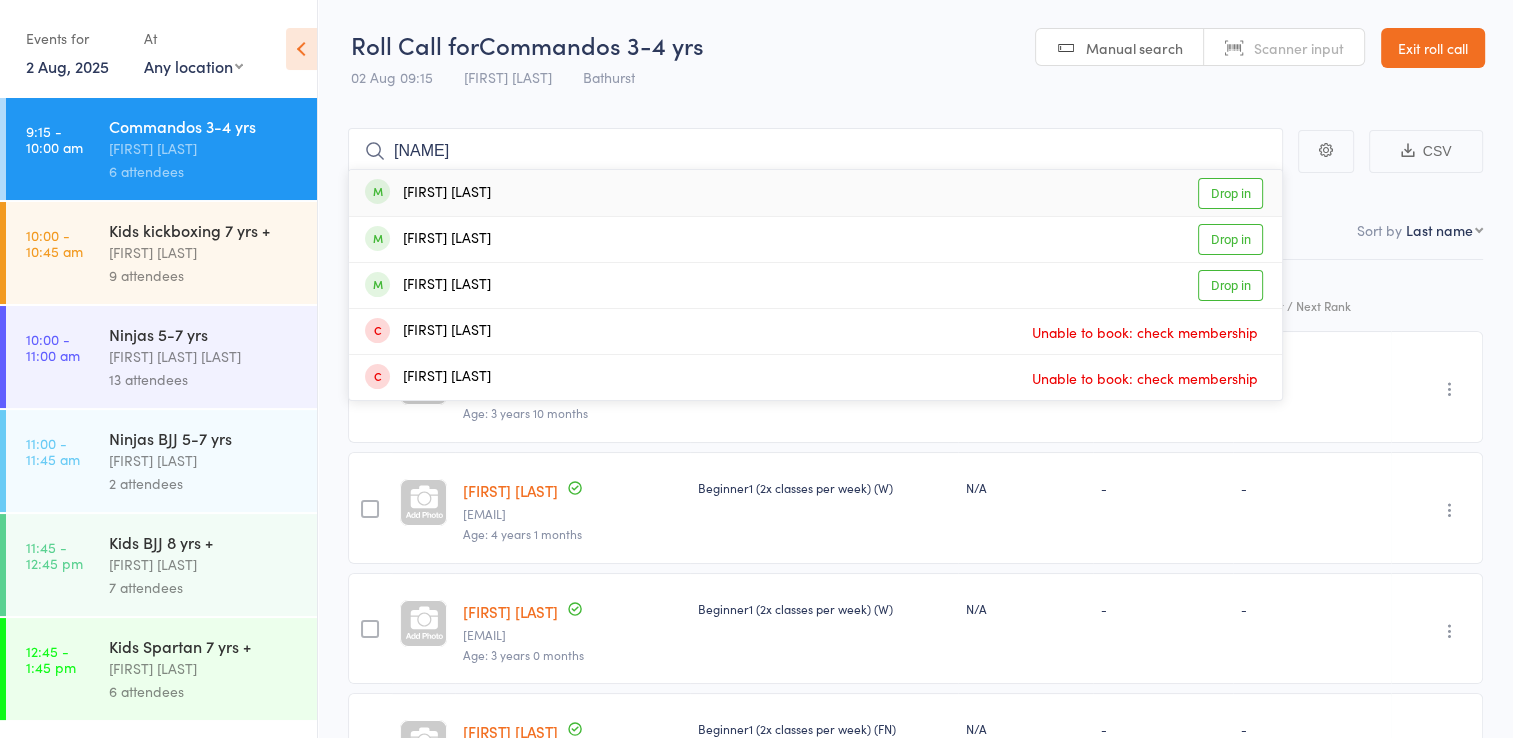 click on "Drop in" at bounding box center [1230, 193] 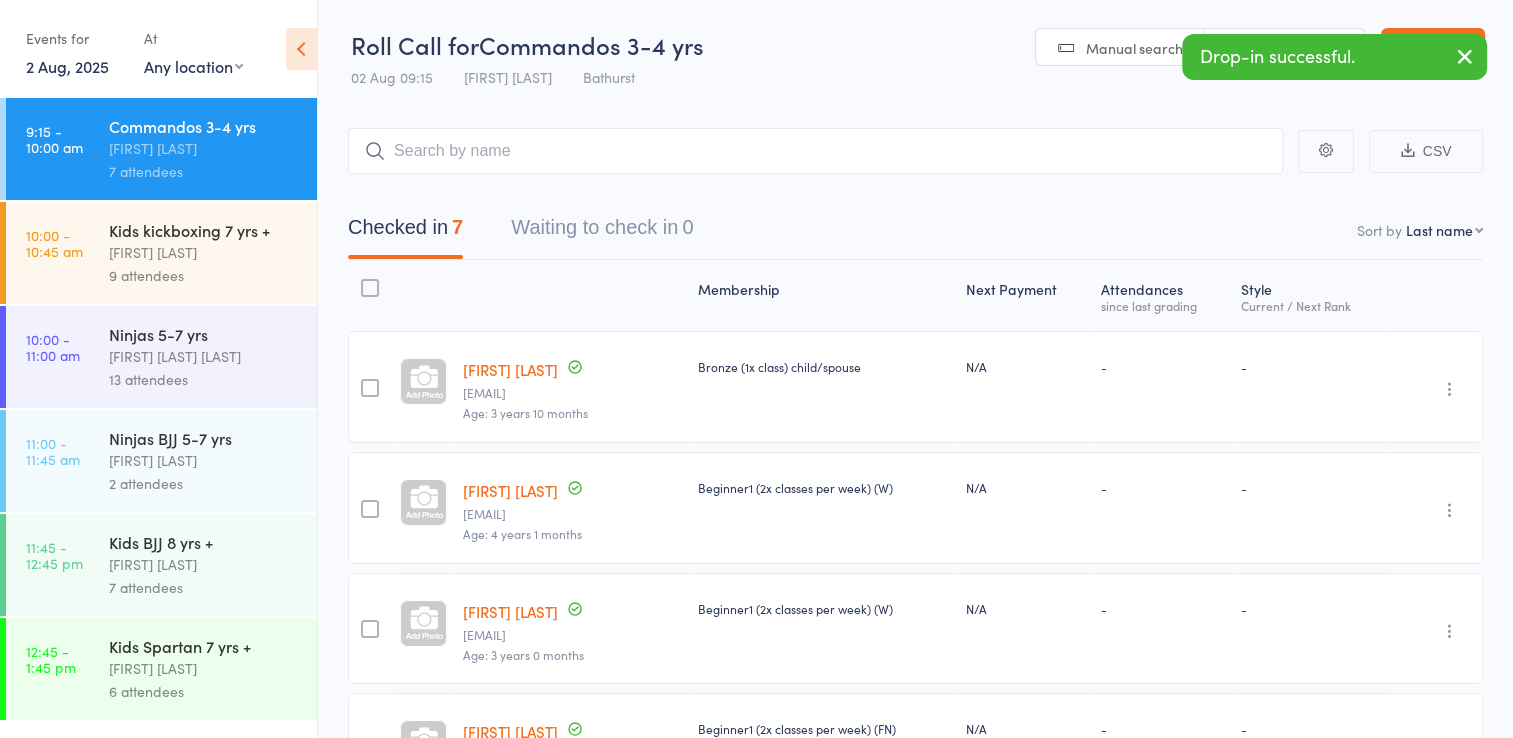 click at bounding box center [1465, 56] 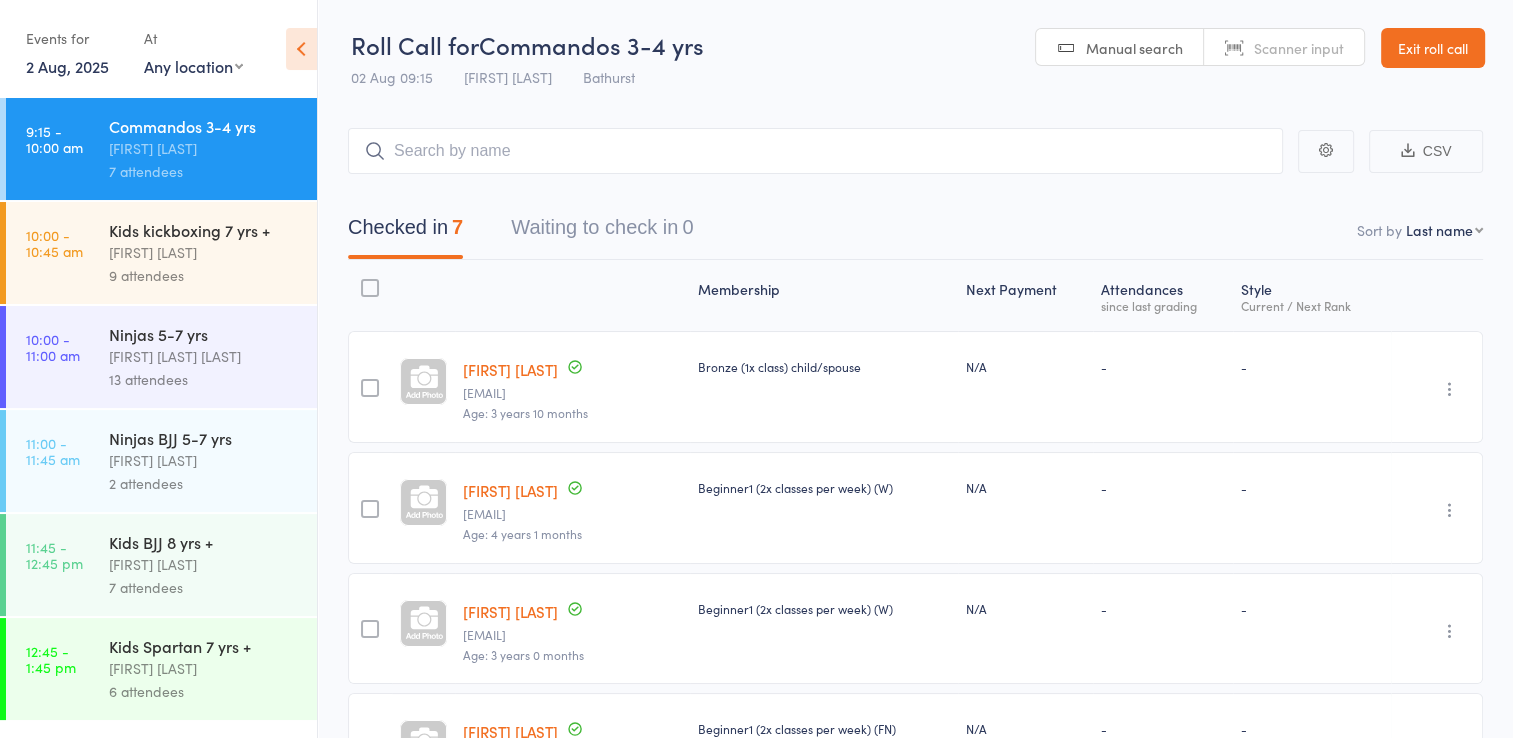 click on "Exit roll call" at bounding box center [1433, 48] 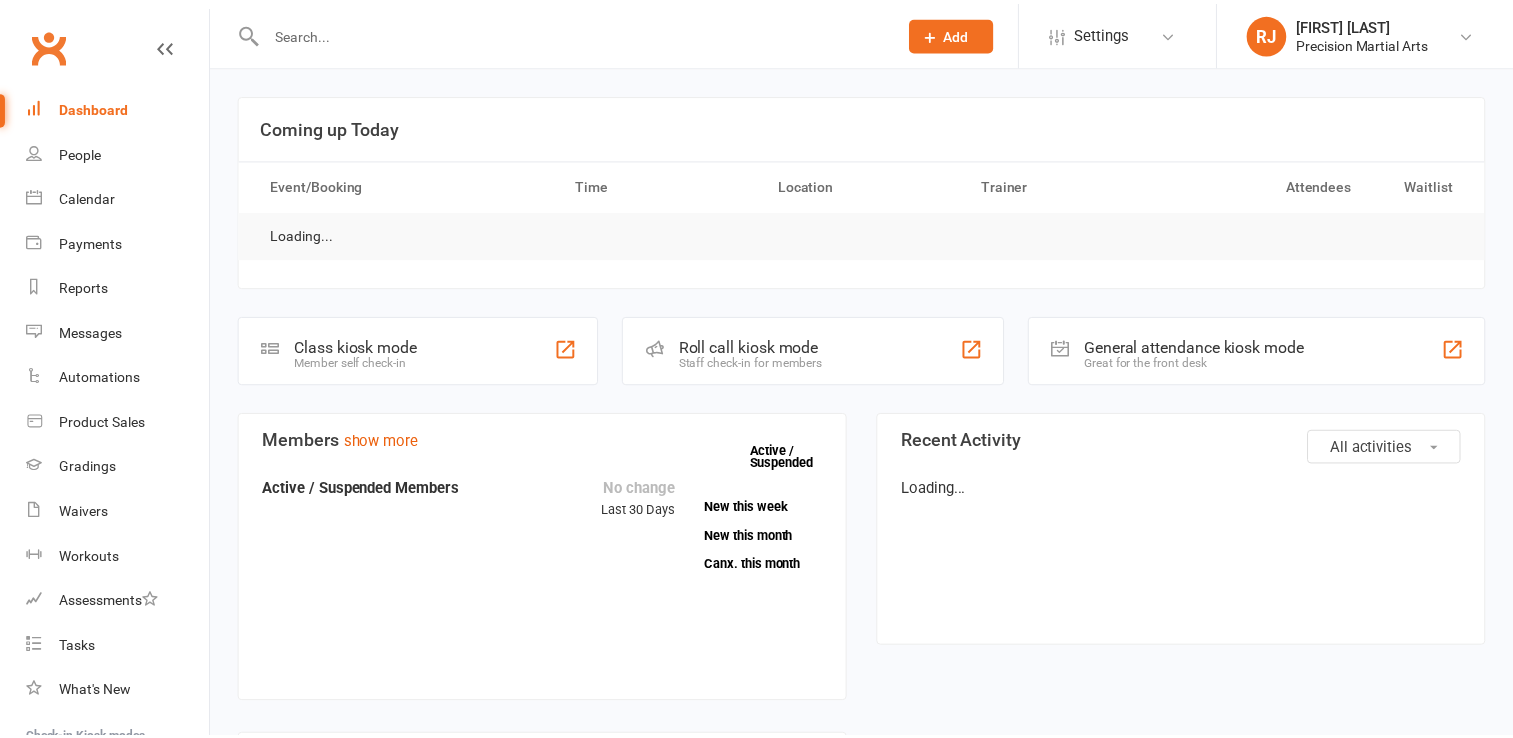 scroll, scrollTop: 0, scrollLeft: 0, axis: both 